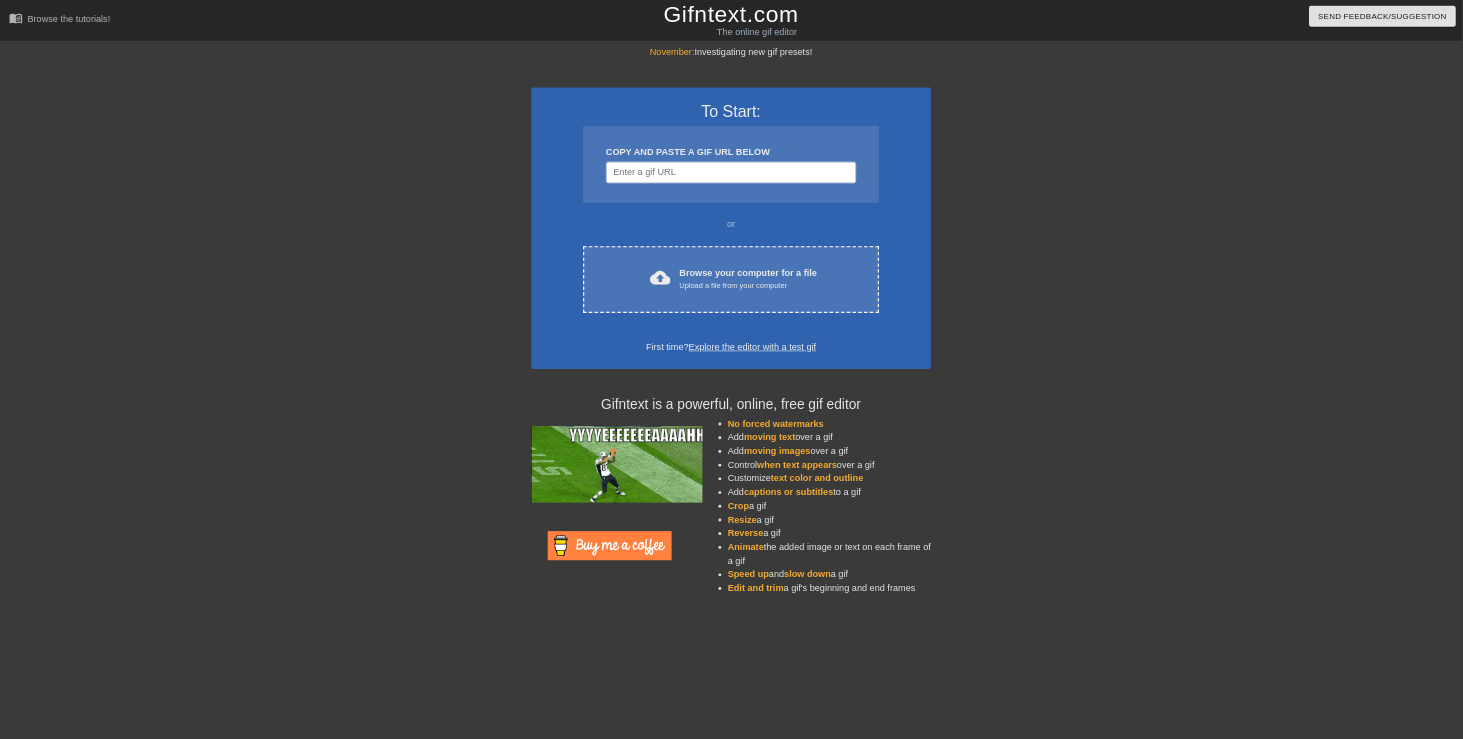 scroll, scrollTop: 0, scrollLeft: 0, axis: both 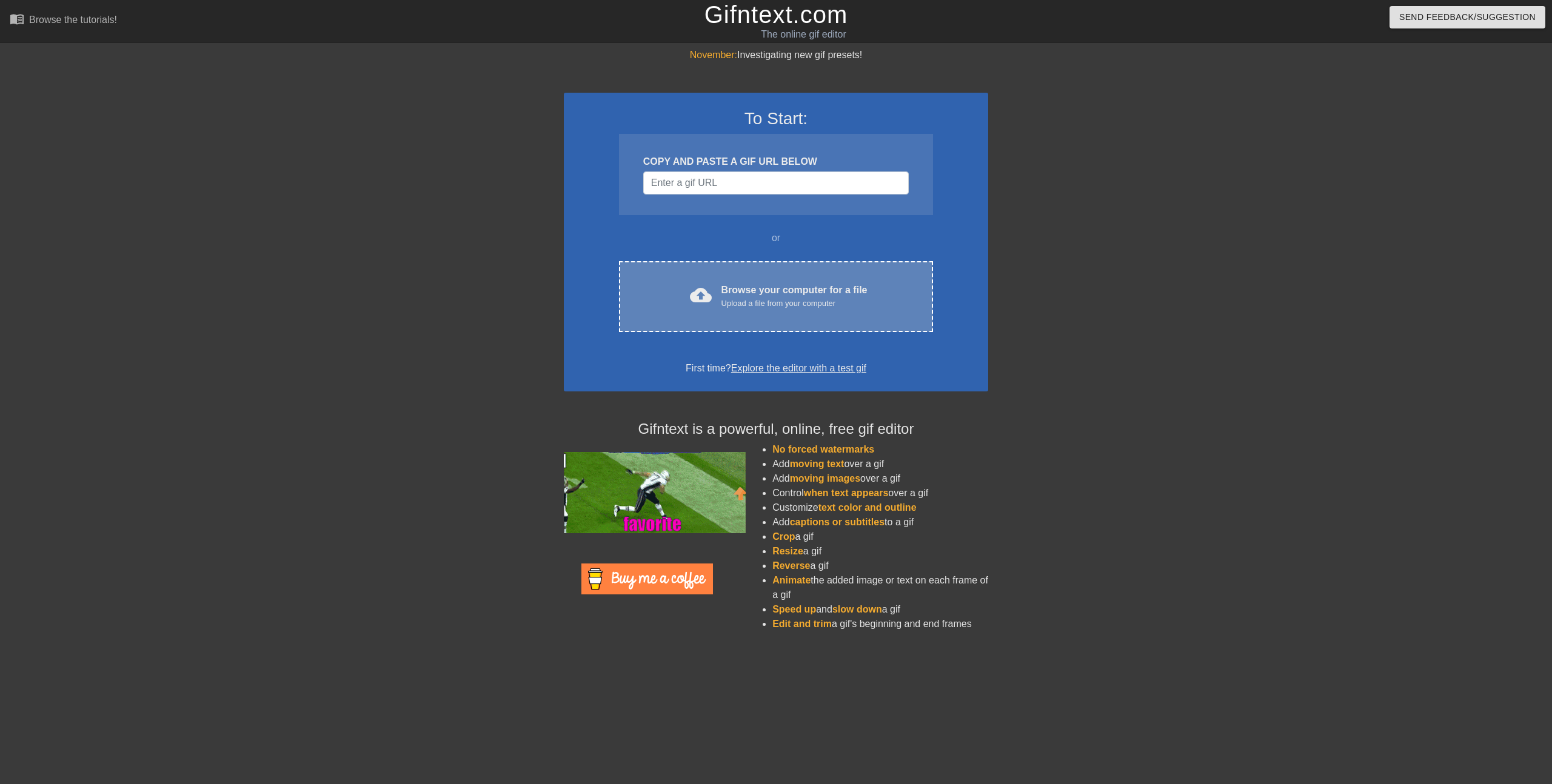 click on "Browse your computer for a file Upload a file from your computer" at bounding box center [794, 296] 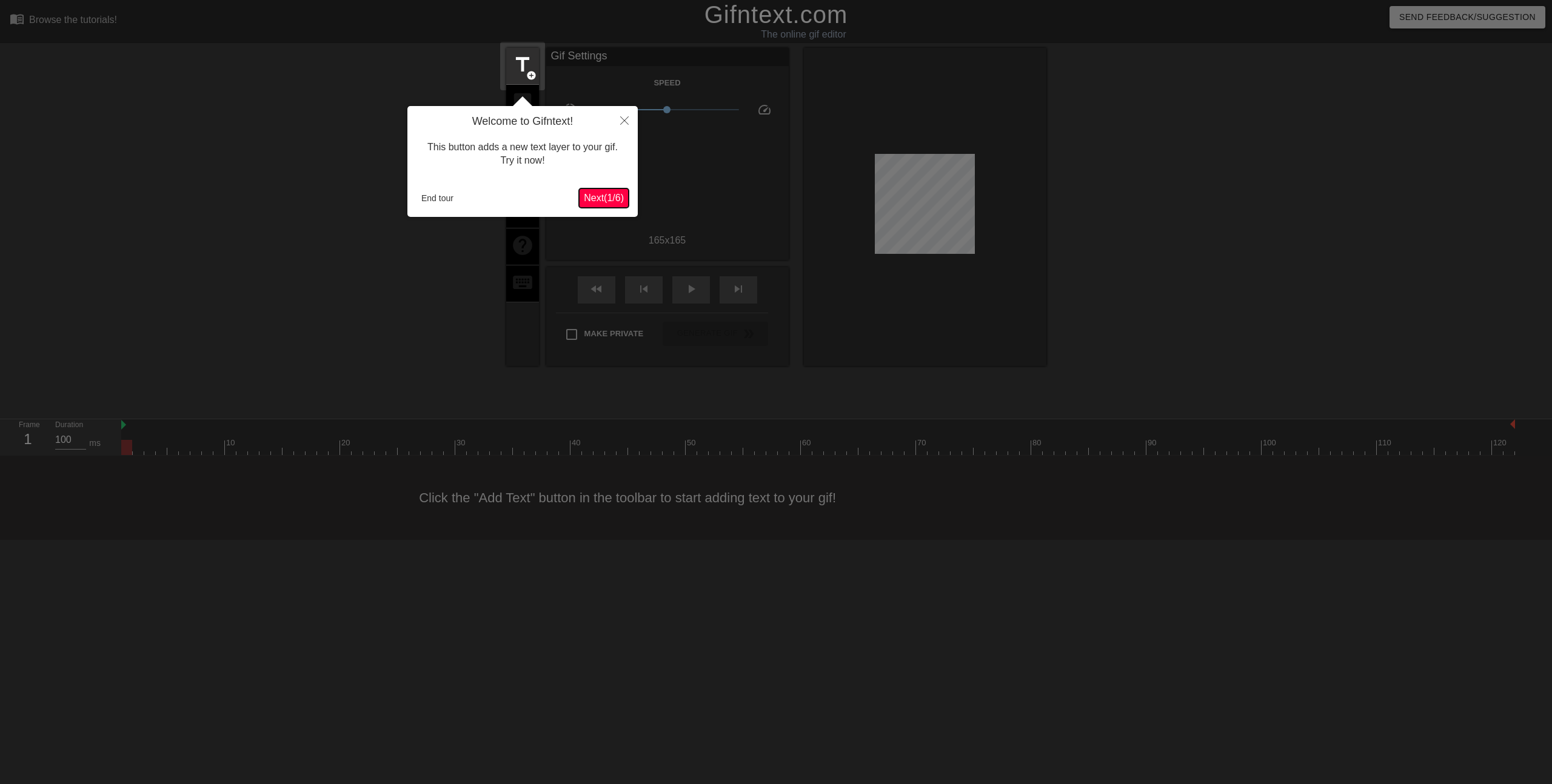 click on "Next  ( 1 / 6 )" at bounding box center [604, 198] 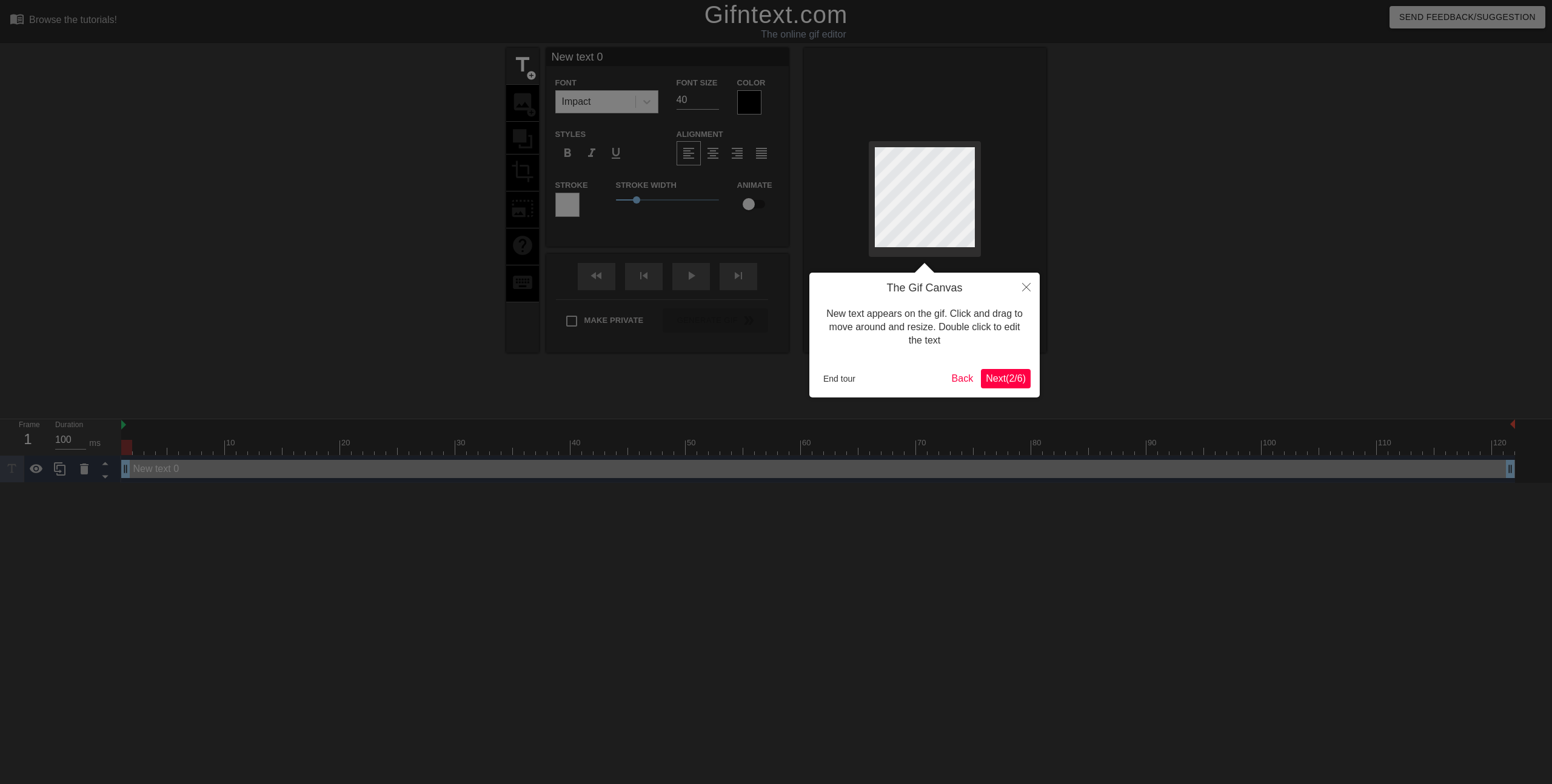 click on "Next  ( 2 / 6 )" at bounding box center [1006, 378] 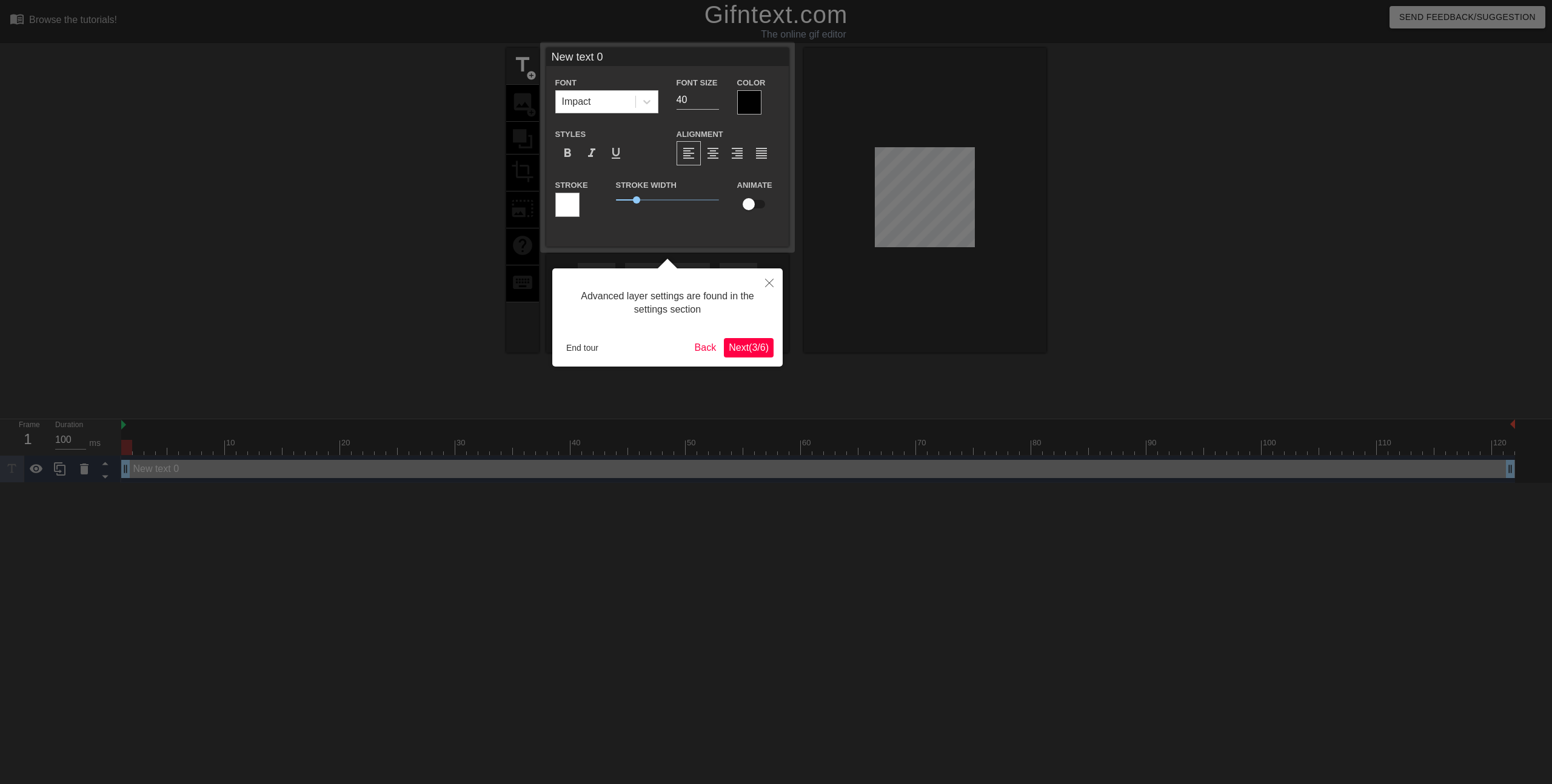 click on "Next  ( 3 / 6 )" at bounding box center (749, 348) 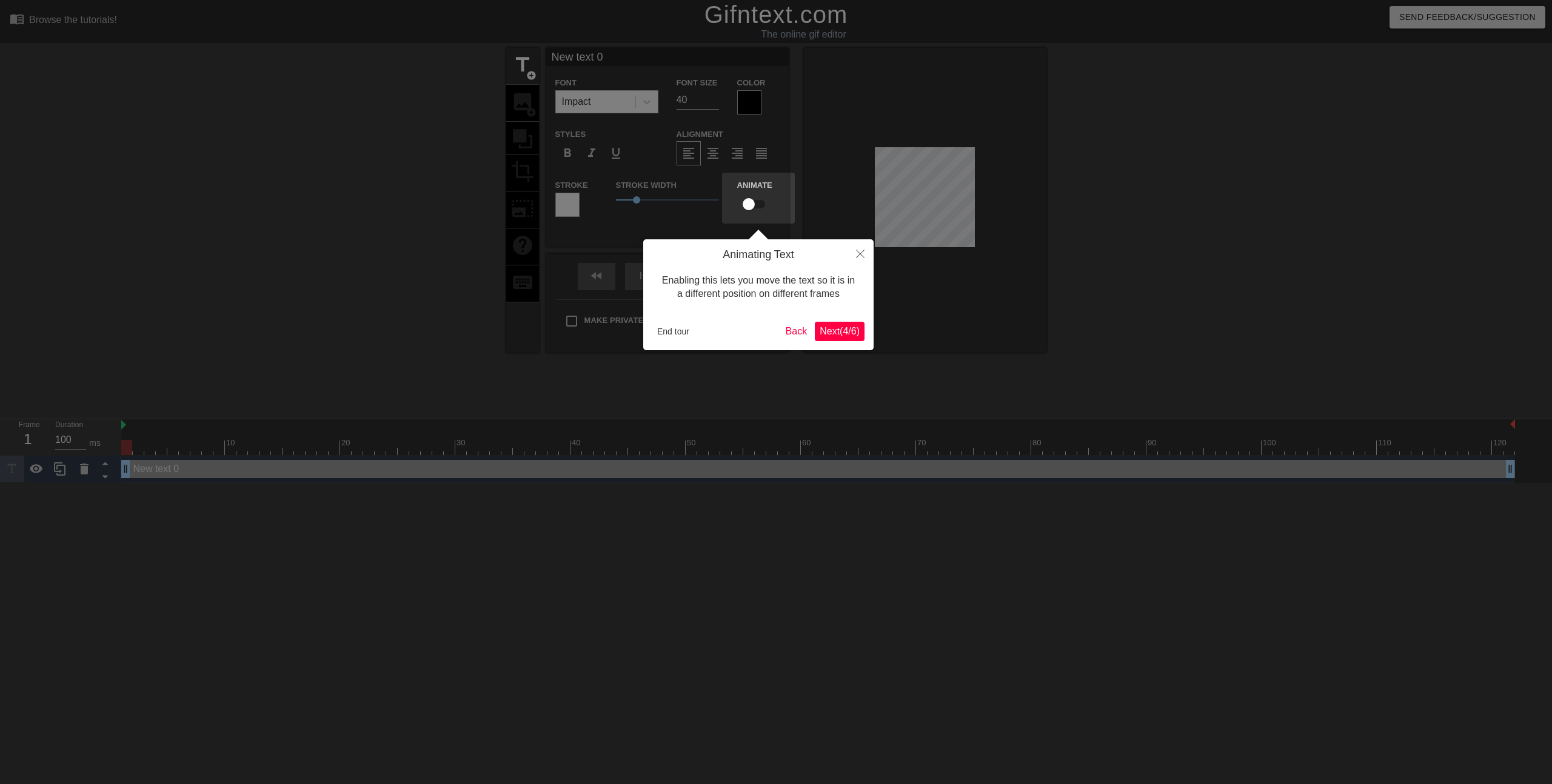 click on "Next  ( 4 / 6 )" at bounding box center [840, 331] 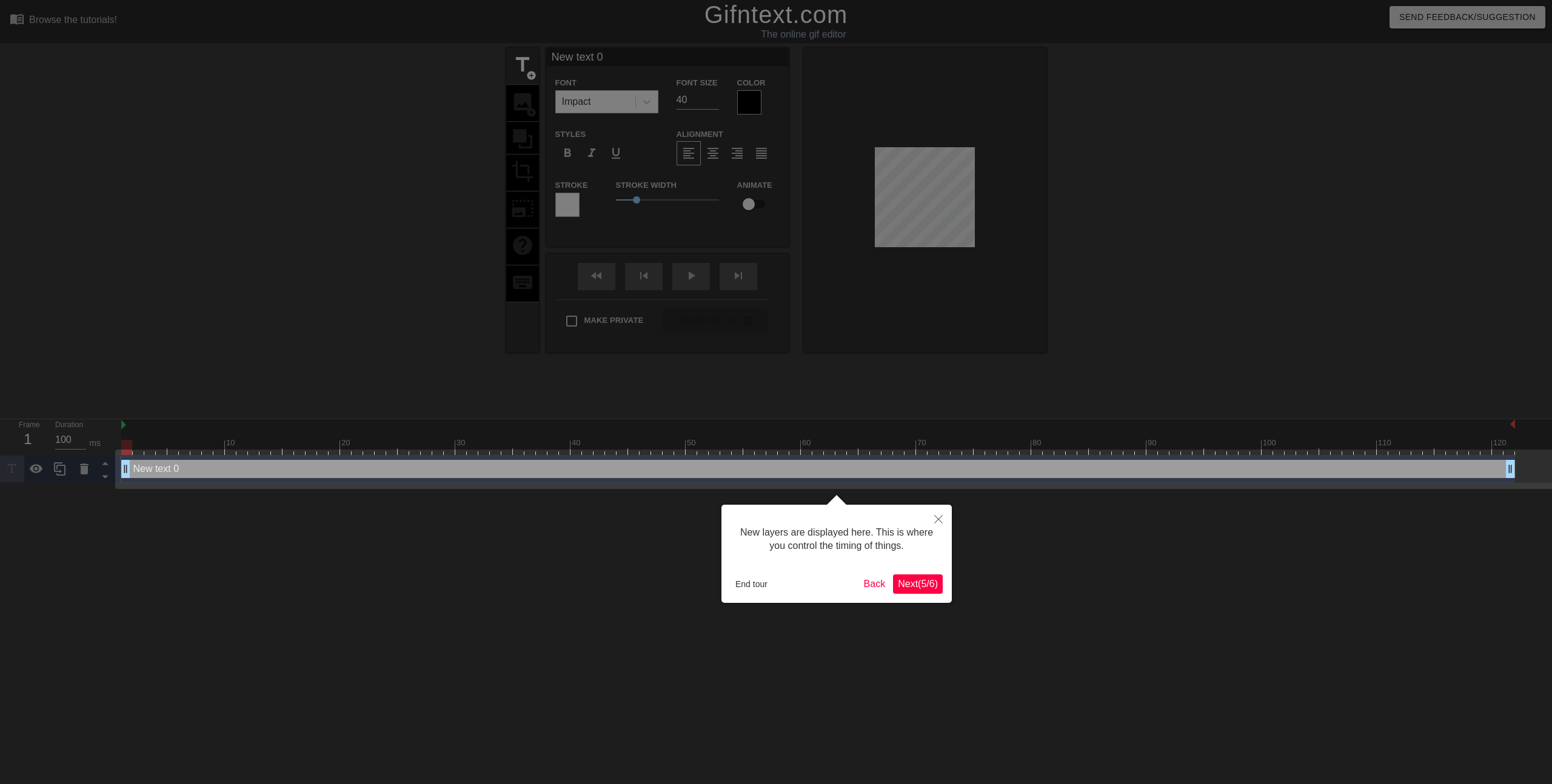 click on "Next  ( 5 / 6 )" at bounding box center (918, 583) 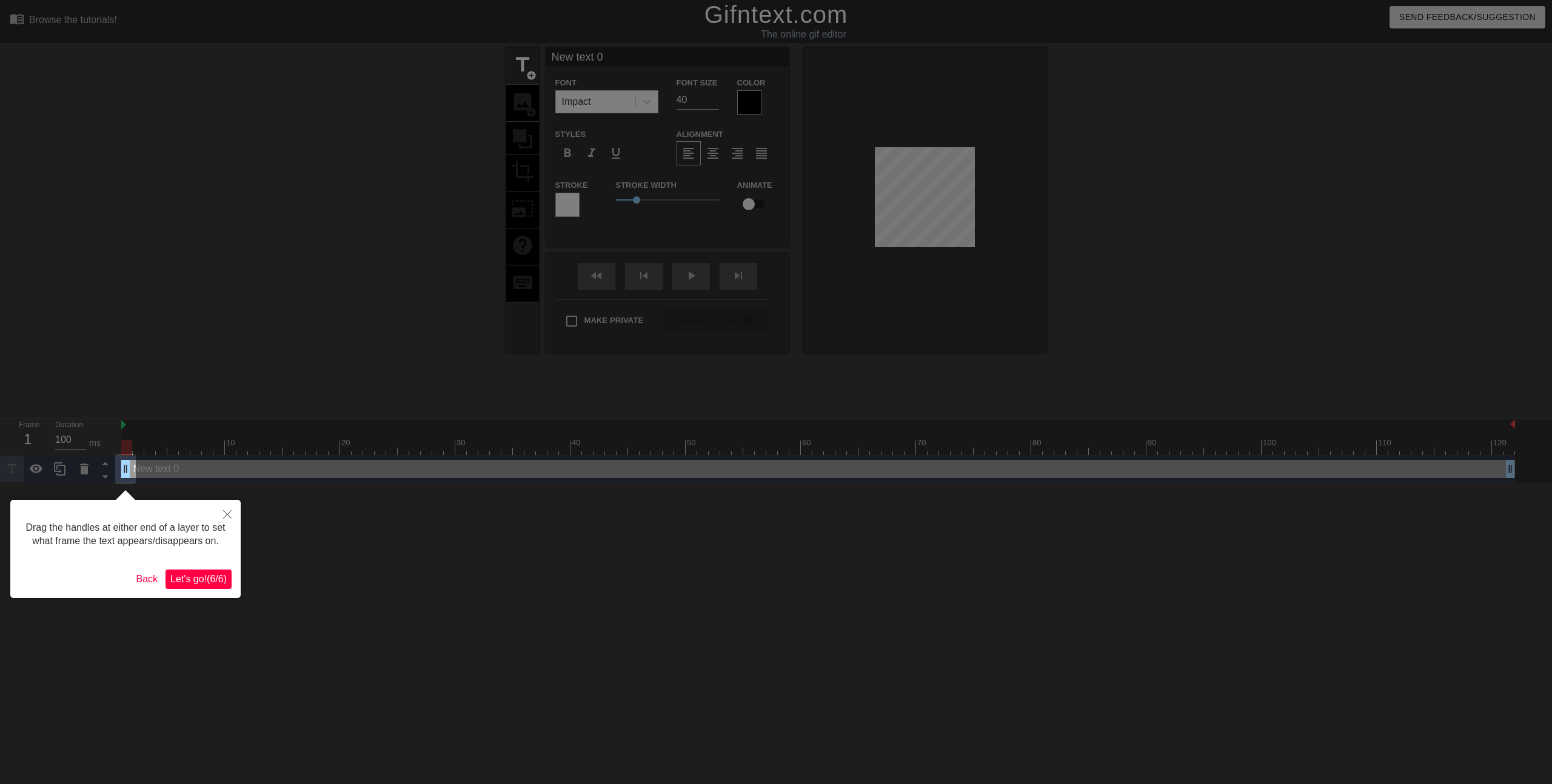 click on "Let's go!  ( 6 / 6 )" at bounding box center [198, 579] 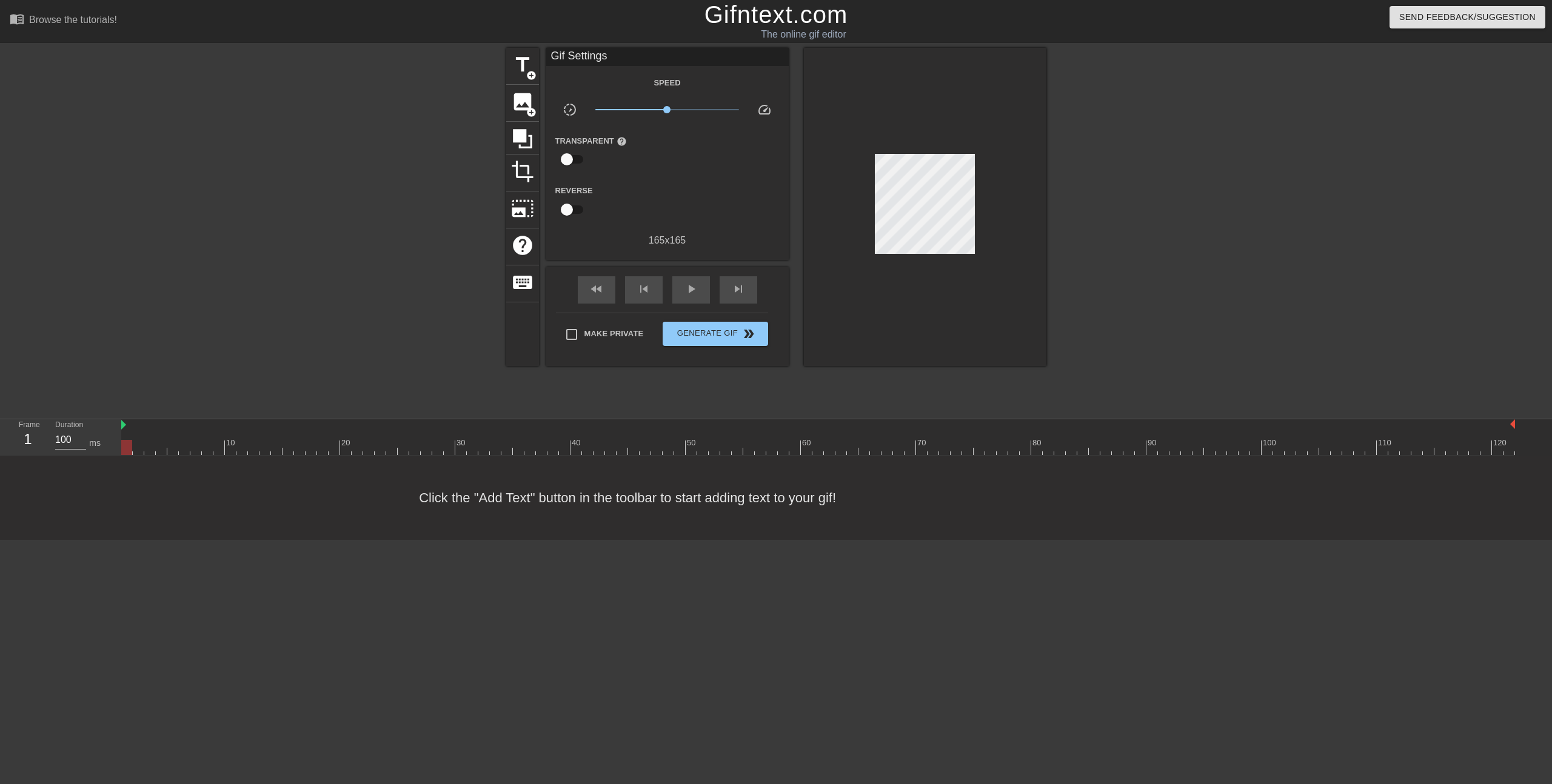 click at bounding box center (925, 207) 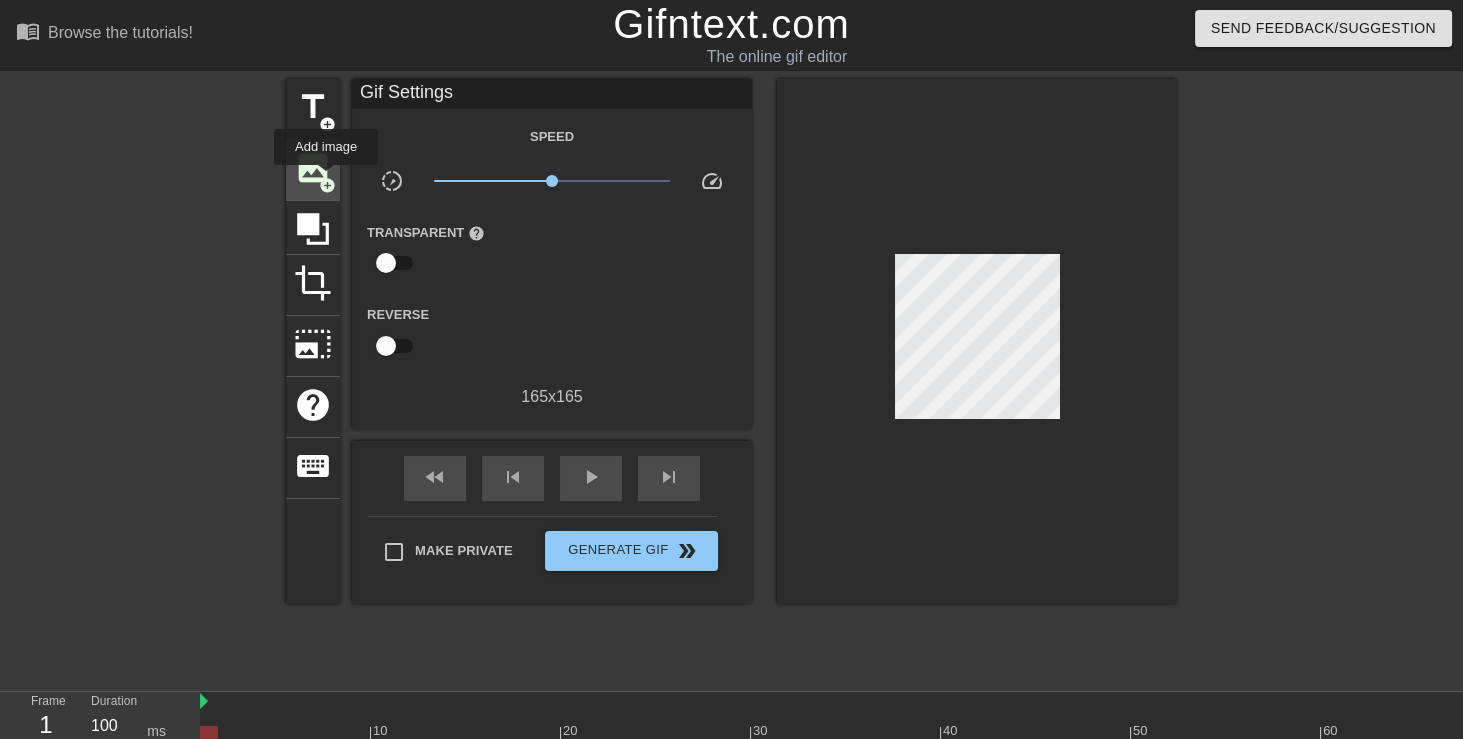 click on "add_circle" at bounding box center (327, 185) 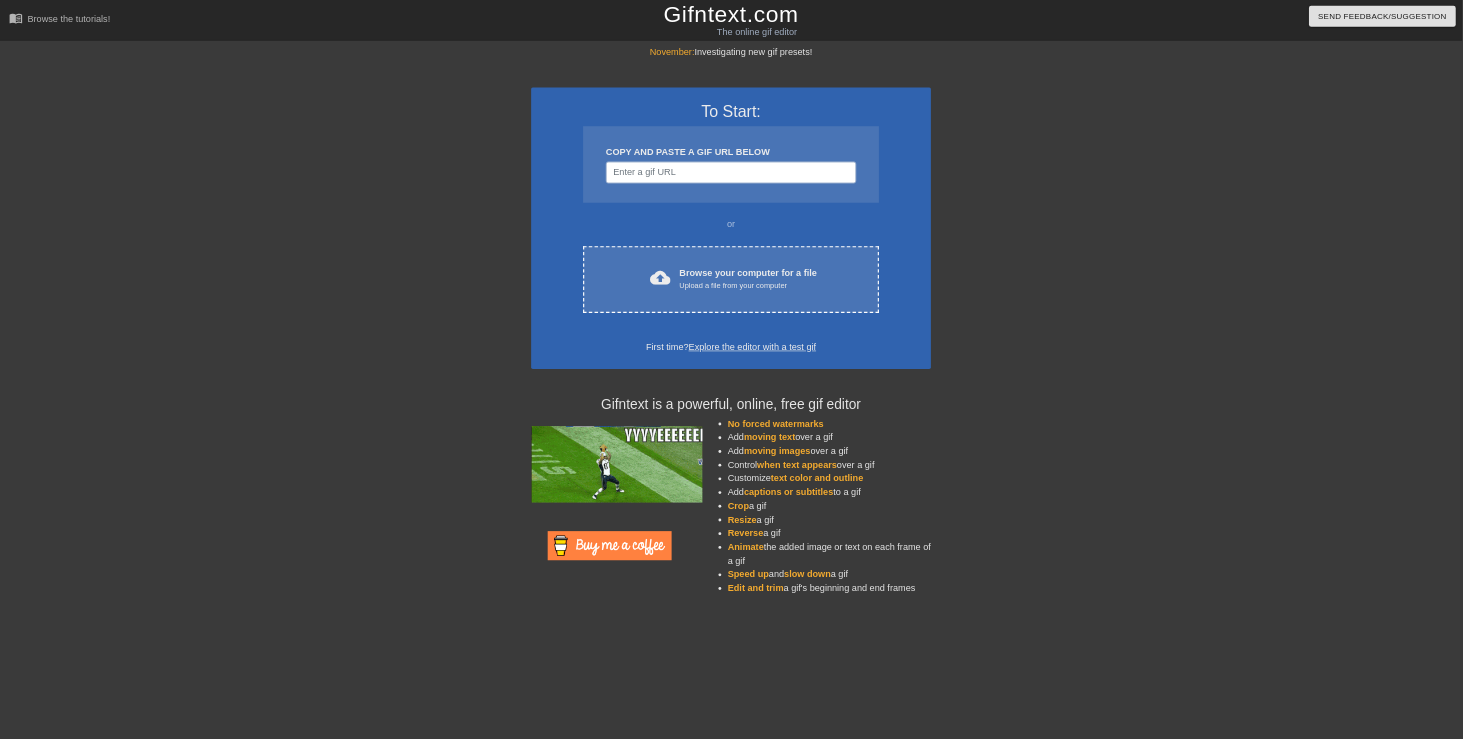 scroll, scrollTop: 0, scrollLeft: 0, axis: both 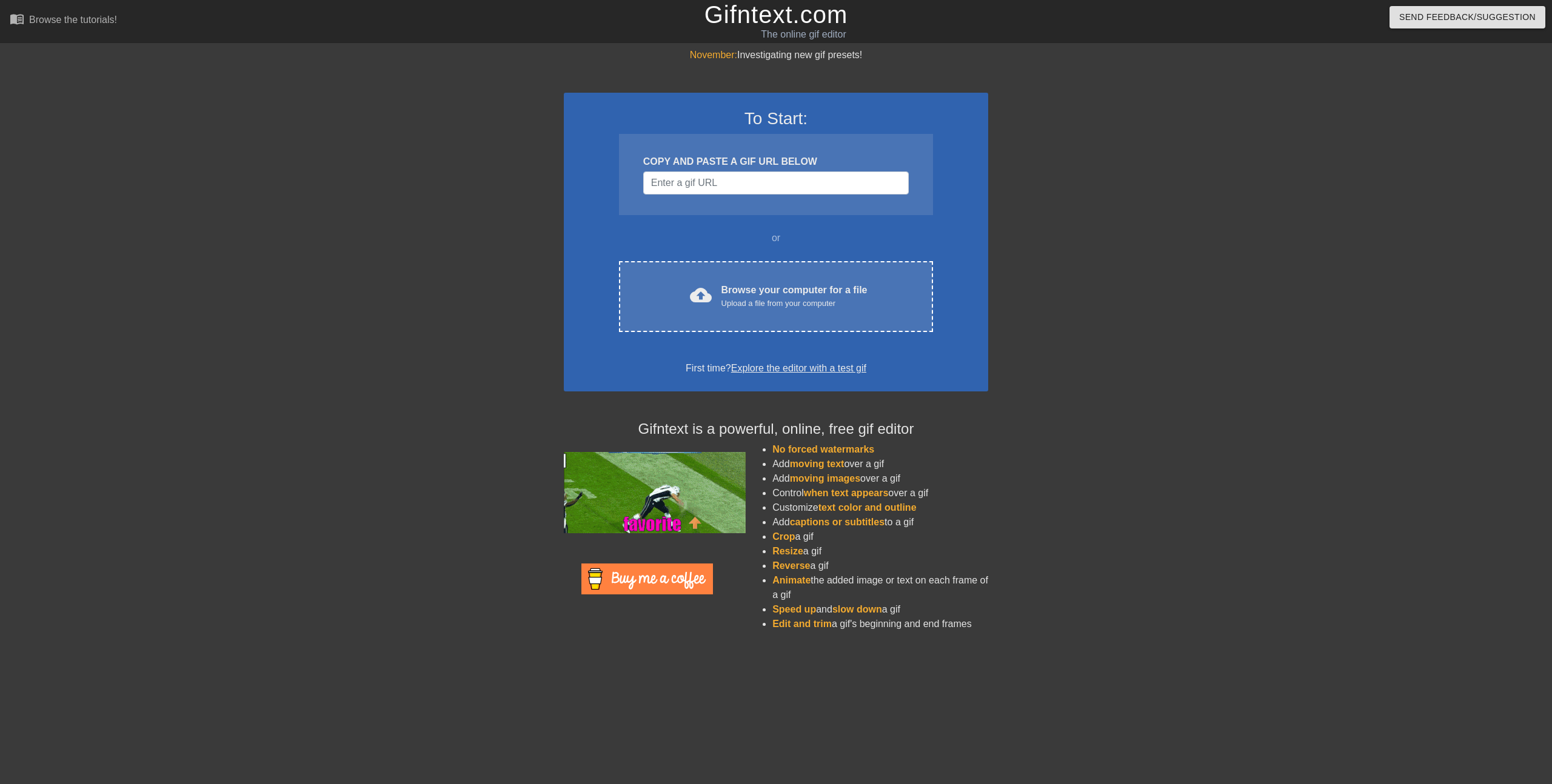 click on "menu_book Browse the tutorials! Gifntext.com The online gif editor Send Feedback/Suggestion     November:  Investigating new gif presets! To Start: COPY AND PASTE A GIF URL BELOW or cloud_upload Browse your computer for a file Upload a file from your computer Choose files First time?  Explore the editor with a test gif Gifntext is a powerful, online, free gif editor No forced watermarks Add  moving text  over a gif Add  moving images  over a gif Control  when text appears  over a gif Customize   text color and outline Add  captions or subtitles  to a gif Crop  a gif Resize  a gif Reverse  a gif Animate  the added image or text on each frame of a gif Speed up  and  slow down  a gif Edit and trim  a gif's beginning and end frames" at bounding box center [776, 323] 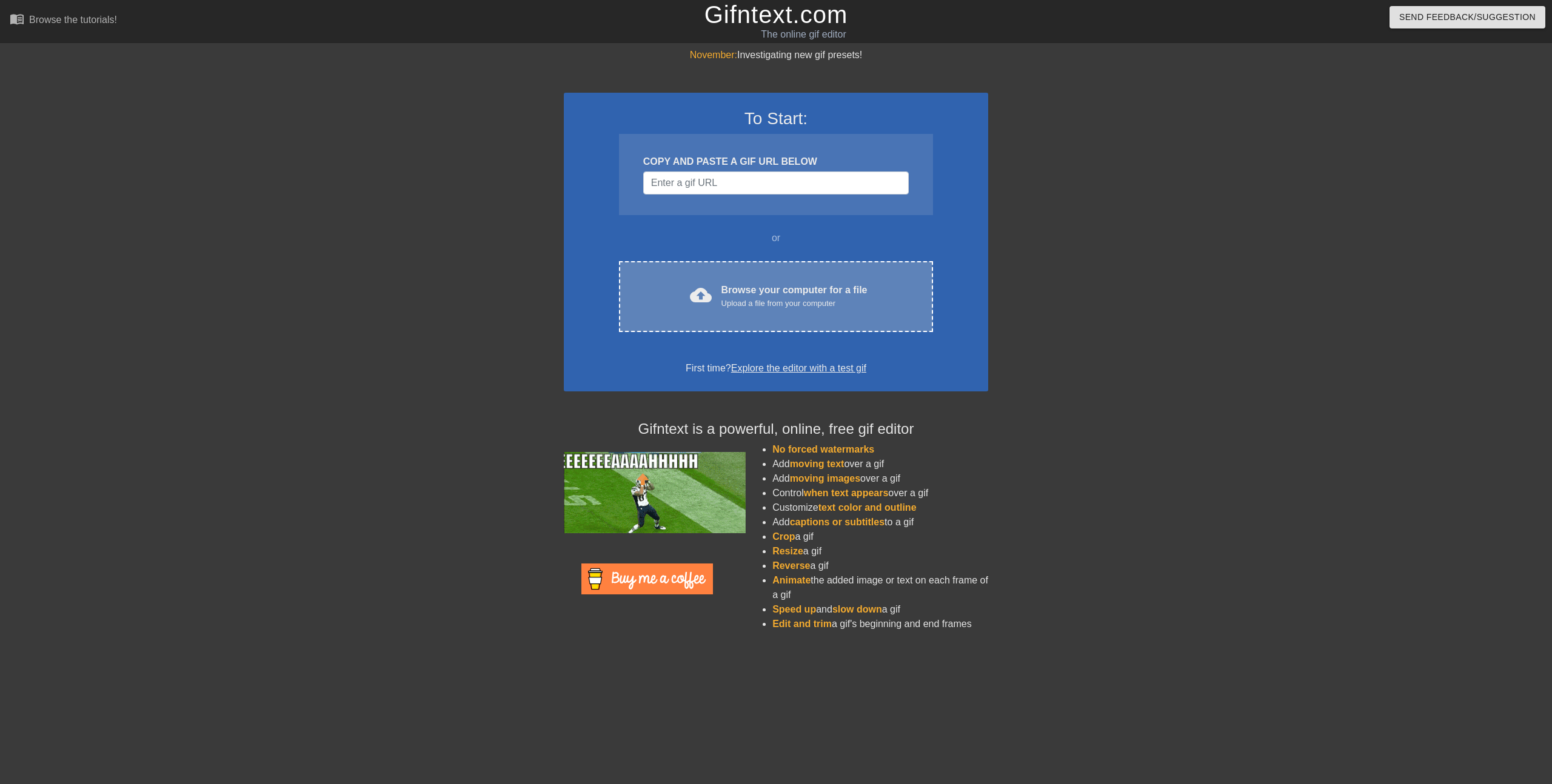 click on "cloud_upload Browse your computer for a file Upload a file from your computer Choose files" at bounding box center (776, 296) 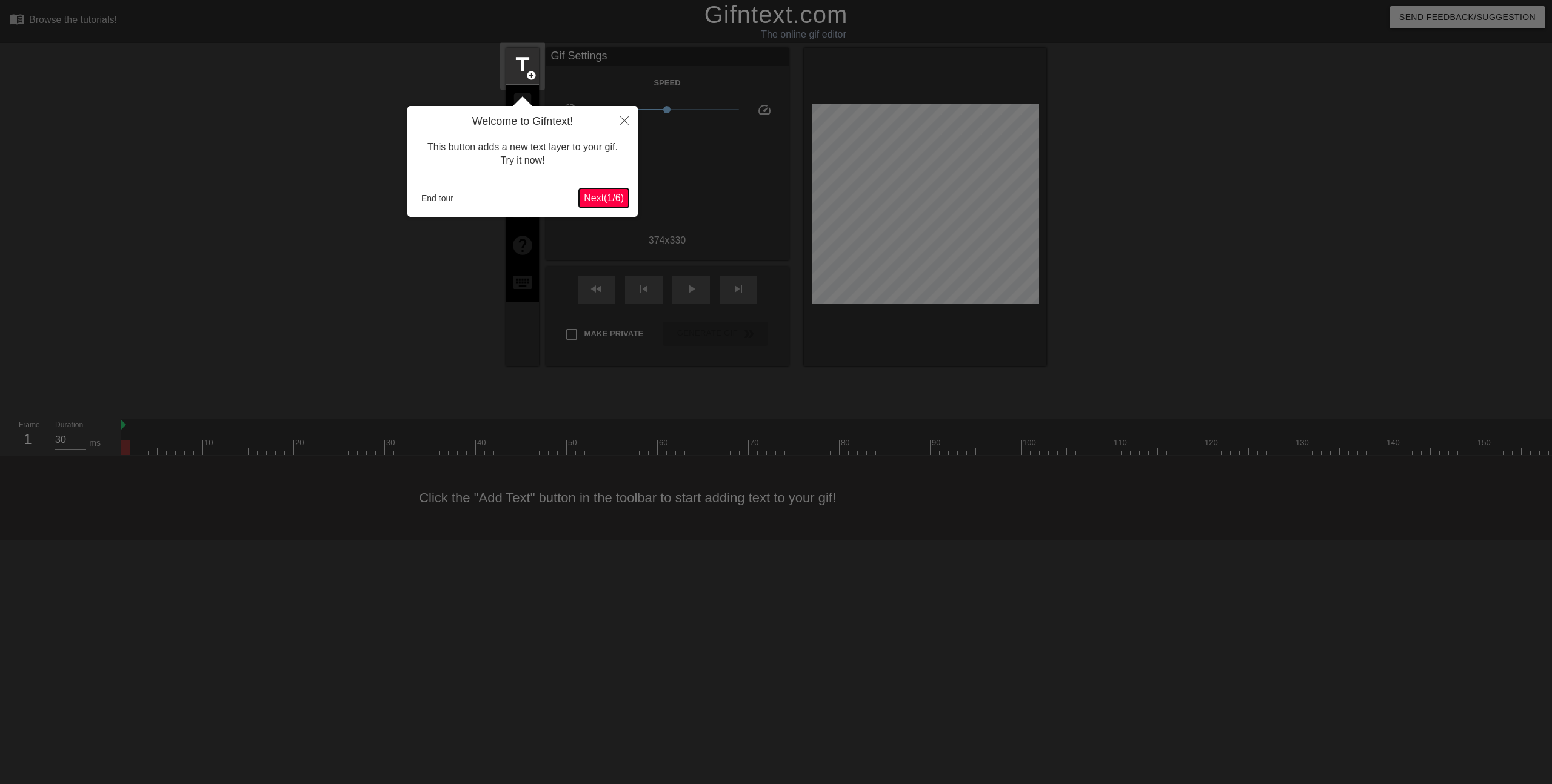 click on "Next  ( 1 / 6 )" at bounding box center [604, 198] 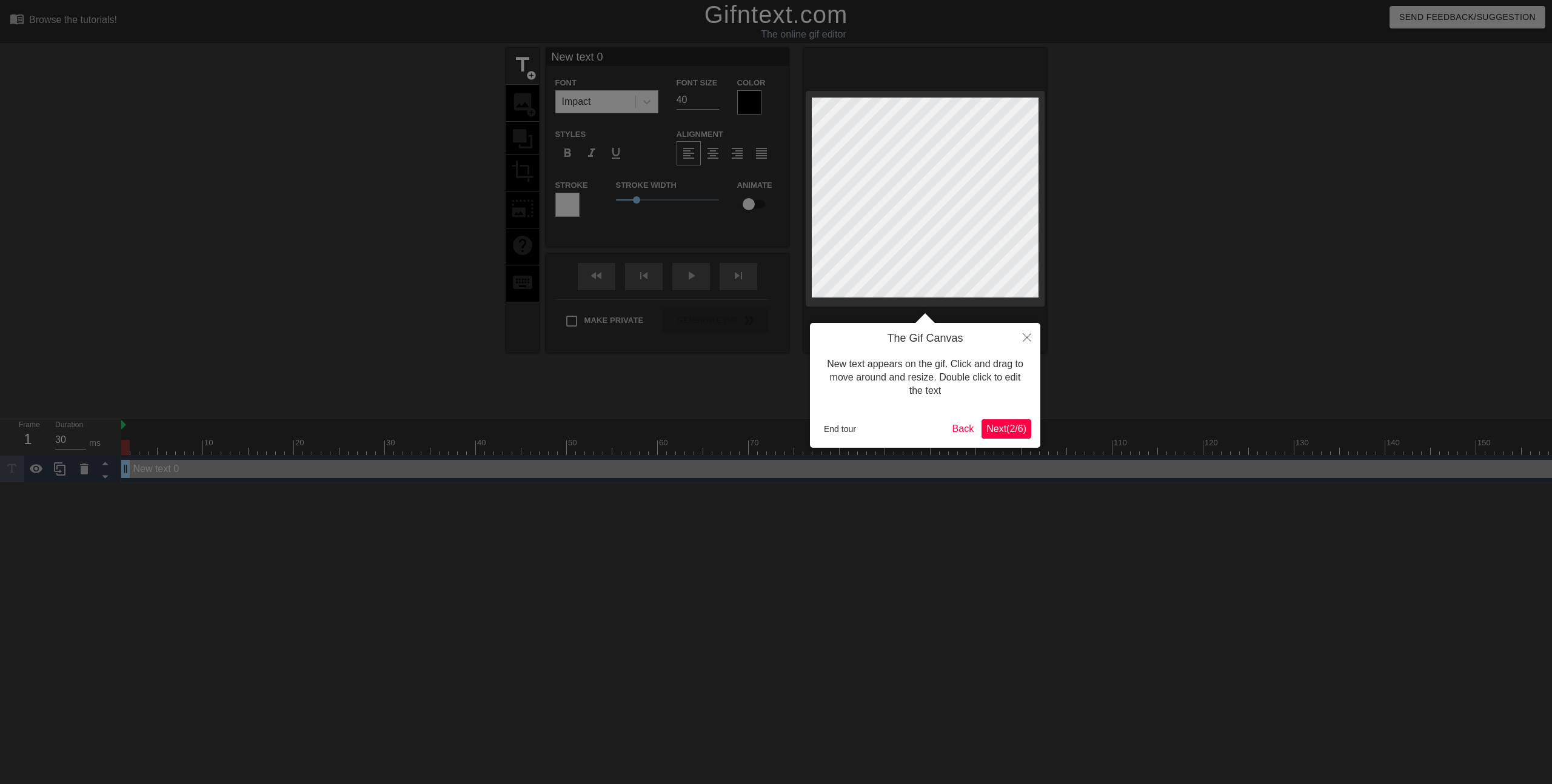 click on "menu_book Browse the tutorials! Gifntext.com The online gif editor Send Feedback/Suggestion     title add_circle image add_circle crop photo_size_select_large help keyboard New text 0 Font Impact Font Size 40 Color Styles format_bold format_italic format_underline Alignment format_align_left format_align_center format_align_right format_align_justify Stroke Stroke Width 1 Animate fast_rewind skip_previous play_arrow skip_next Make Private Generate Gif double_arrow     Frame 1 Duration 30 ms                                       10                                         20                                         30                                         40                                         50                                         60                                         70                                         80" at bounding box center (776, 241) 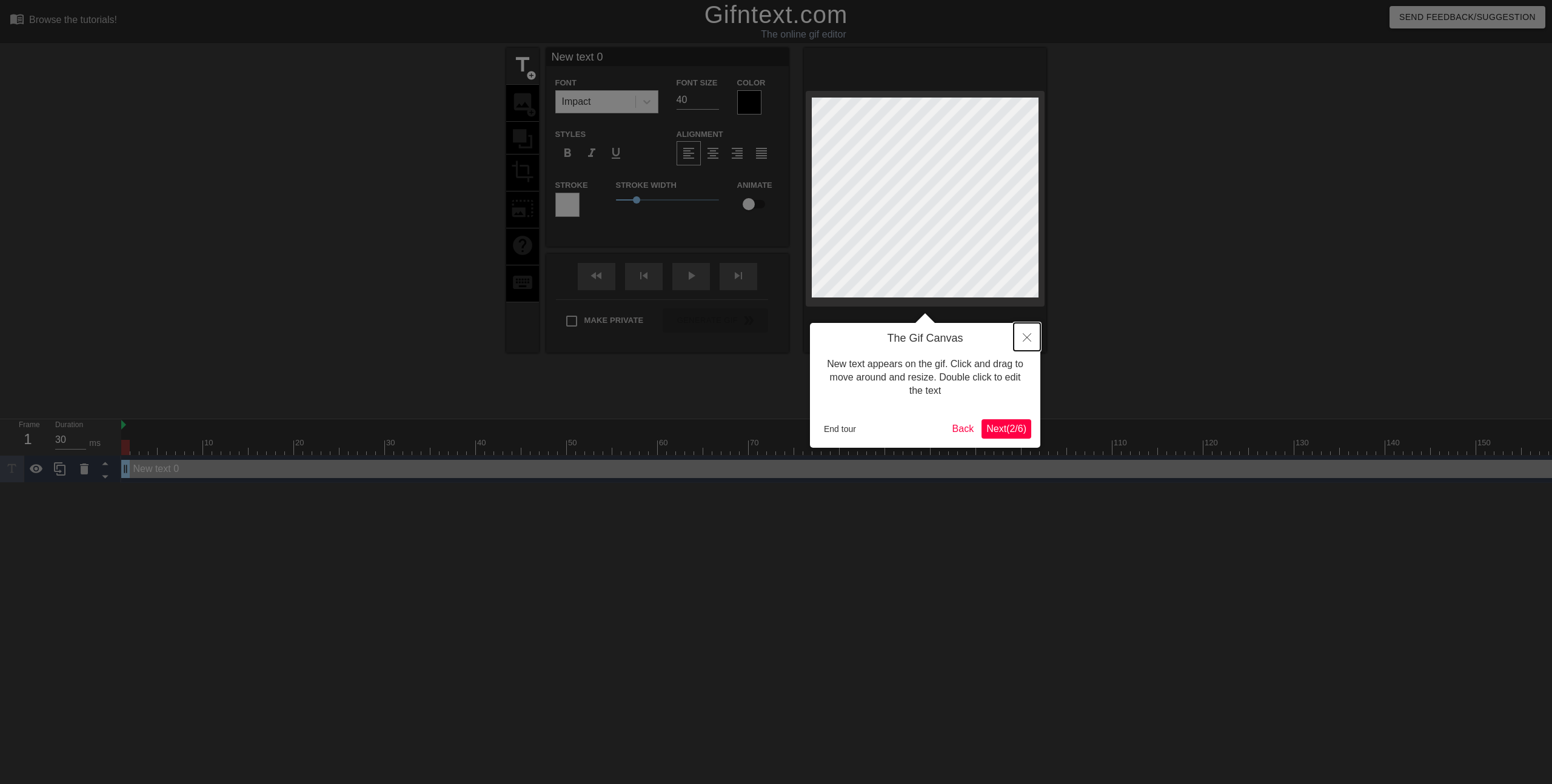 click 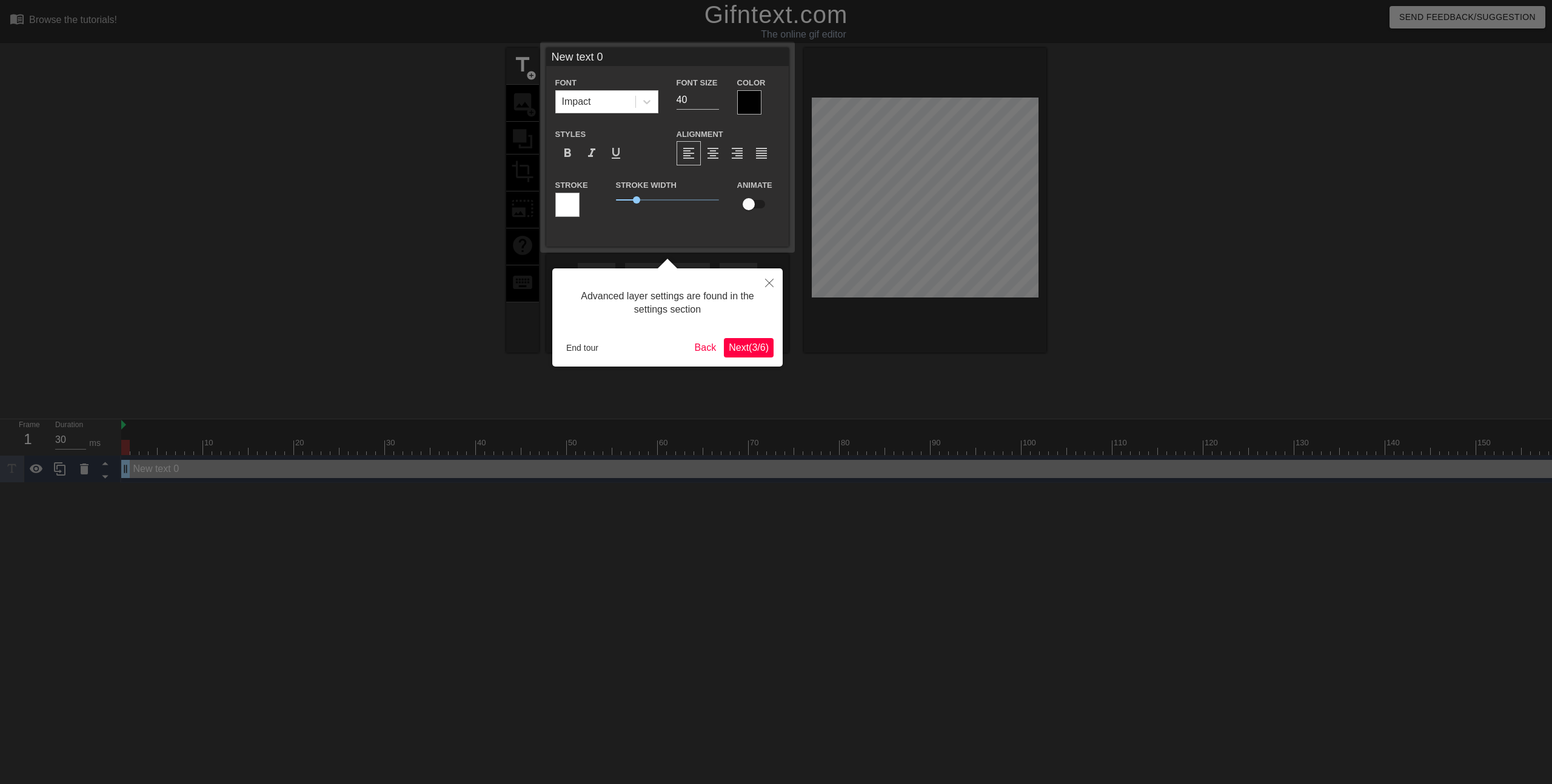 click on "Next  ( 3 / 6 )" at bounding box center [749, 347] 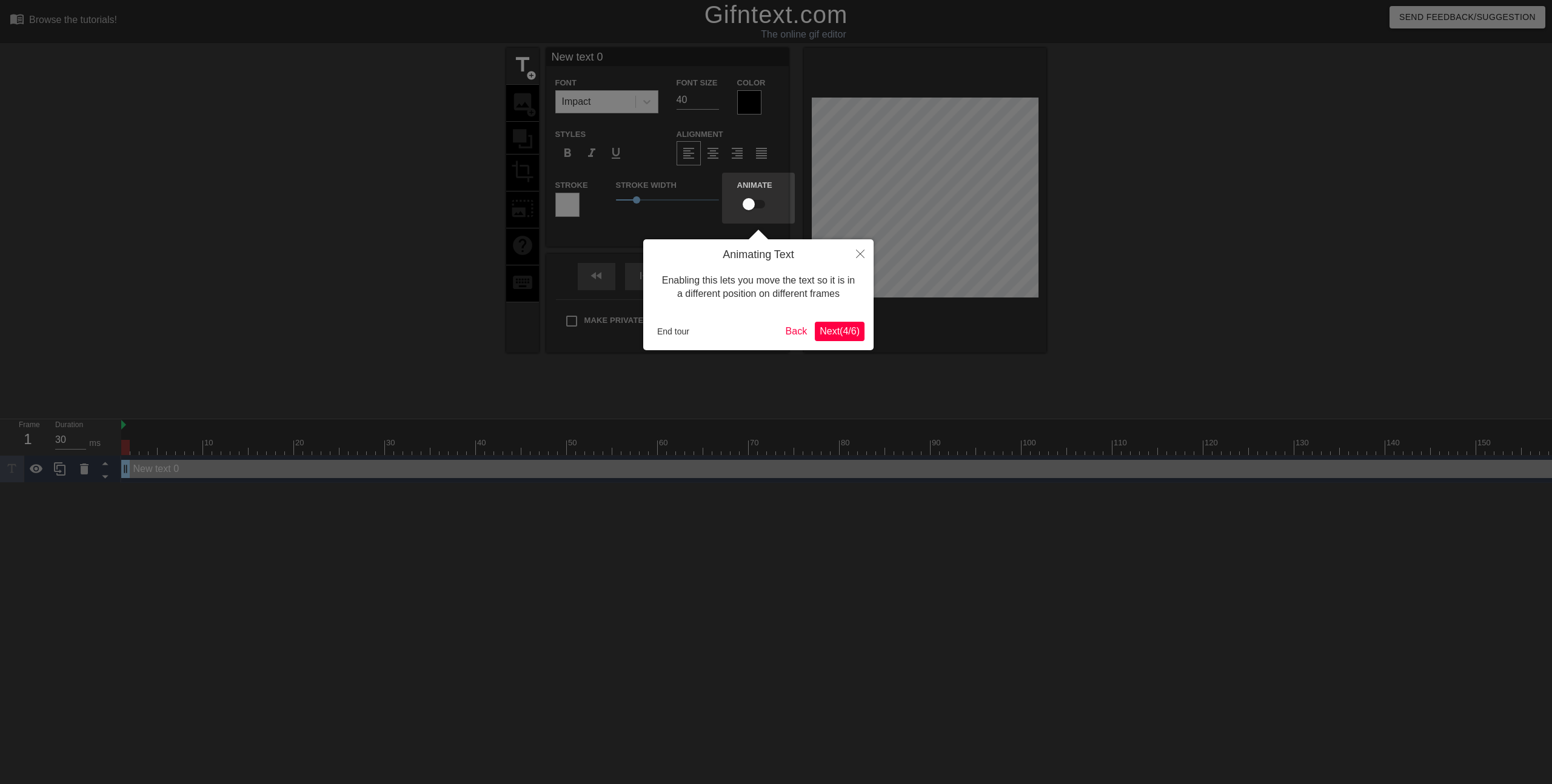 click on "Next  ( 4 / 6 )" at bounding box center (840, 331) 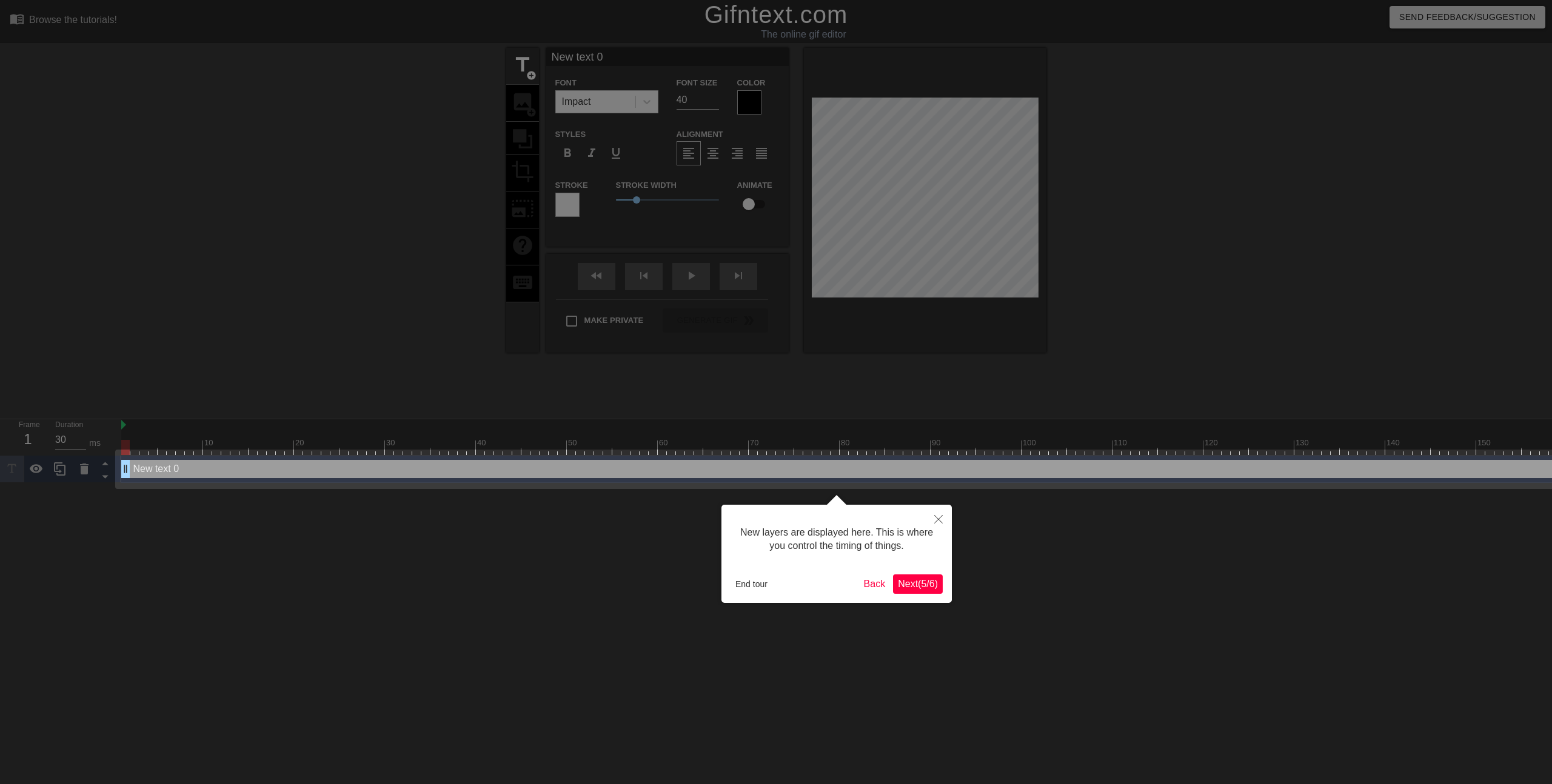 click on "Next  ( 5 / 6 )" at bounding box center (918, 583) 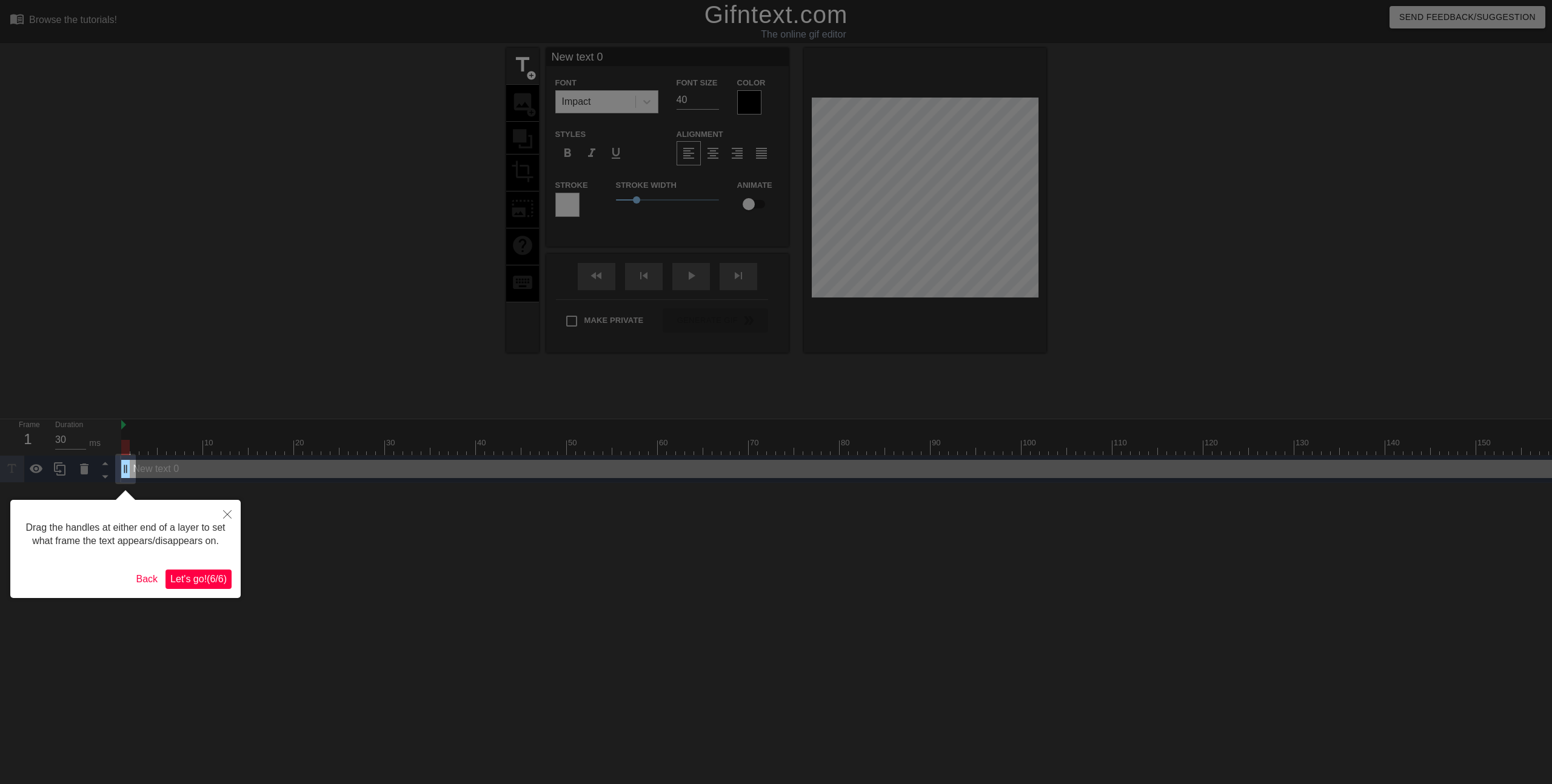 click on "Let's go!  ( 6 / 6 )" at bounding box center (198, 579) 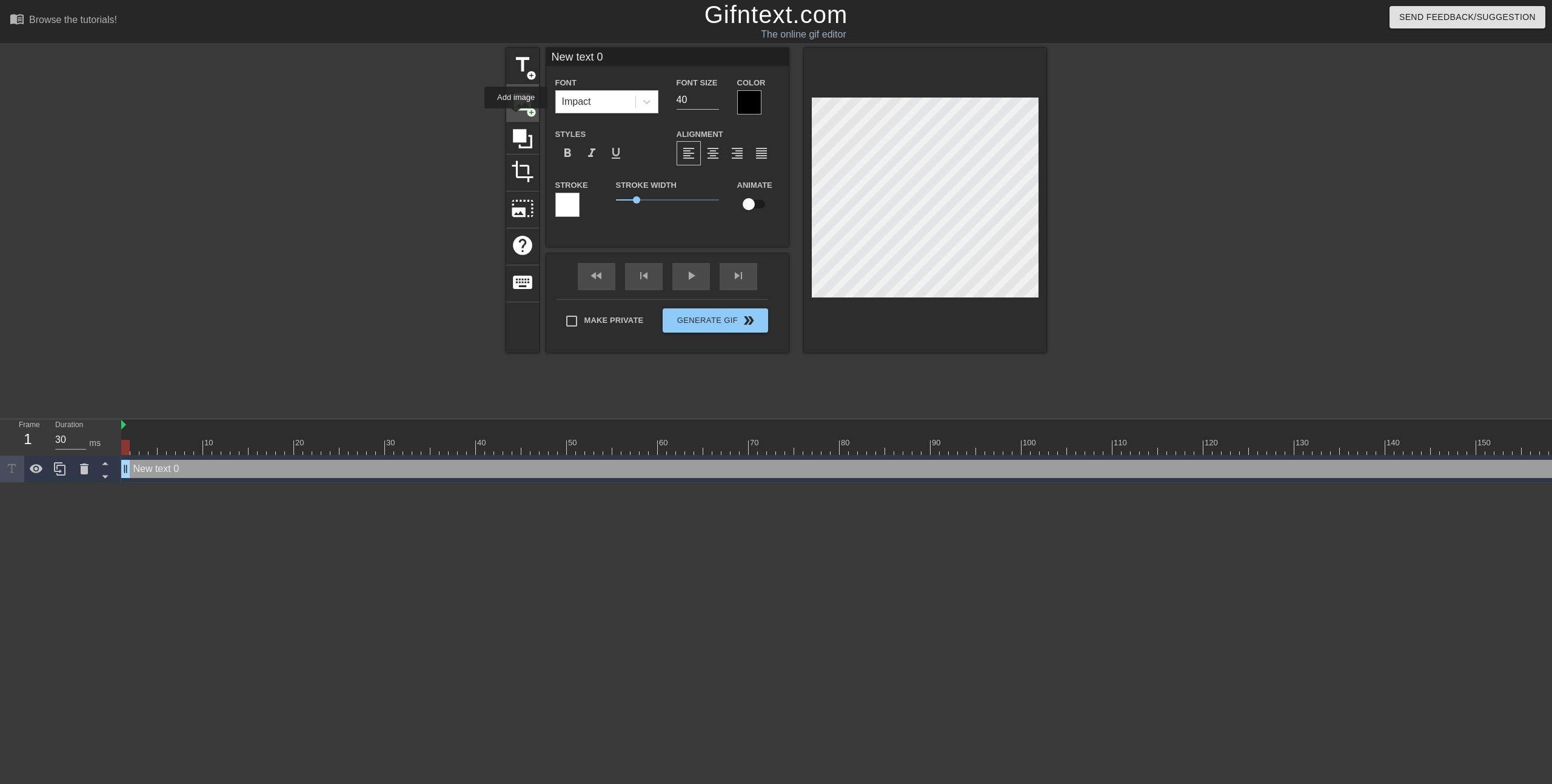 click on "image add_circle" at bounding box center [523, 103] 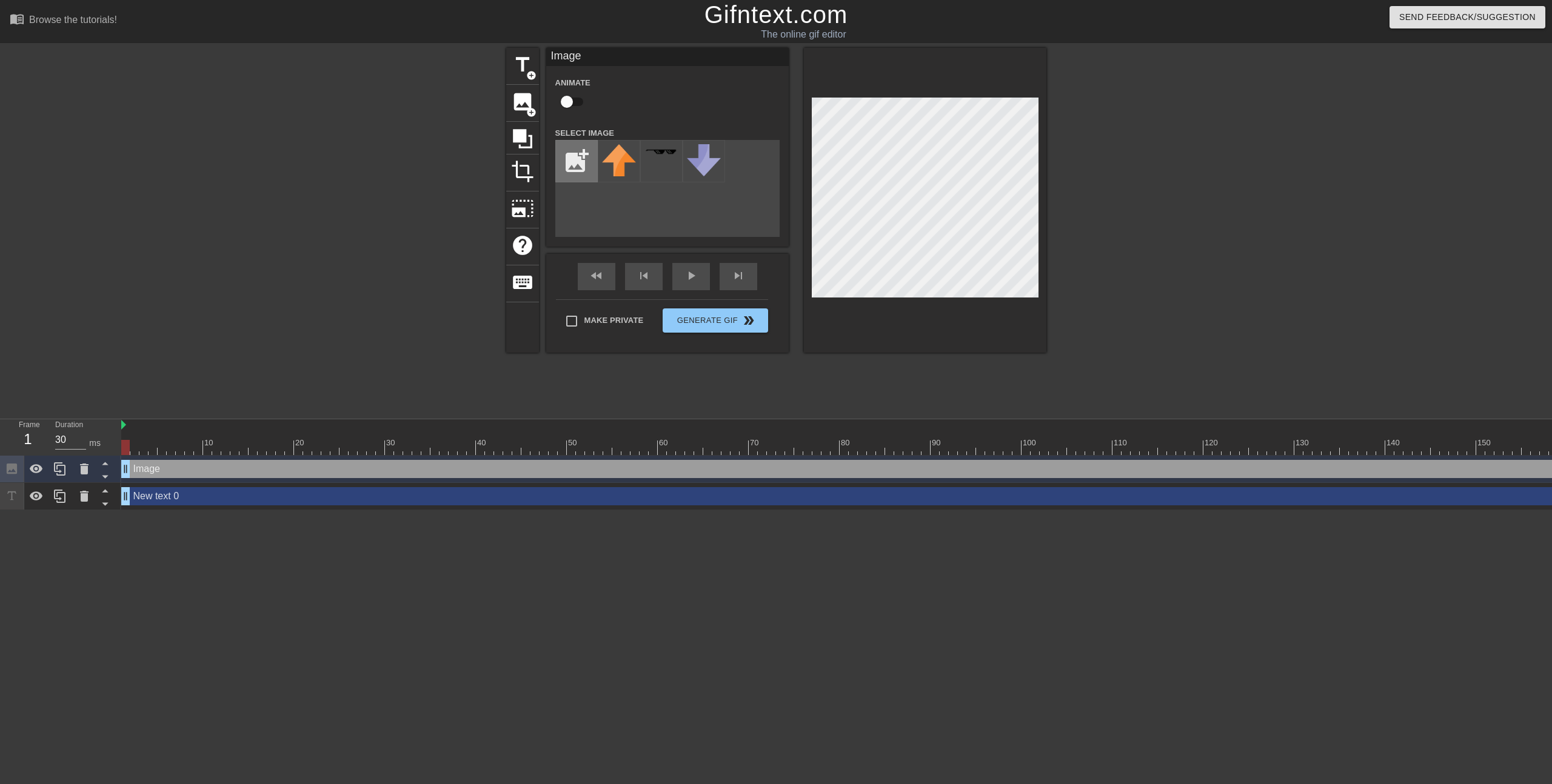 click at bounding box center (577, 161) 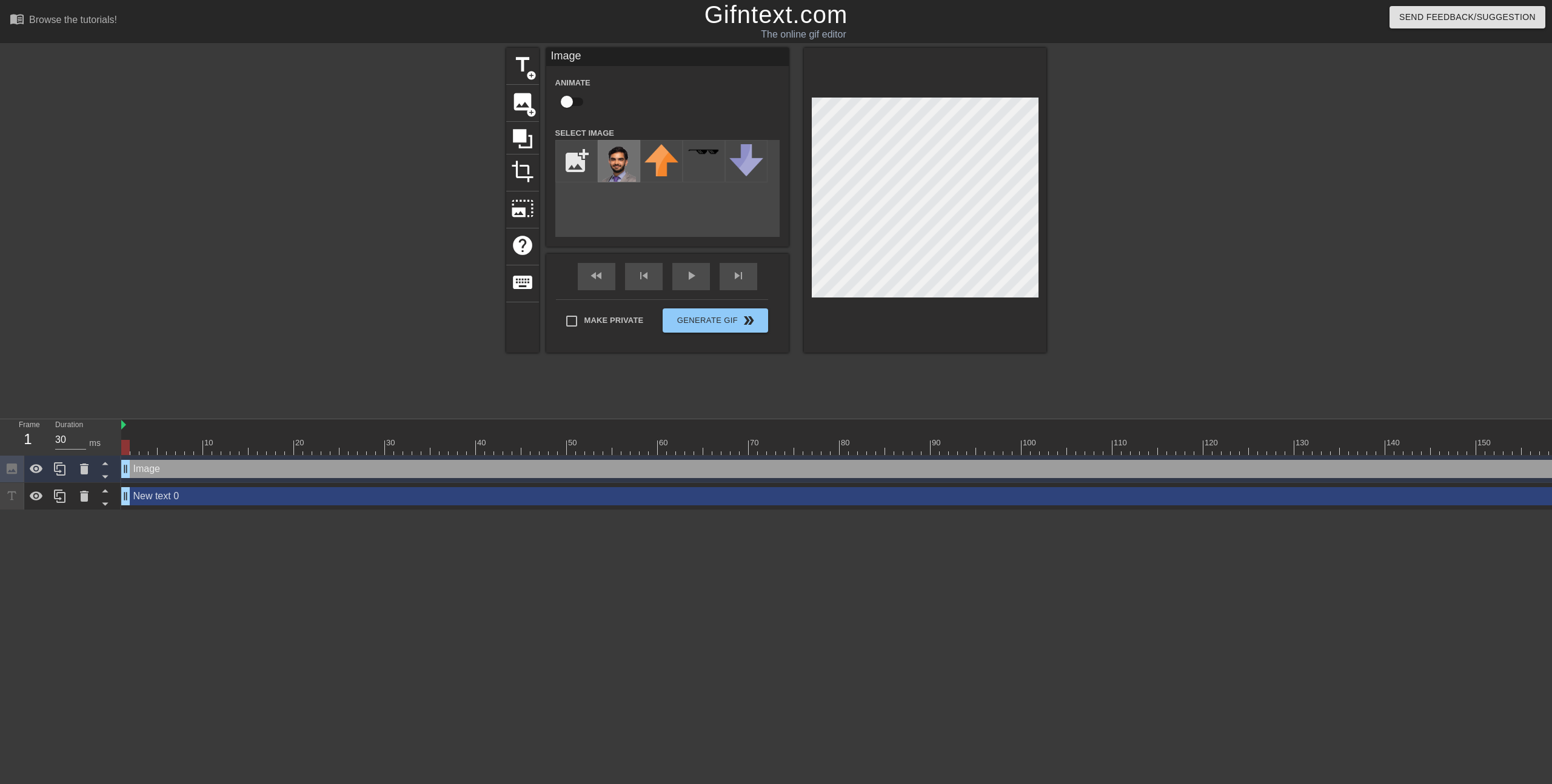 click at bounding box center [619, 163] 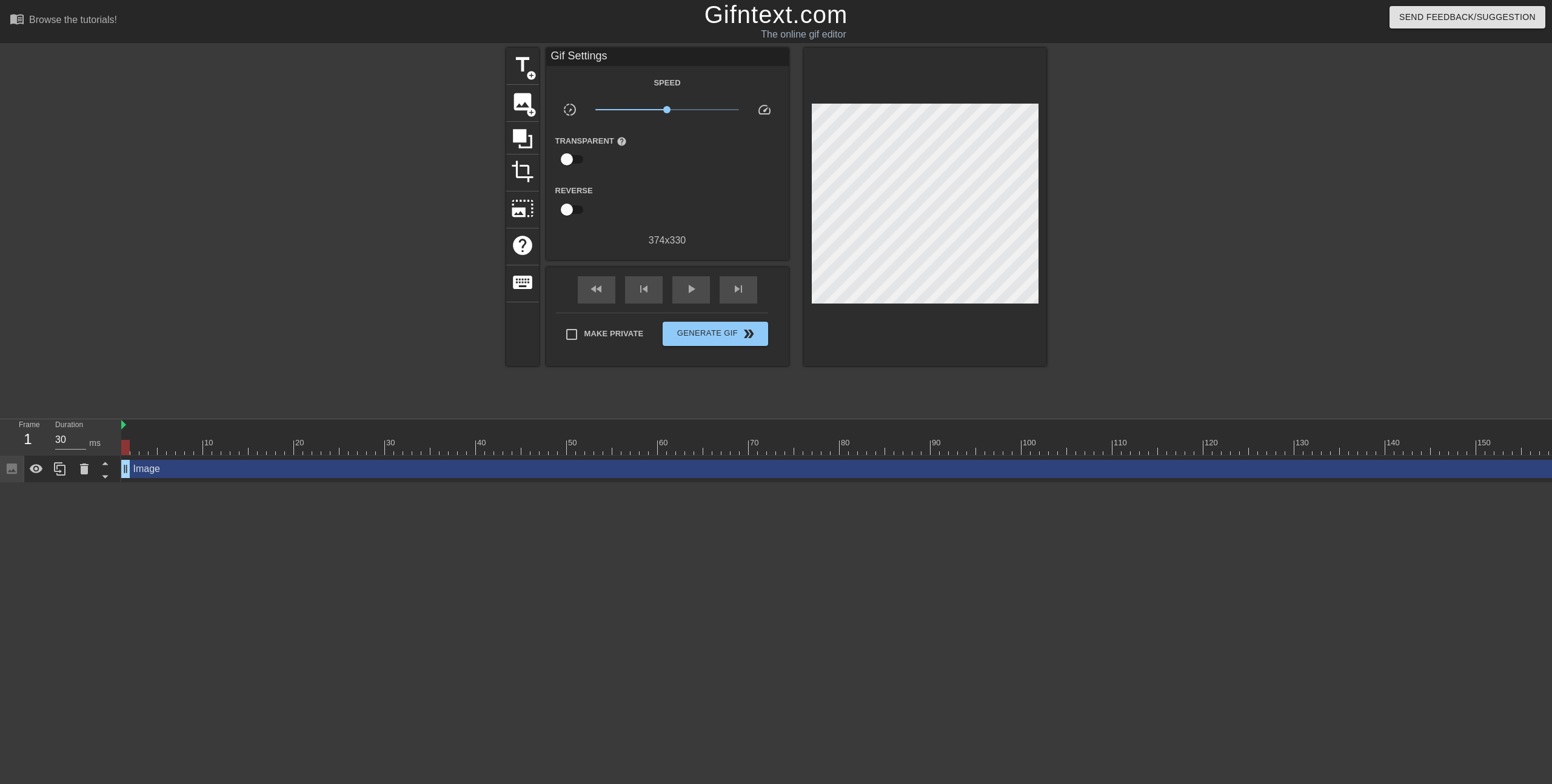 click at bounding box center [925, 207] 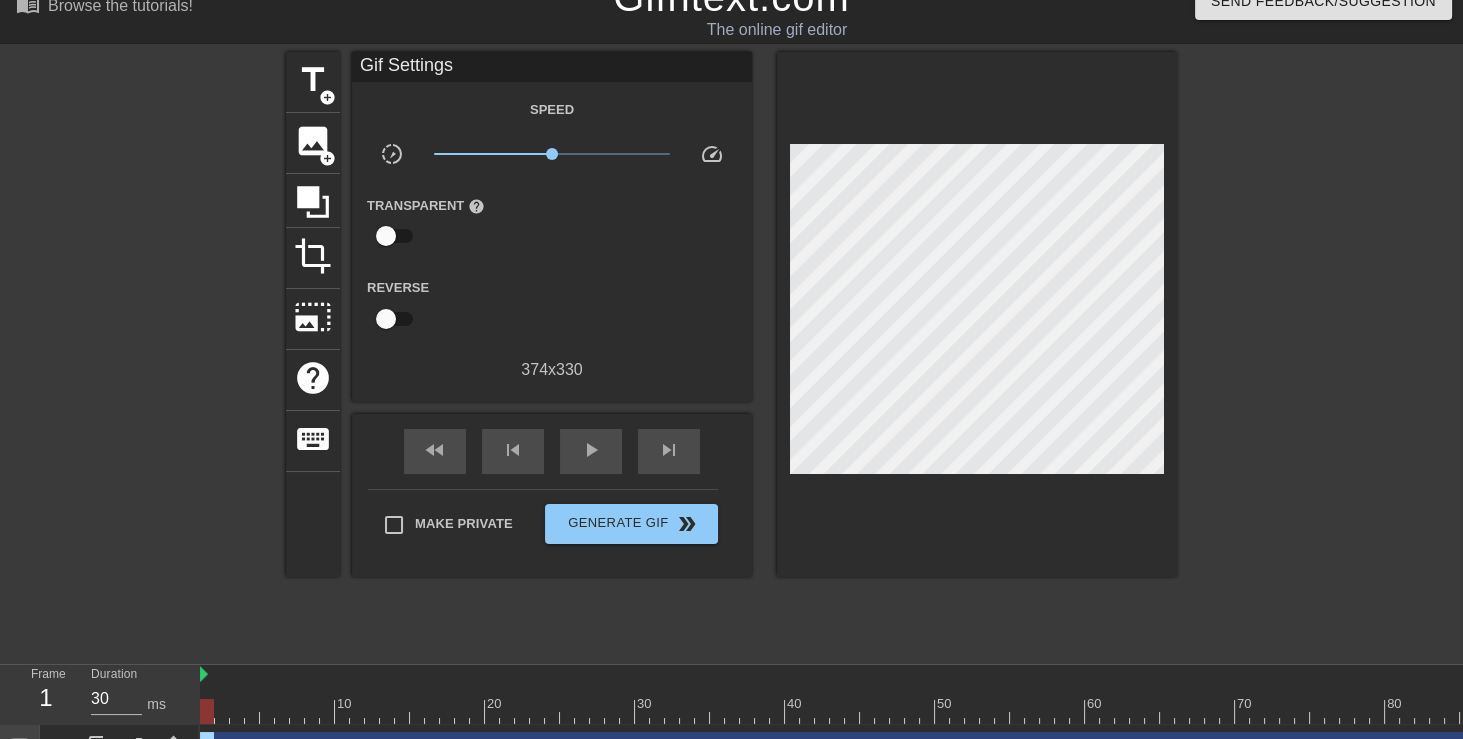 scroll, scrollTop: 60, scrollLeft: 0, axis: vertical 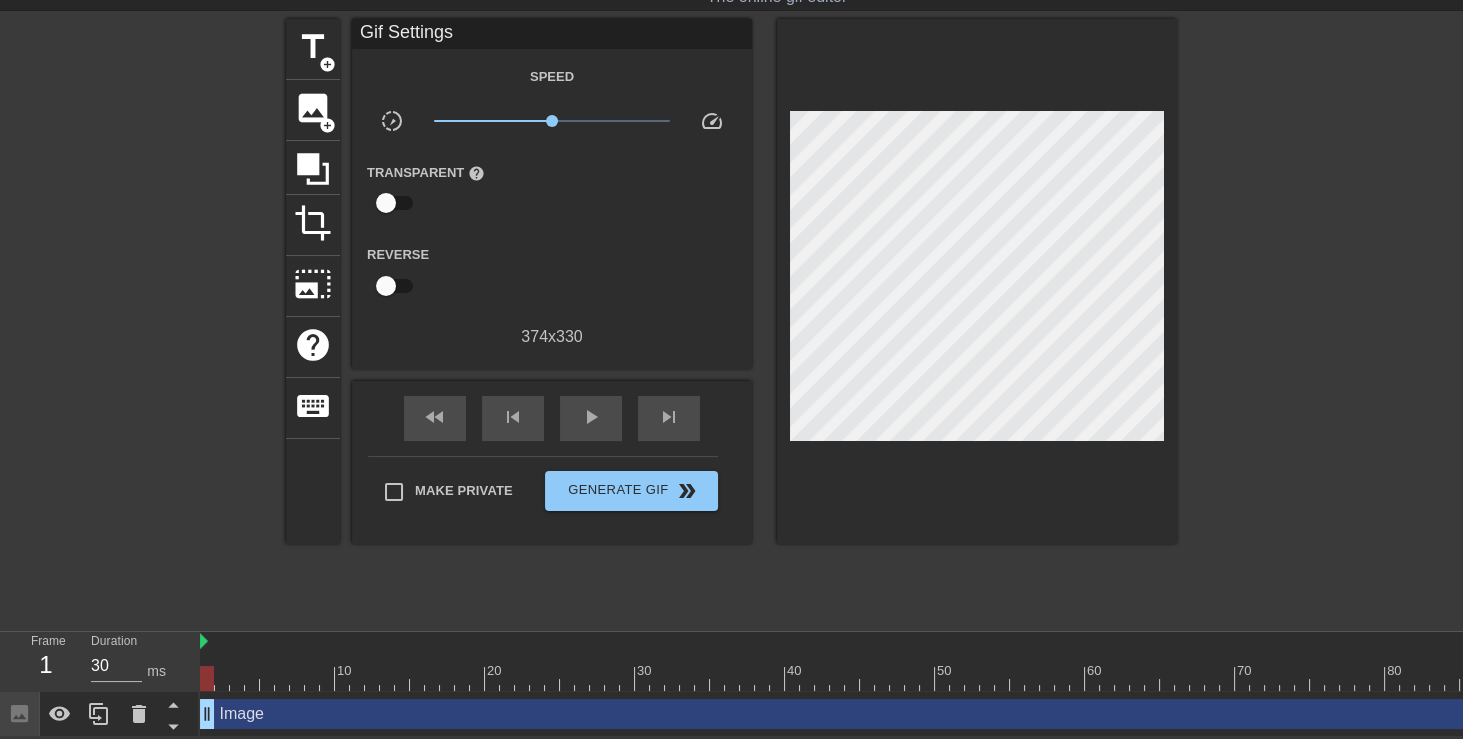 click on "1" at bounding box center (46, 665) 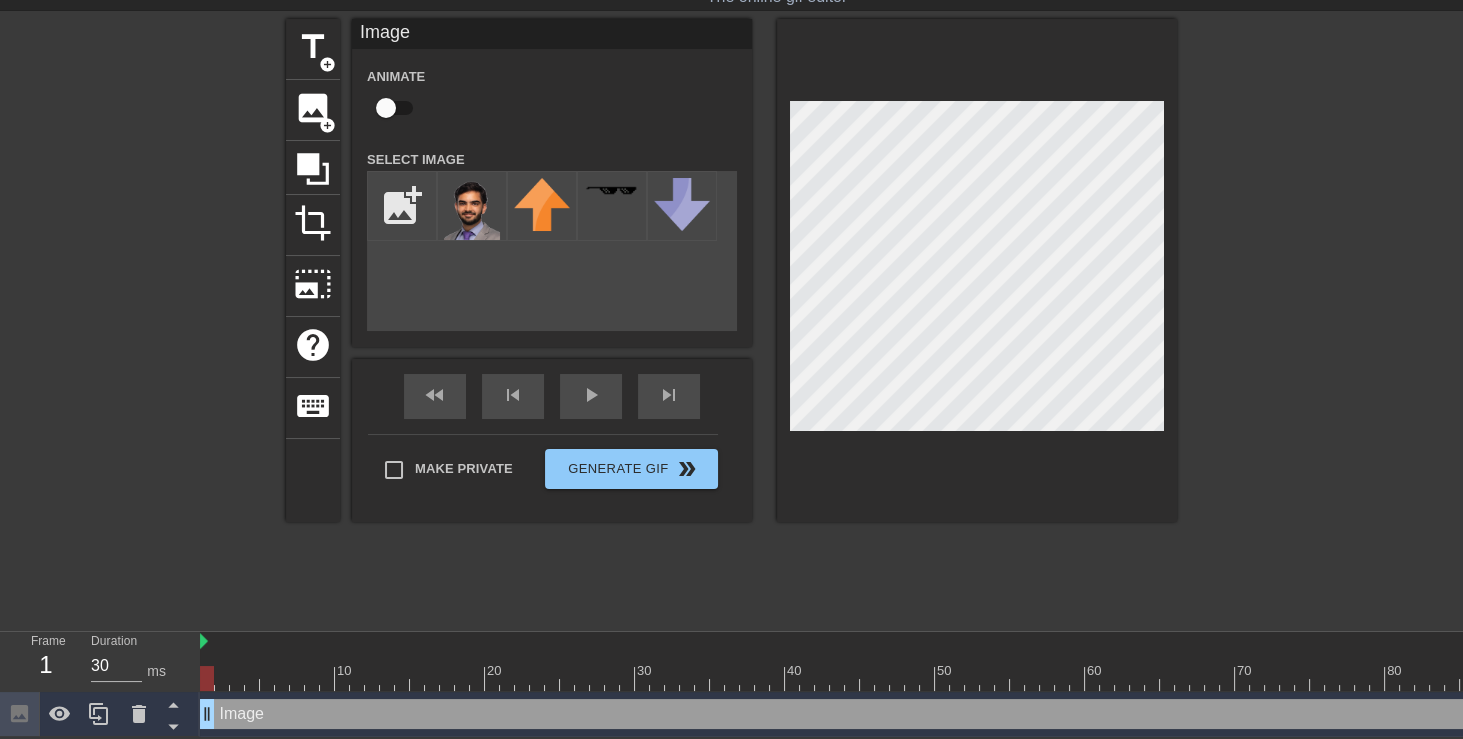 click on "Image drag_handle drag_handle" at bounding box center [2937, 714] 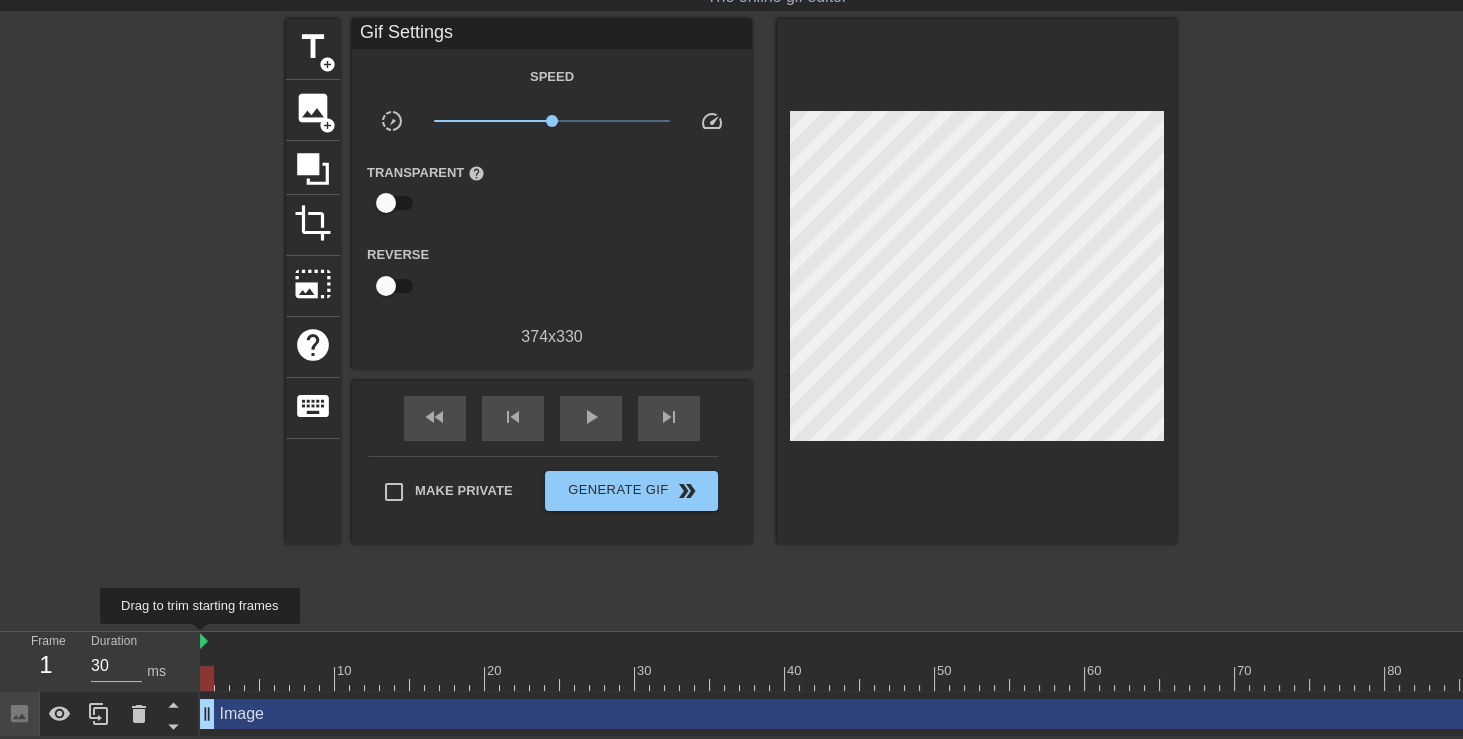 click at bounding box center (204, 641) 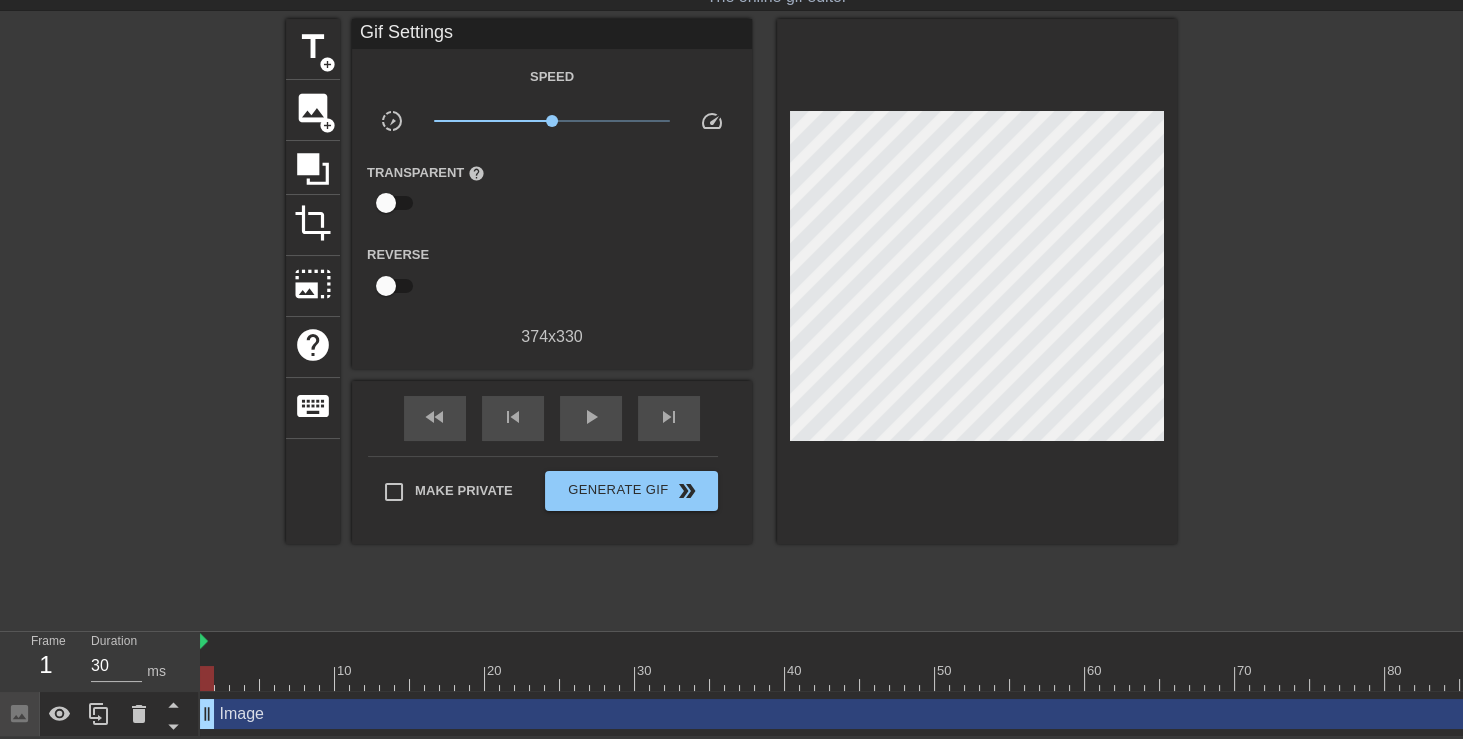 click on "1" at bounding box center (46, 665) 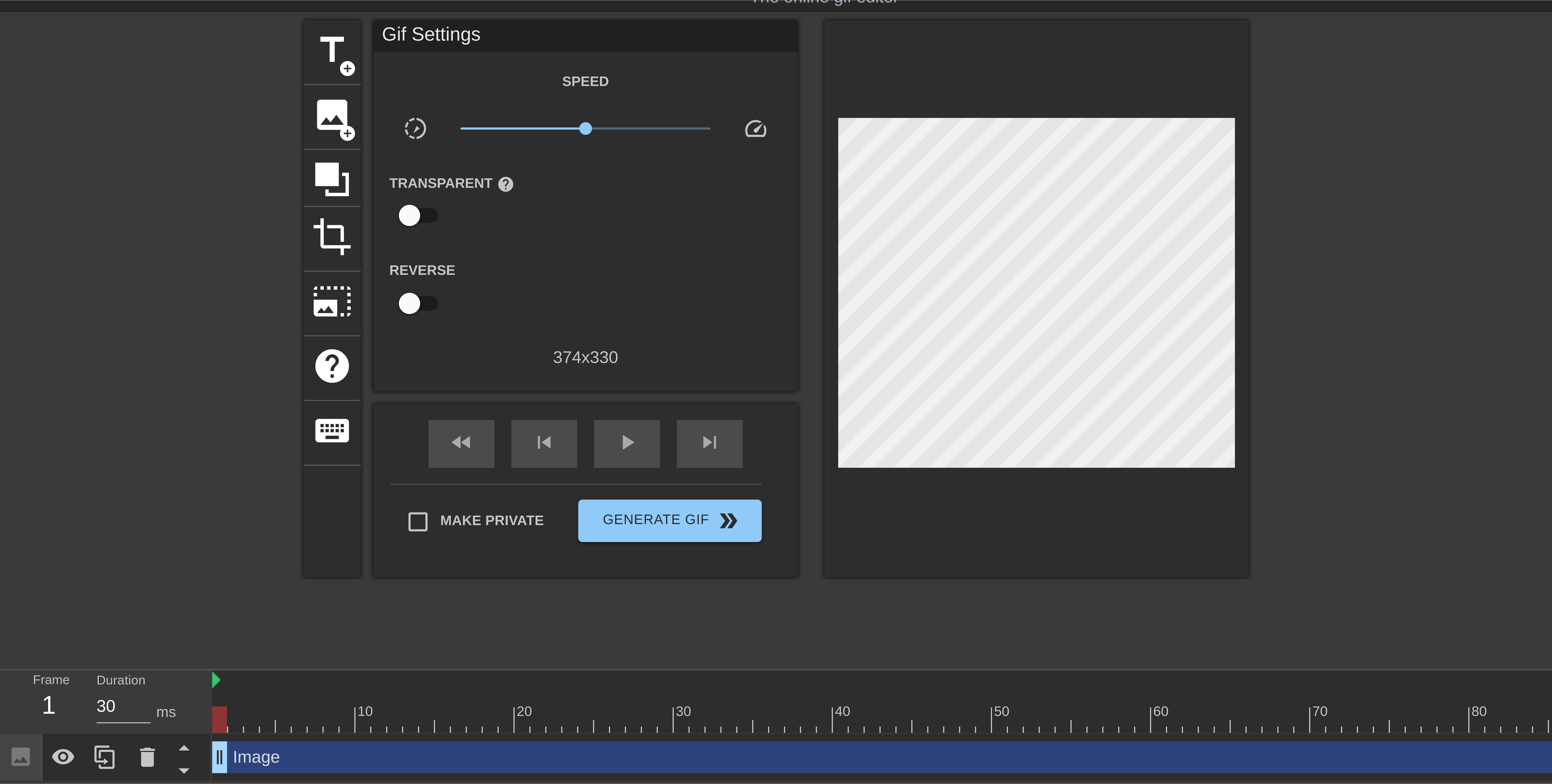 scroll, scrollTop: 0, scrollLeft: 0, axis: both 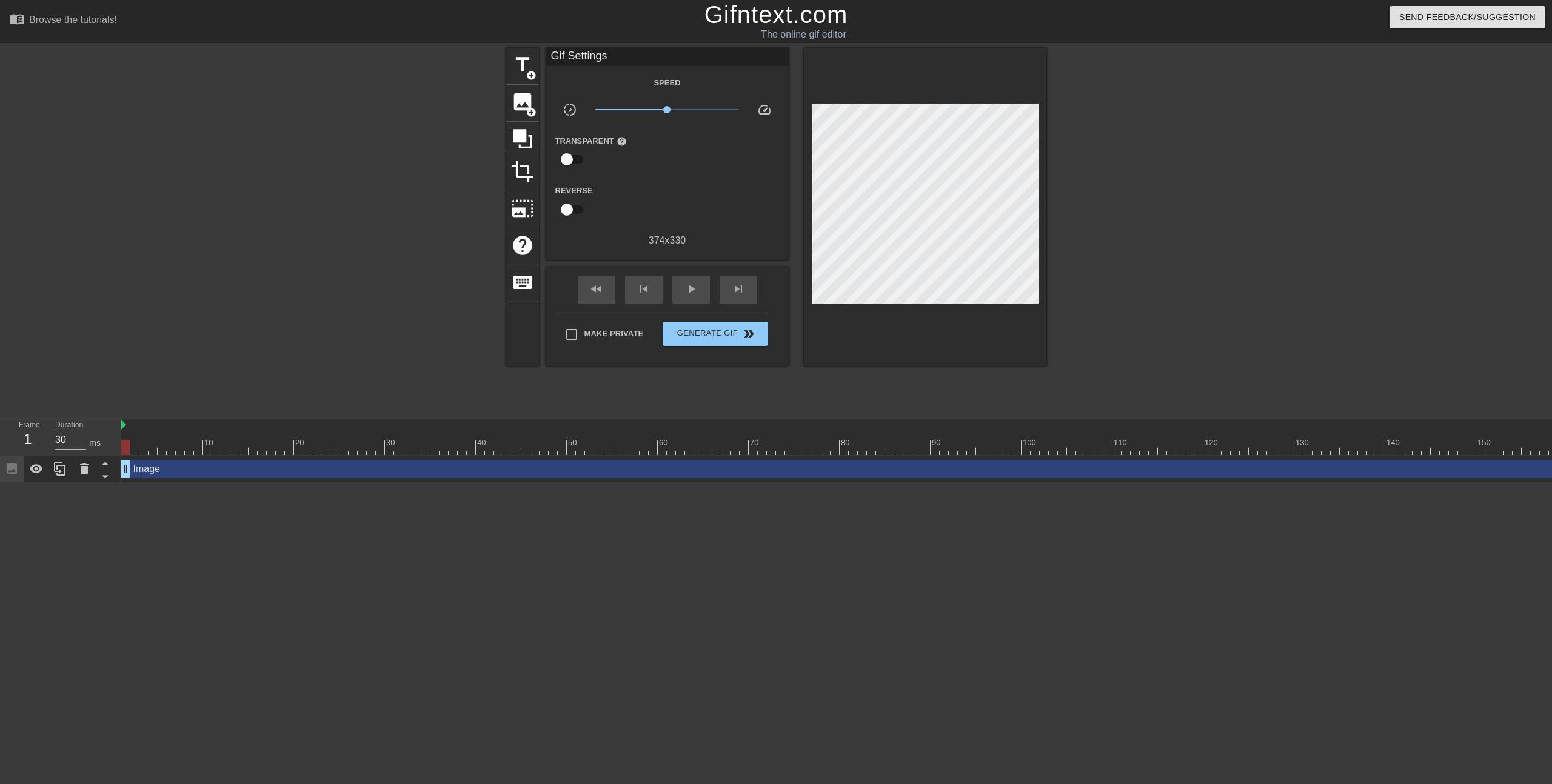 click at bounding box center [1152, 230] 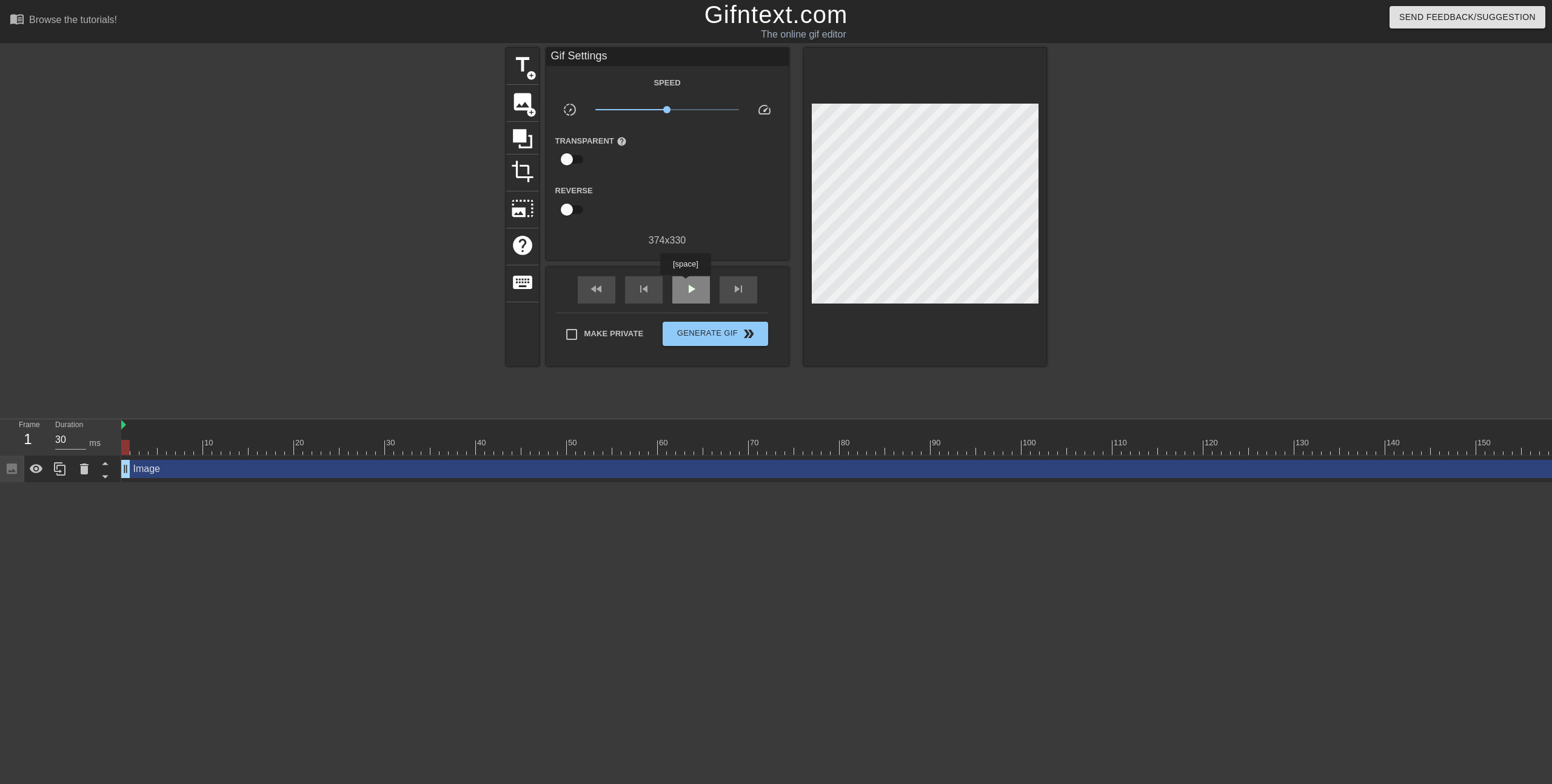 click on "play_arrow" at bounding box center [691, 290] 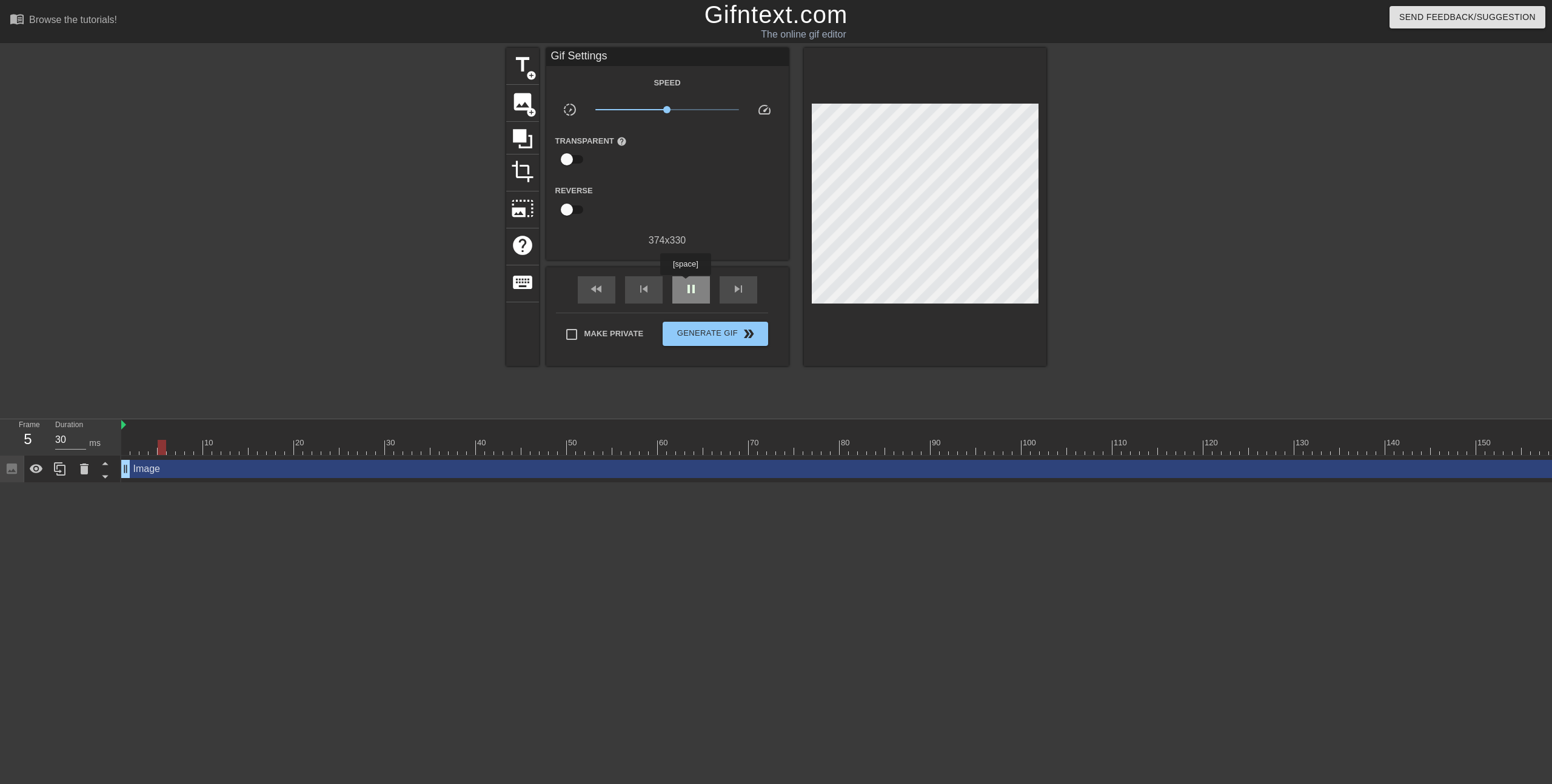 click on "pause" at bounding box center [691, 289] 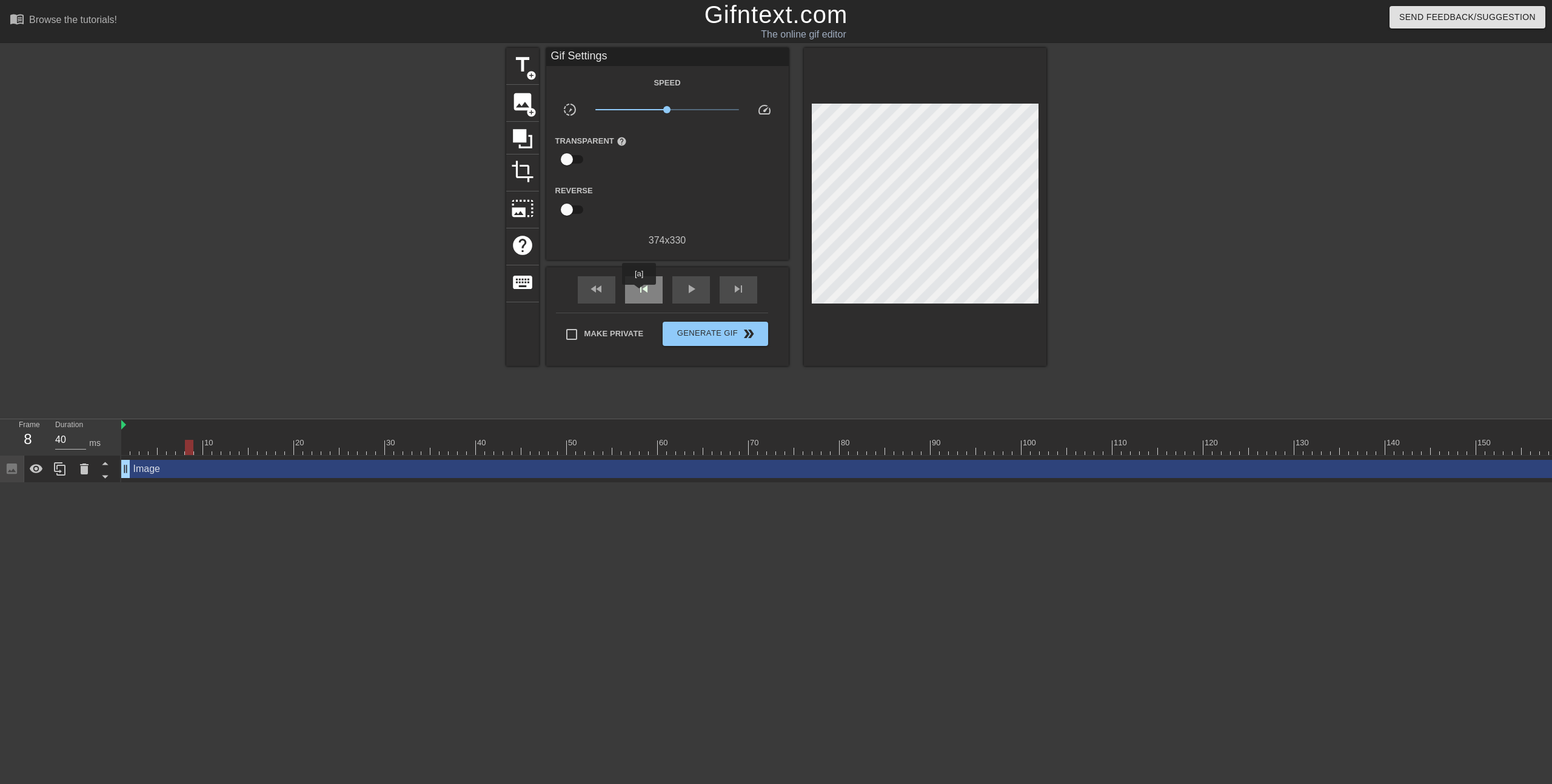 click on "skip_previous" at bounding box center (644, 289) 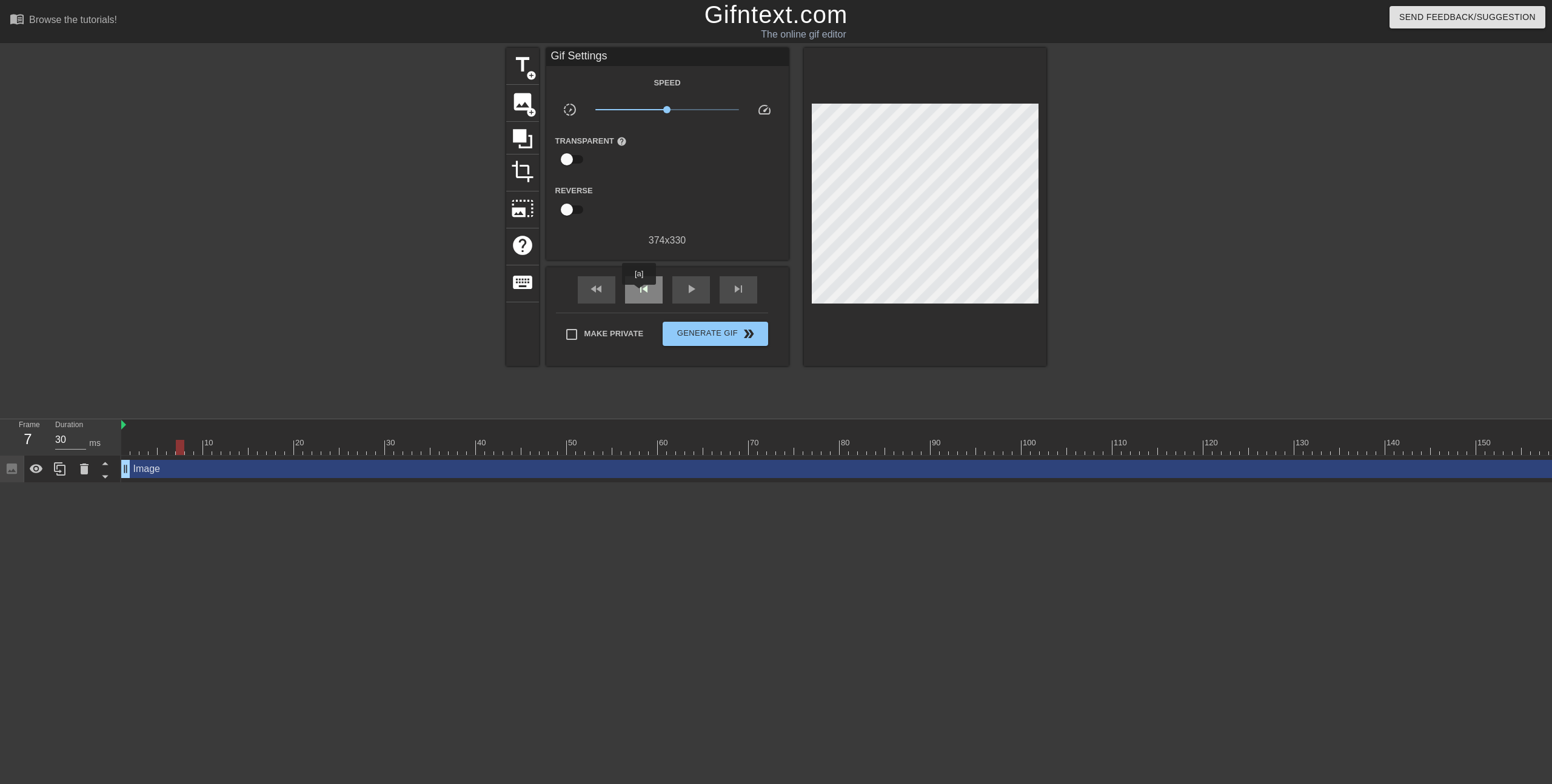 click on "skip_previous" at bounding box center [644, 289] 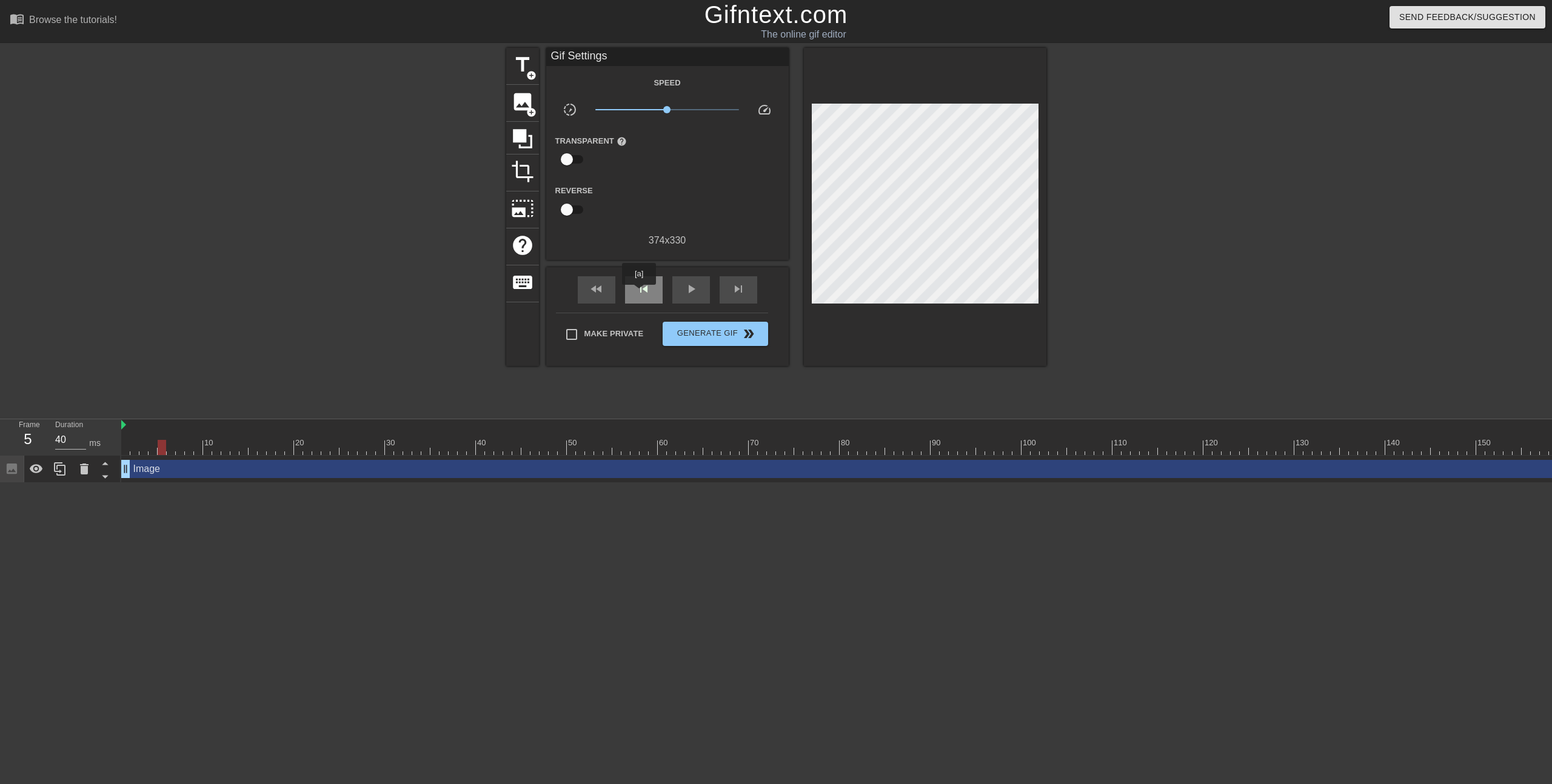 click on "skip_previous" at bounding box center [644, 289] 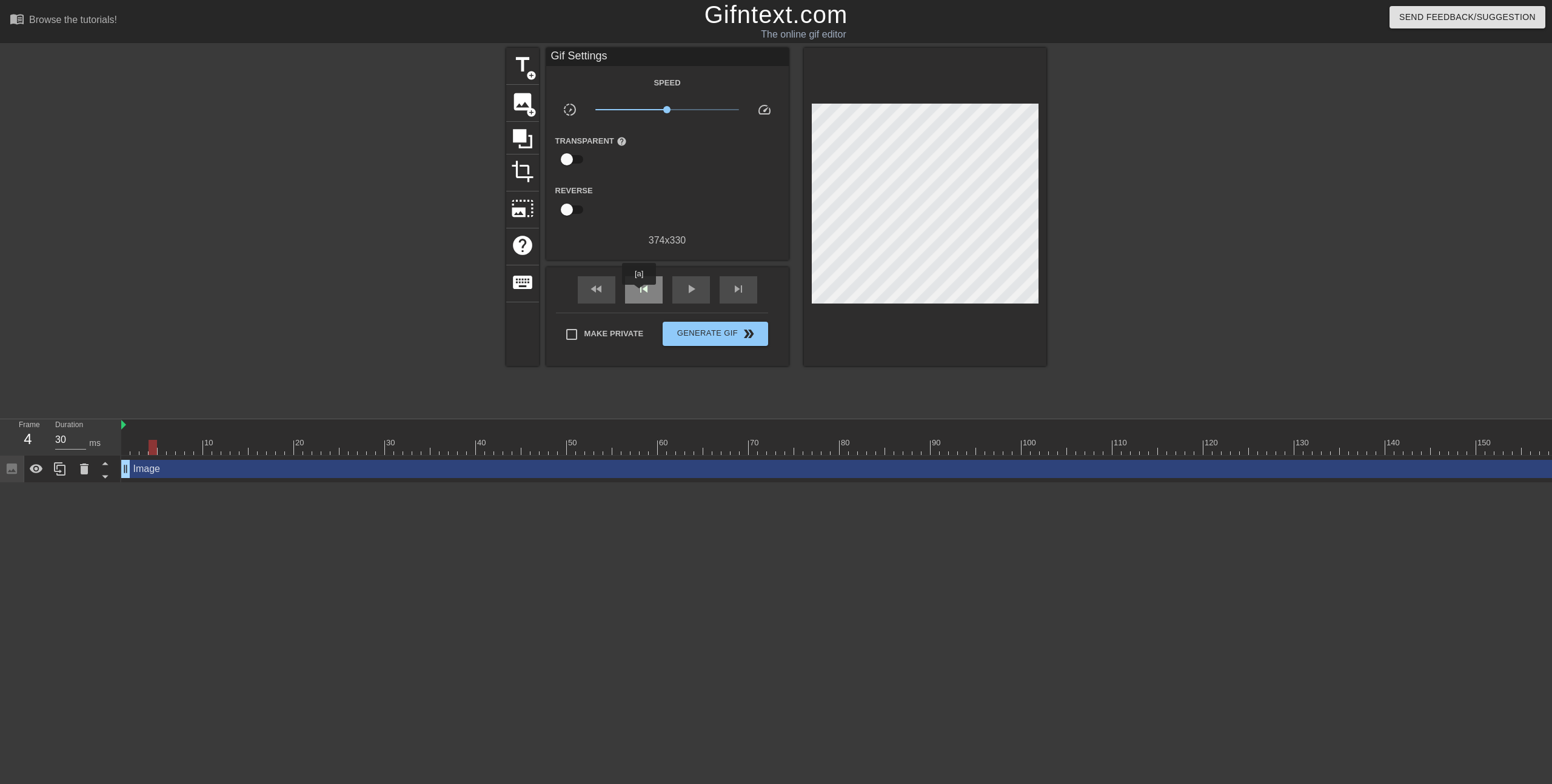 click on "skip_previous" at bounding box center [644, 289] 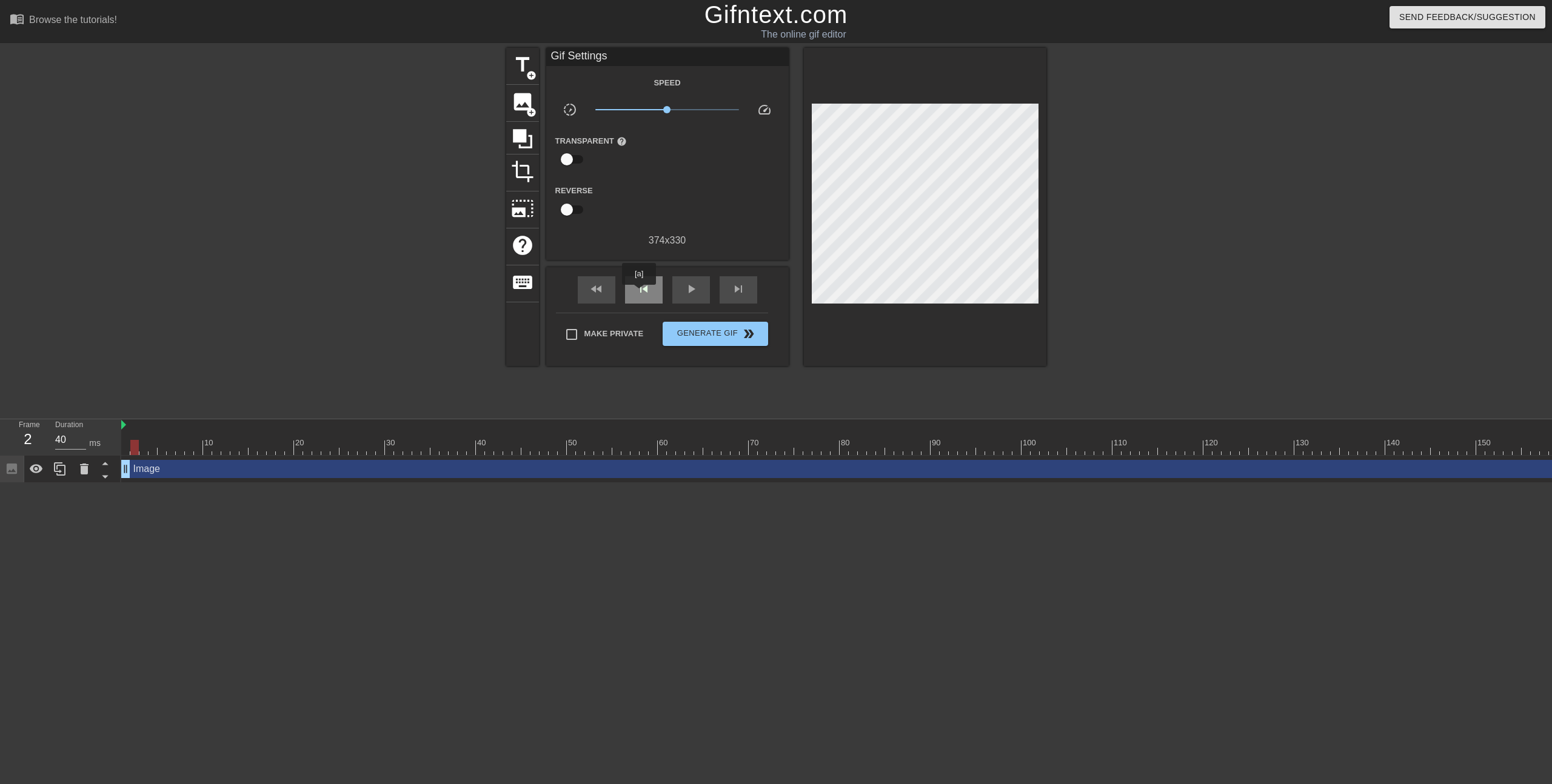 click on "skip_previous" at bounding box center [644, 289] 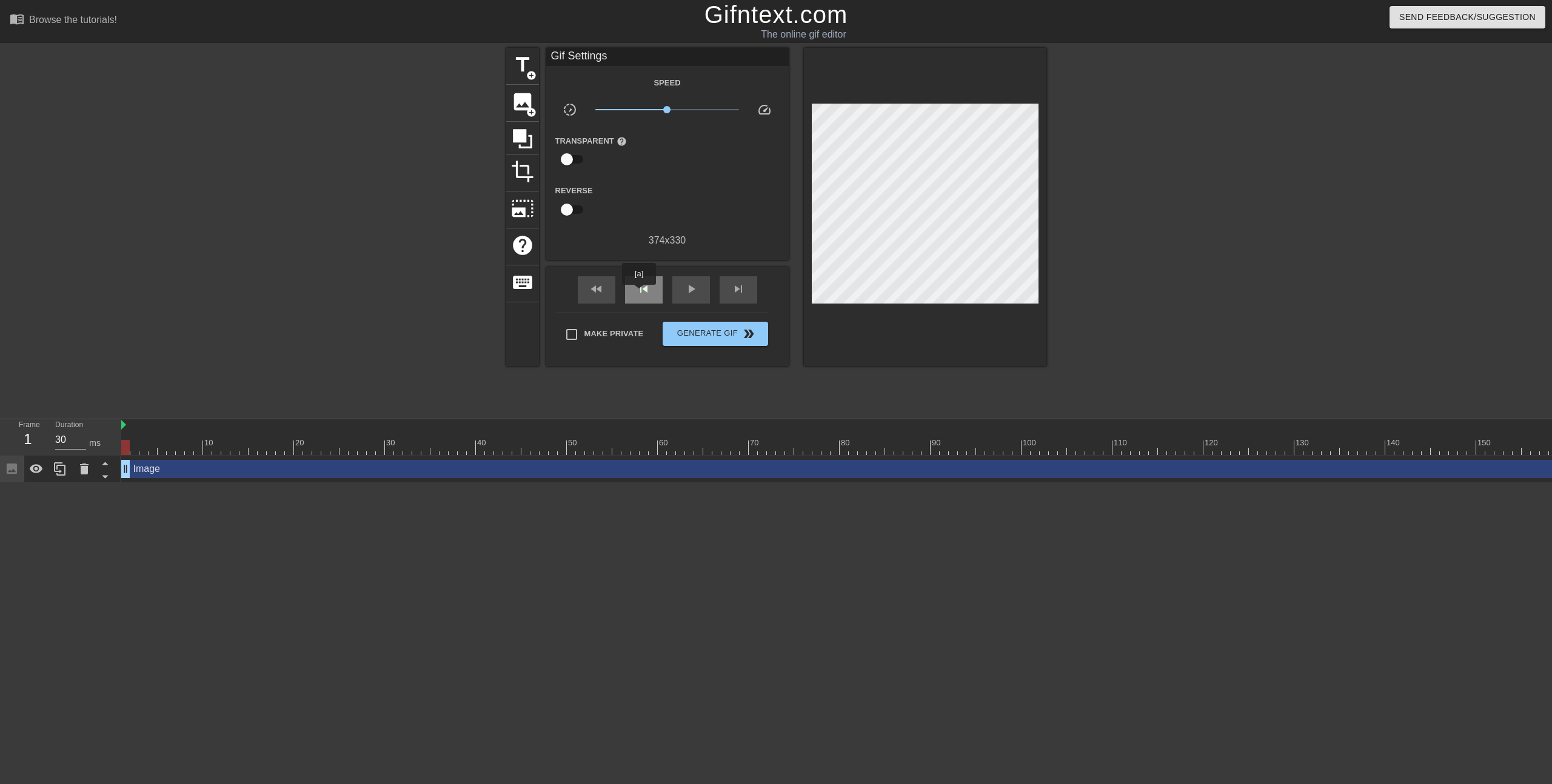 click on "skip_previous" at bounding box center [644, 289] 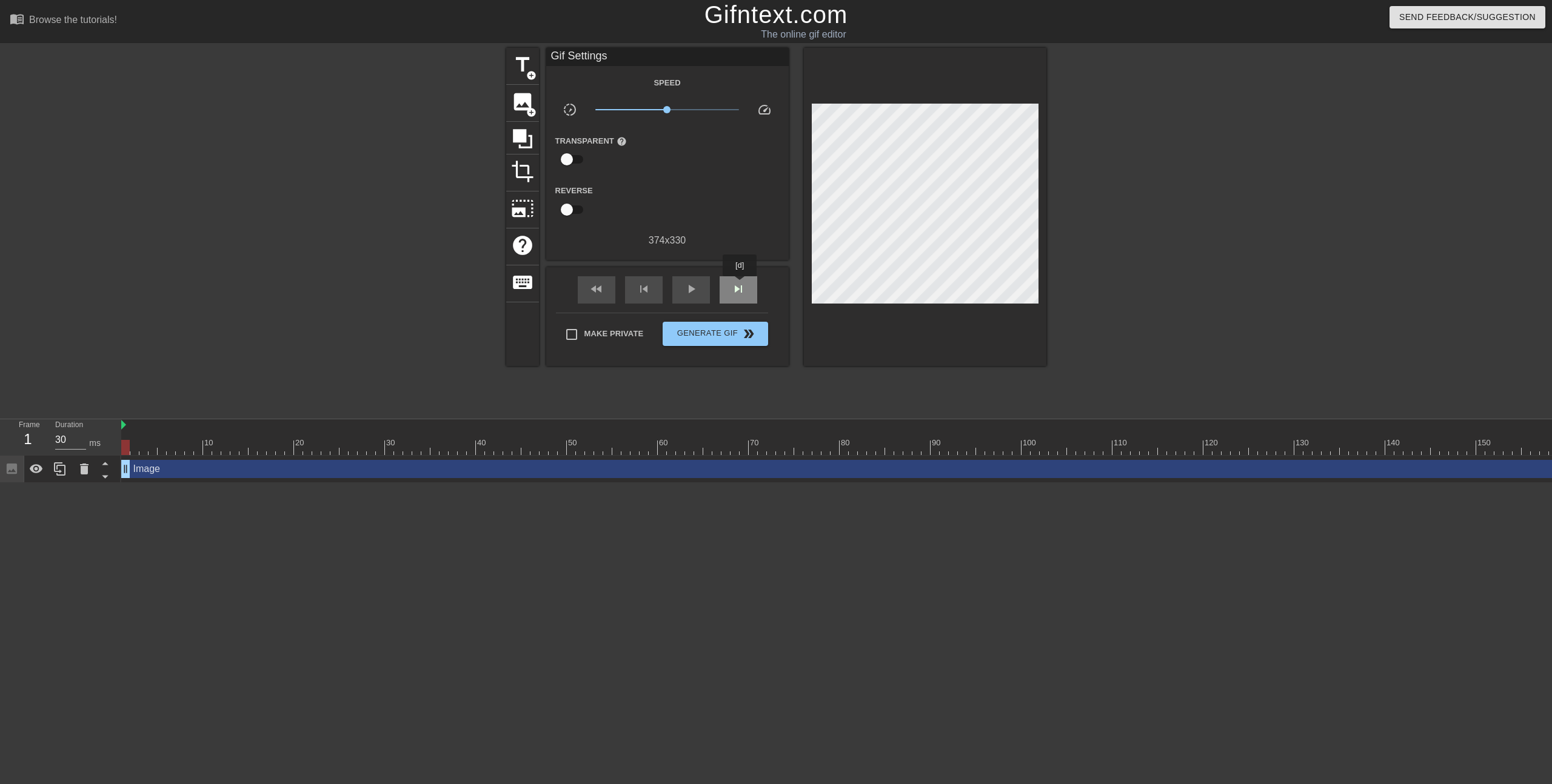 click on "skip_next" at bounding box center [738, 289] 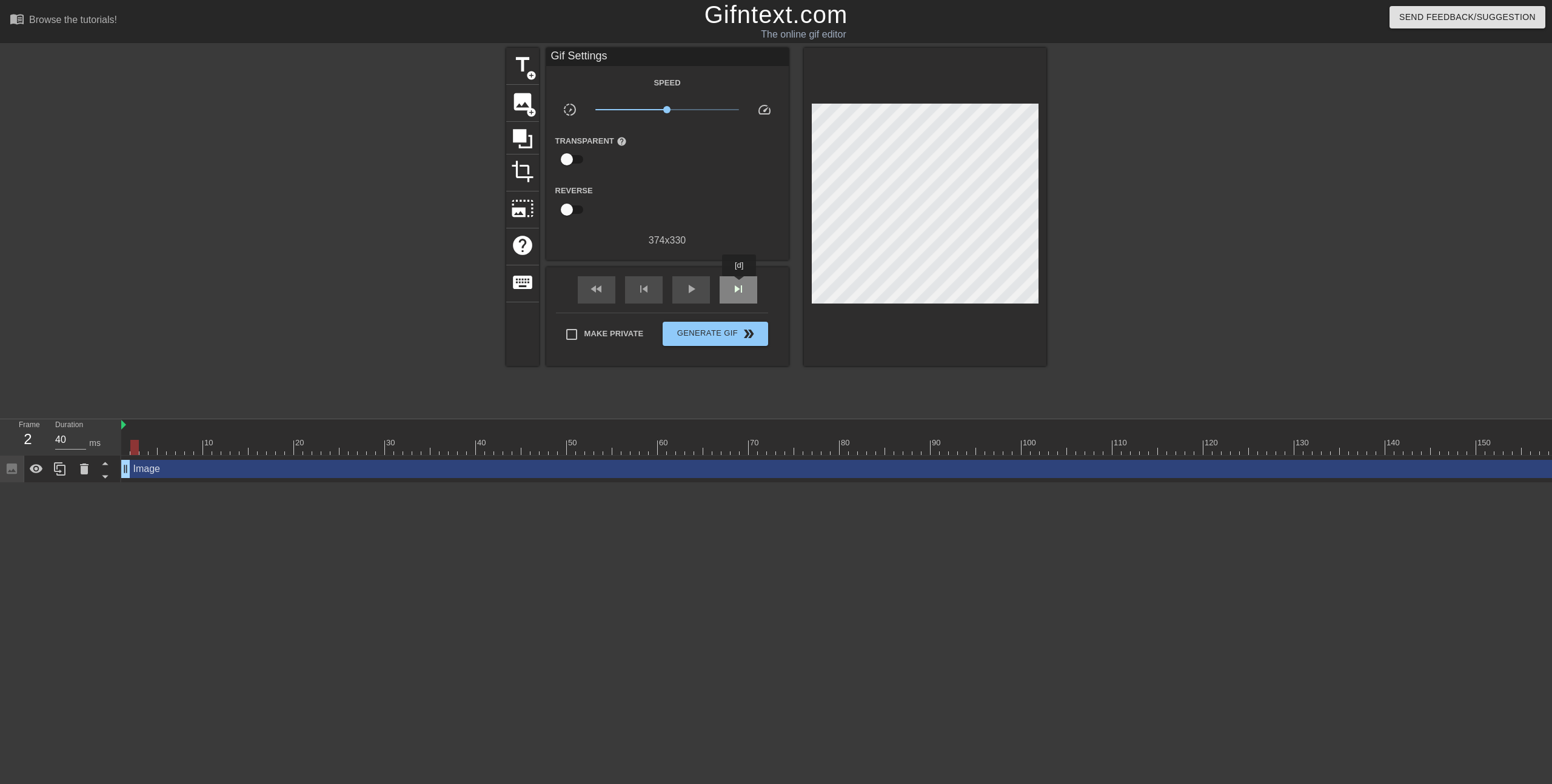 click on "skip_next" at bounding box center [738, 289] 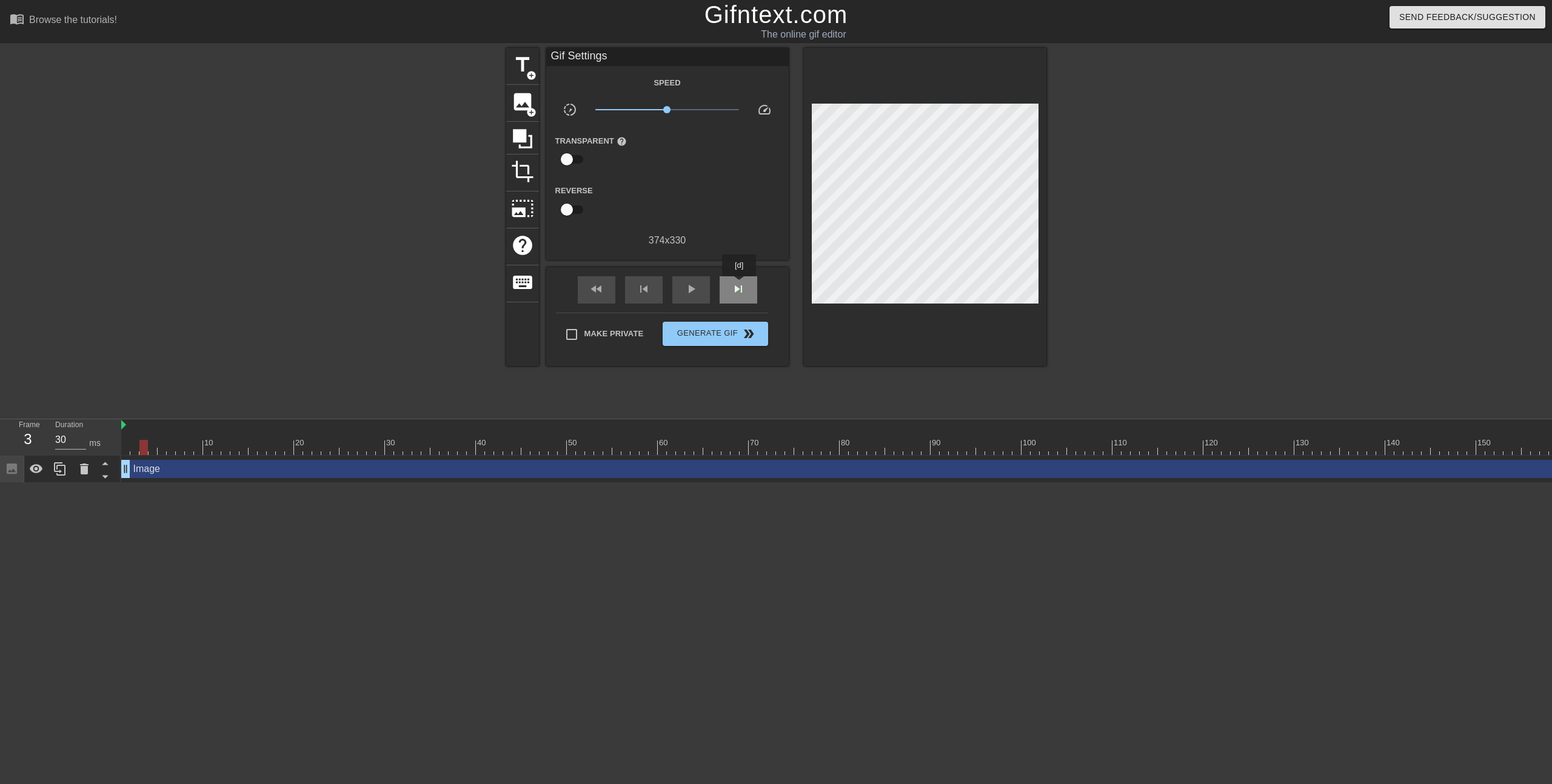 click on "skip_next" at bounding box center [738, 289] 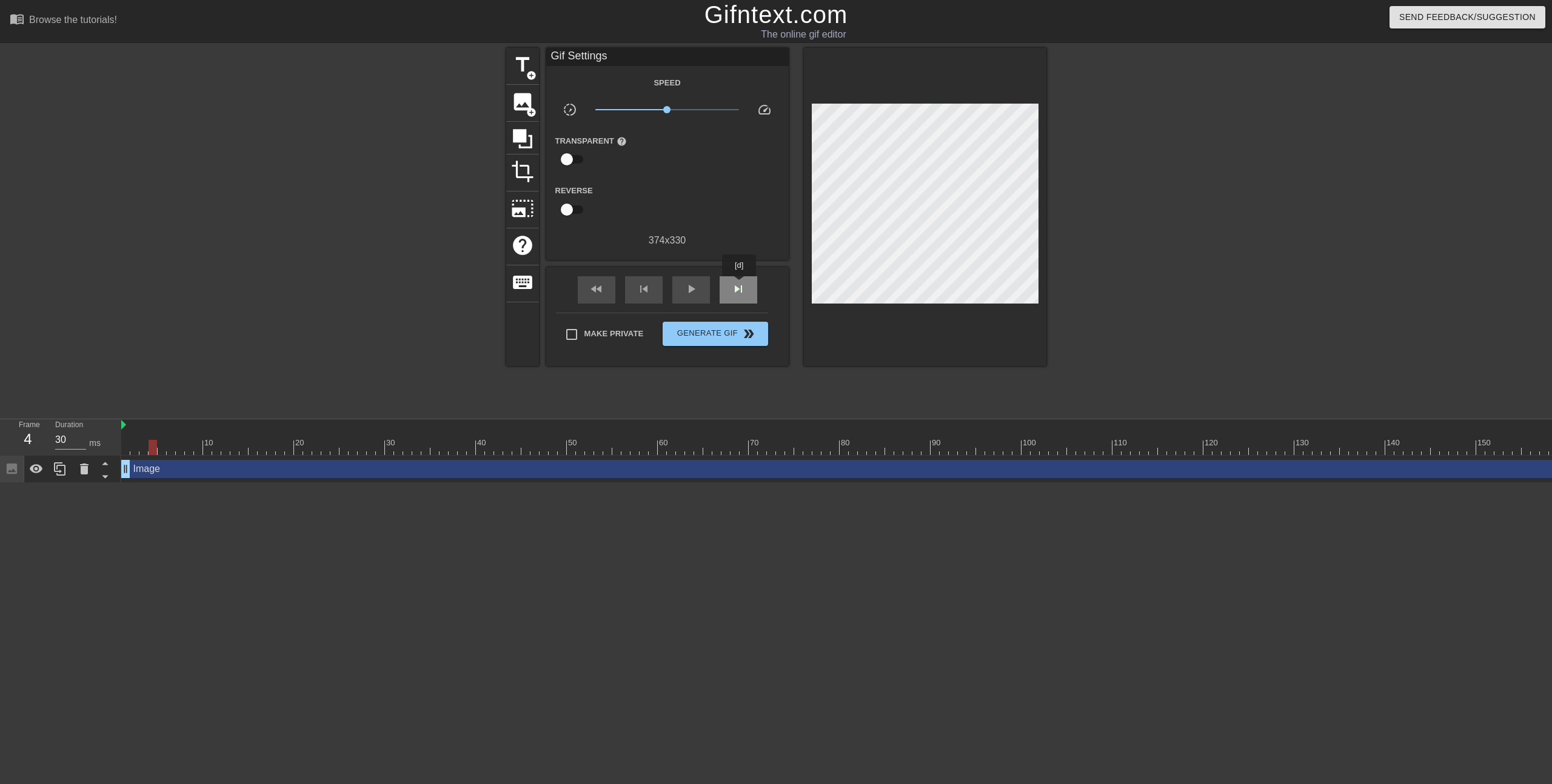 click on "skip_next" at bounding box center (738, 289) 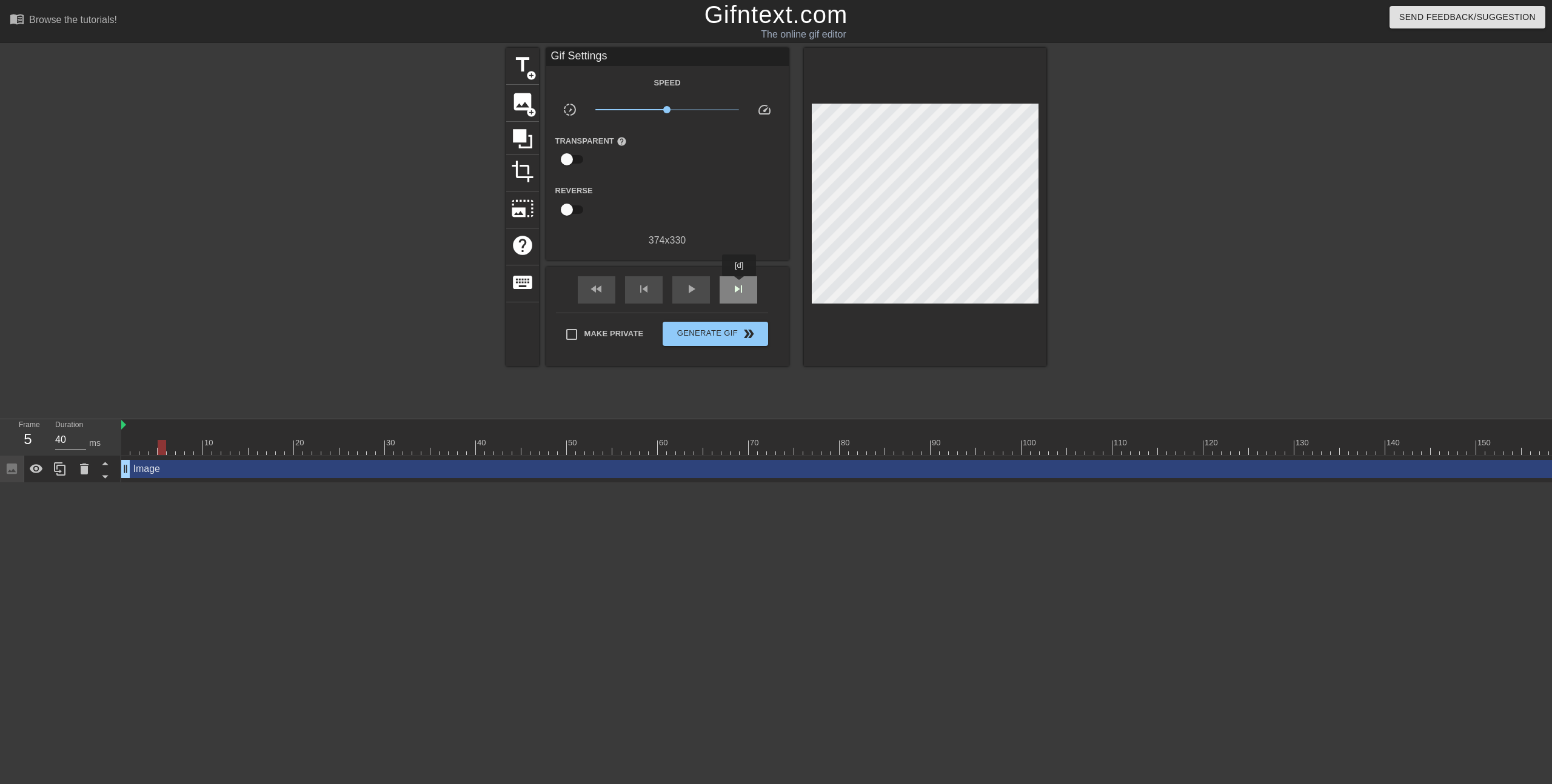 click on "skip_next" at bounding box center (738, 289) 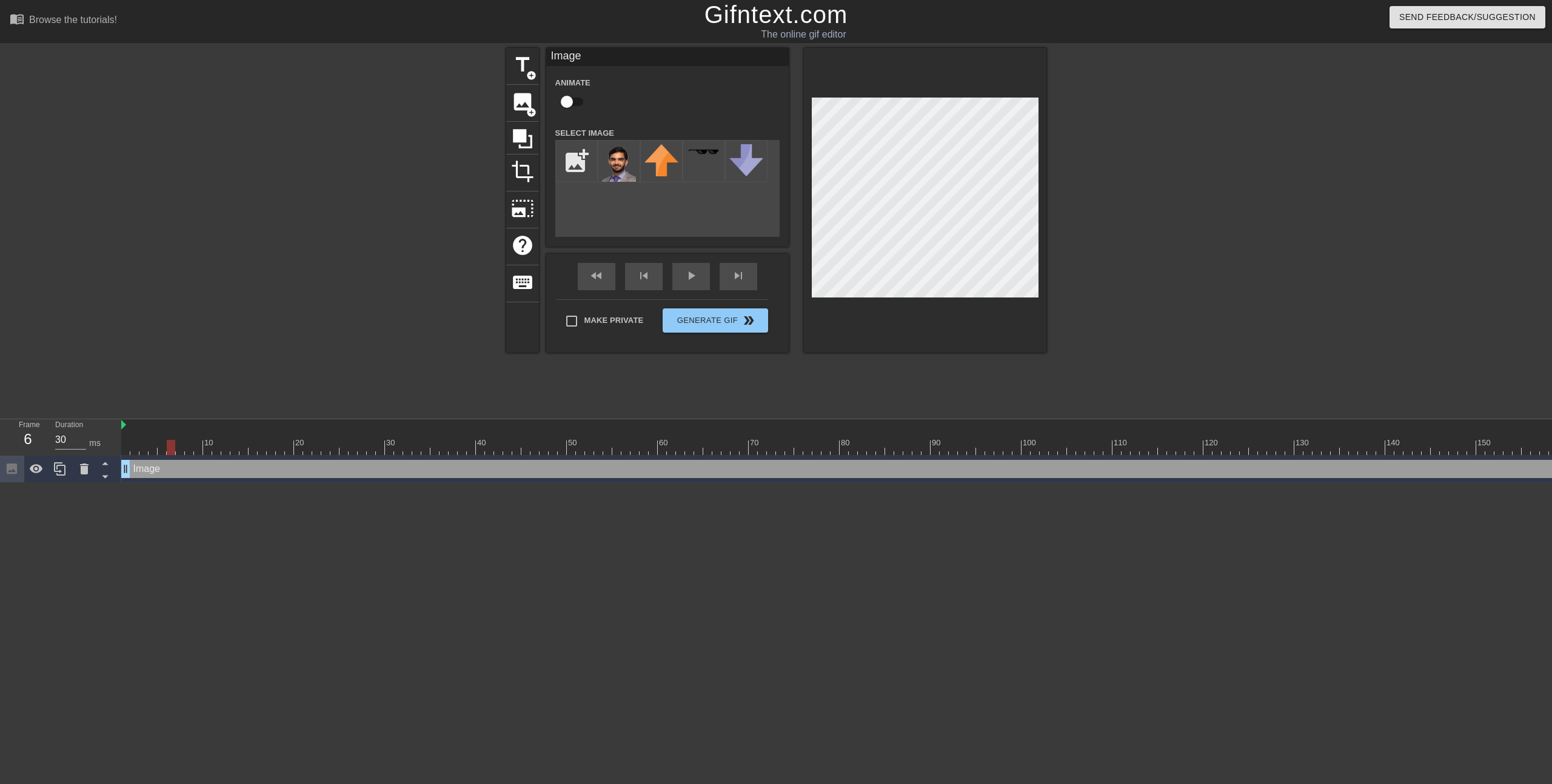 click at bounding box center [1152, 230] 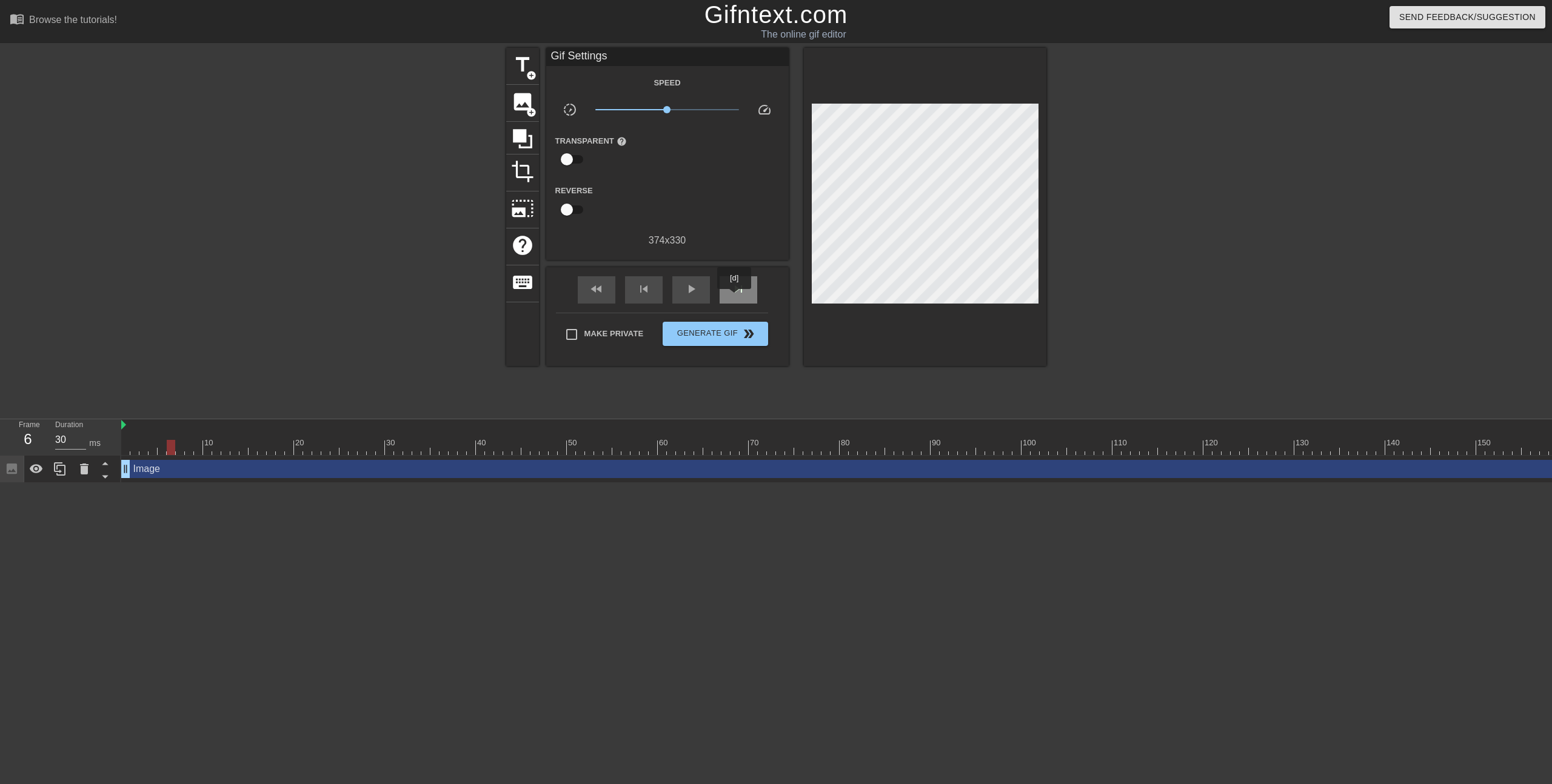 click on "skip_next" at bounding box center [738, 290] 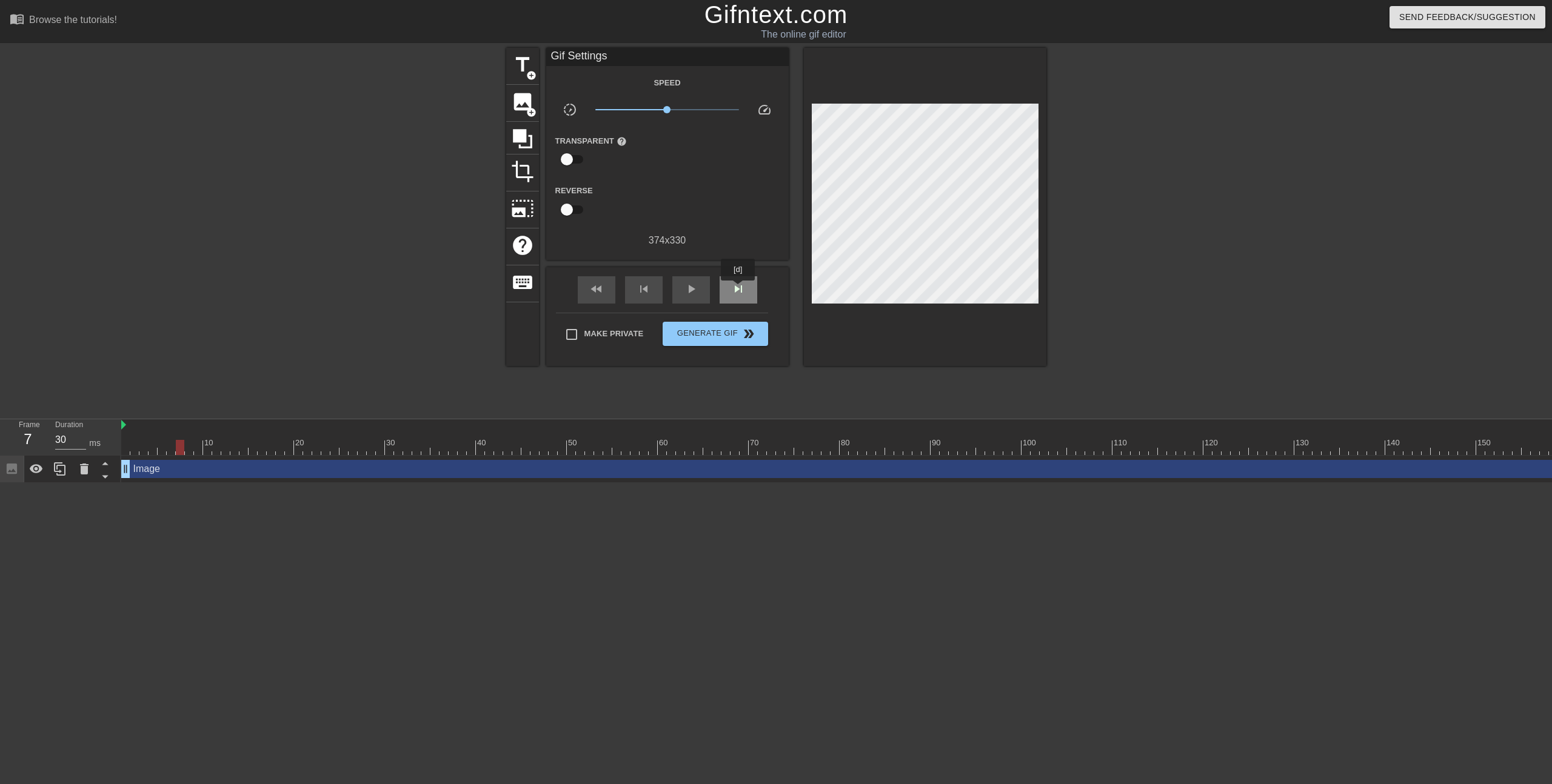 click on "skip_next" at bounding box center [738, 289] 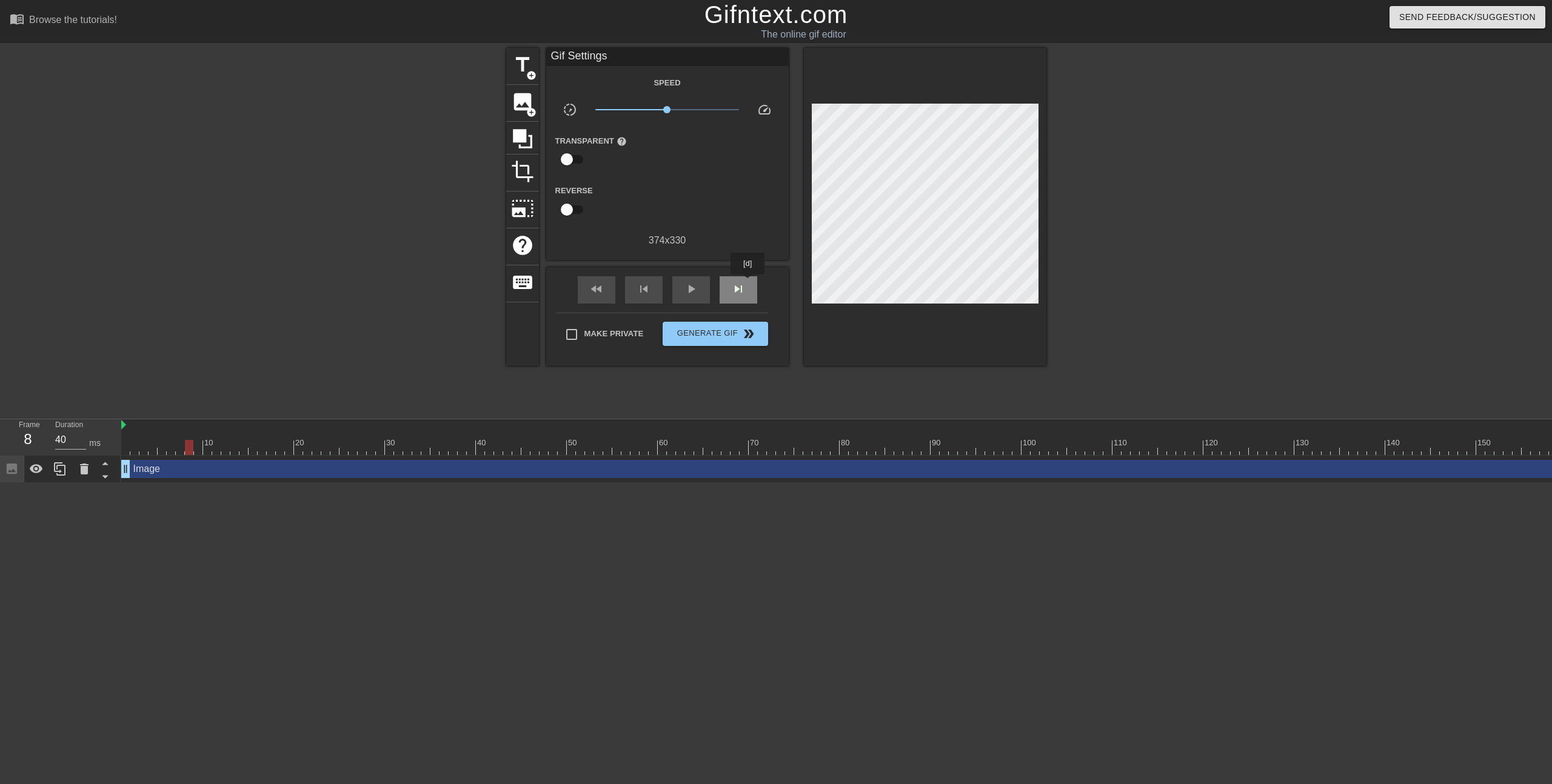 click on "skip_next" at bounding box center (738, 290) 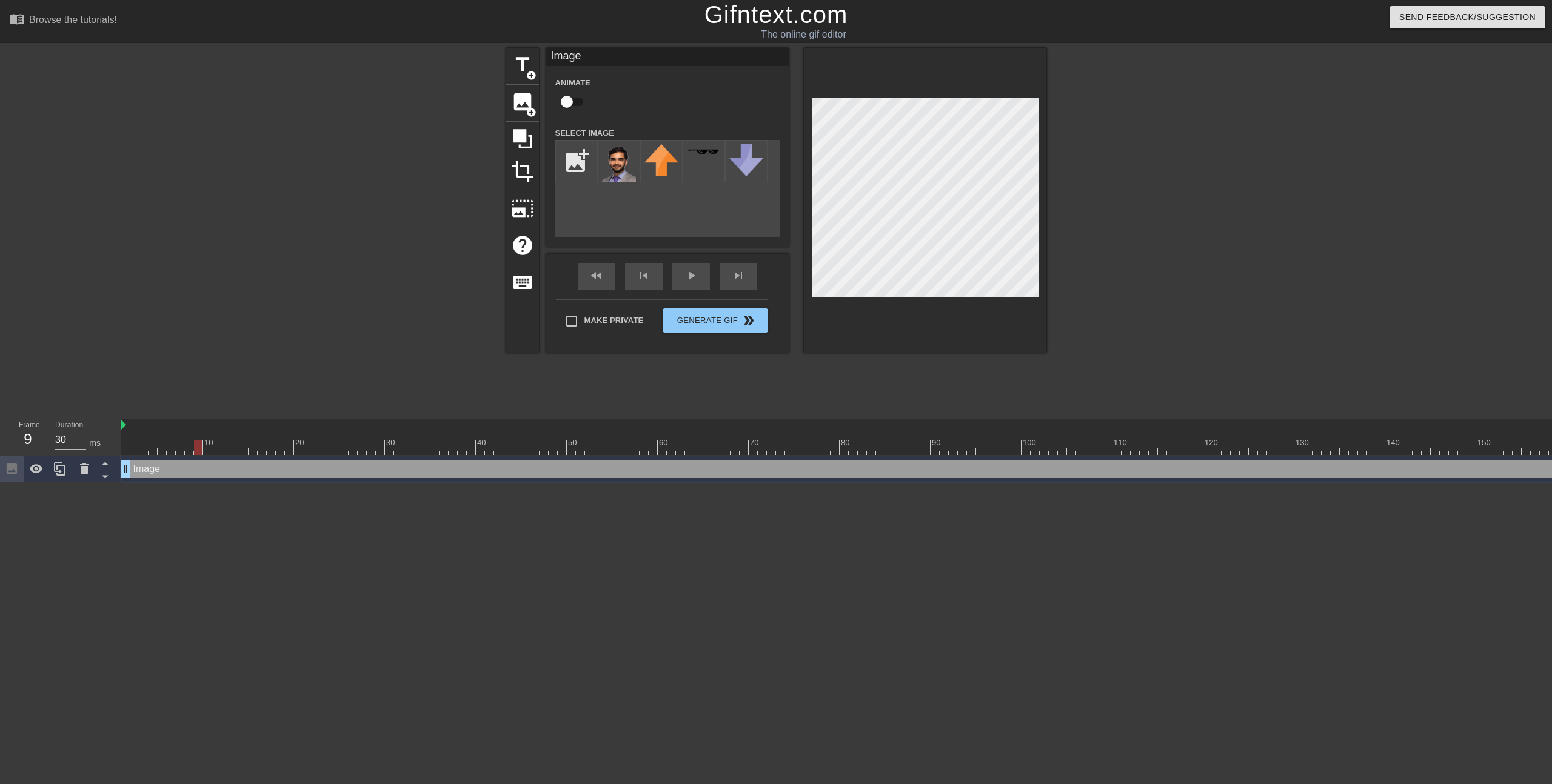 click at bounding box center (1152, 230) 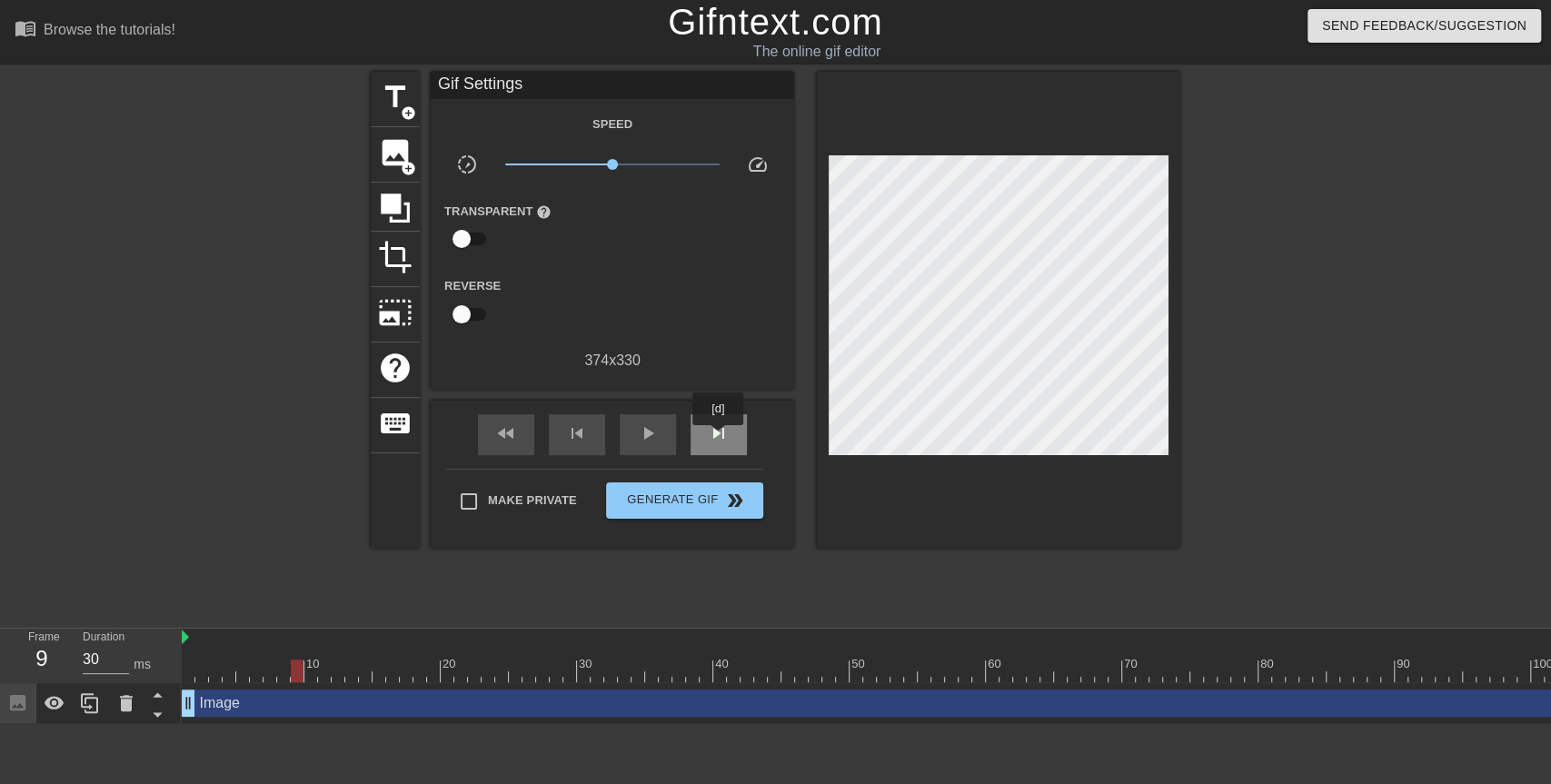 click on "skip_next" at bounding box center (719, 433) 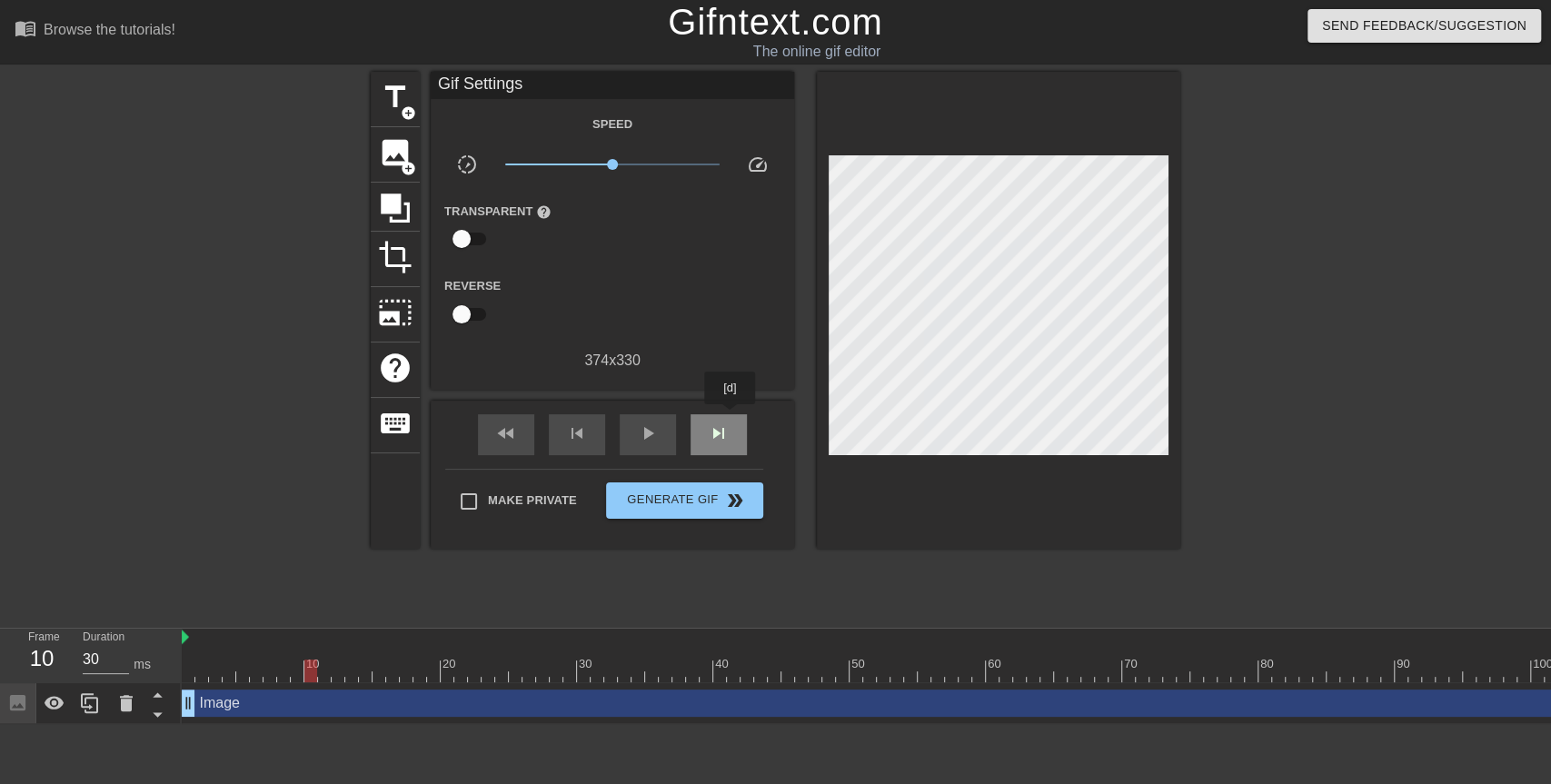 click on "skip_next" at bounding box center (719, 434) 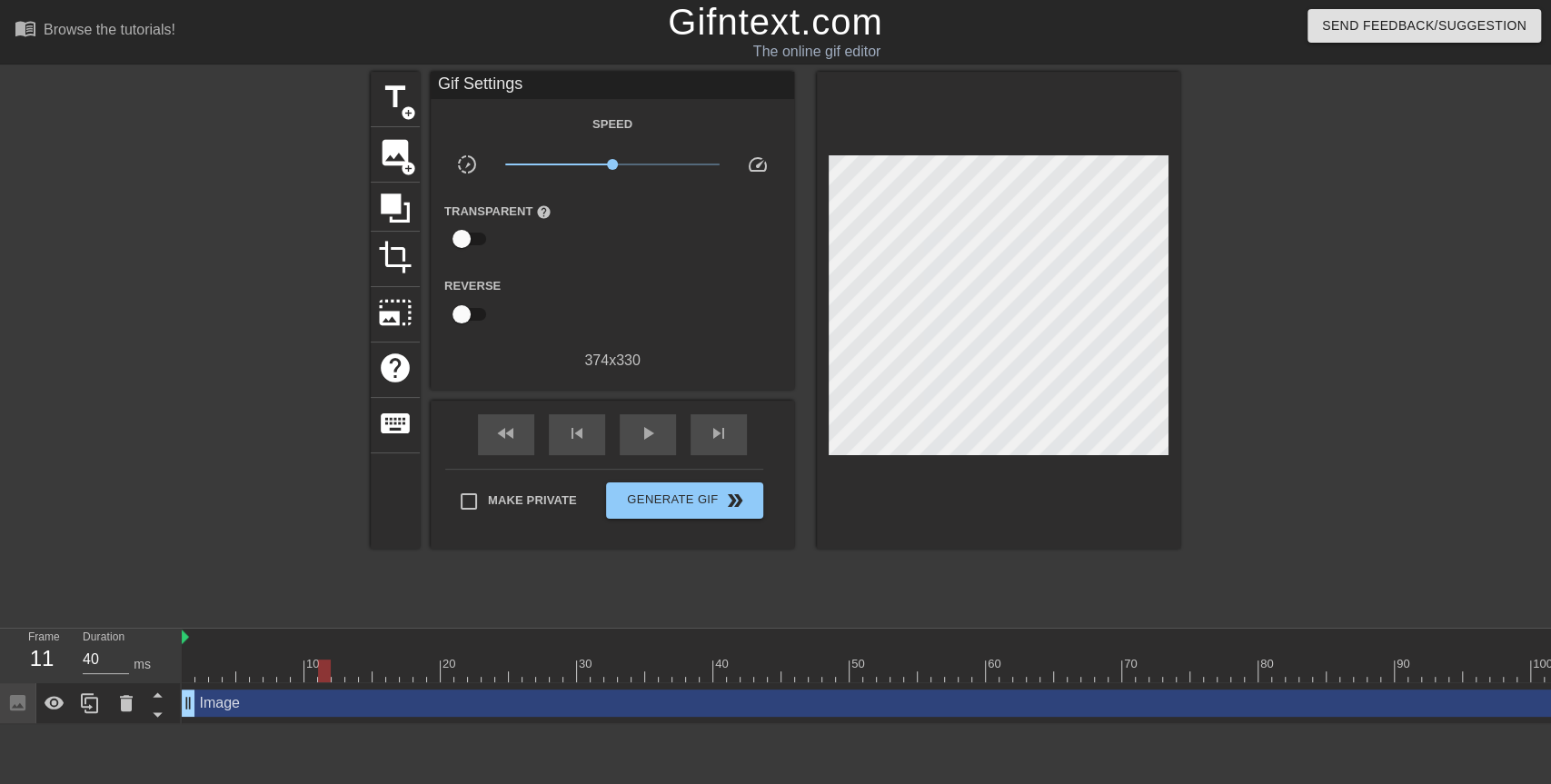click on "fast_rewind skip_previous play_arrow skip_next" at bounding box center [612, 434] 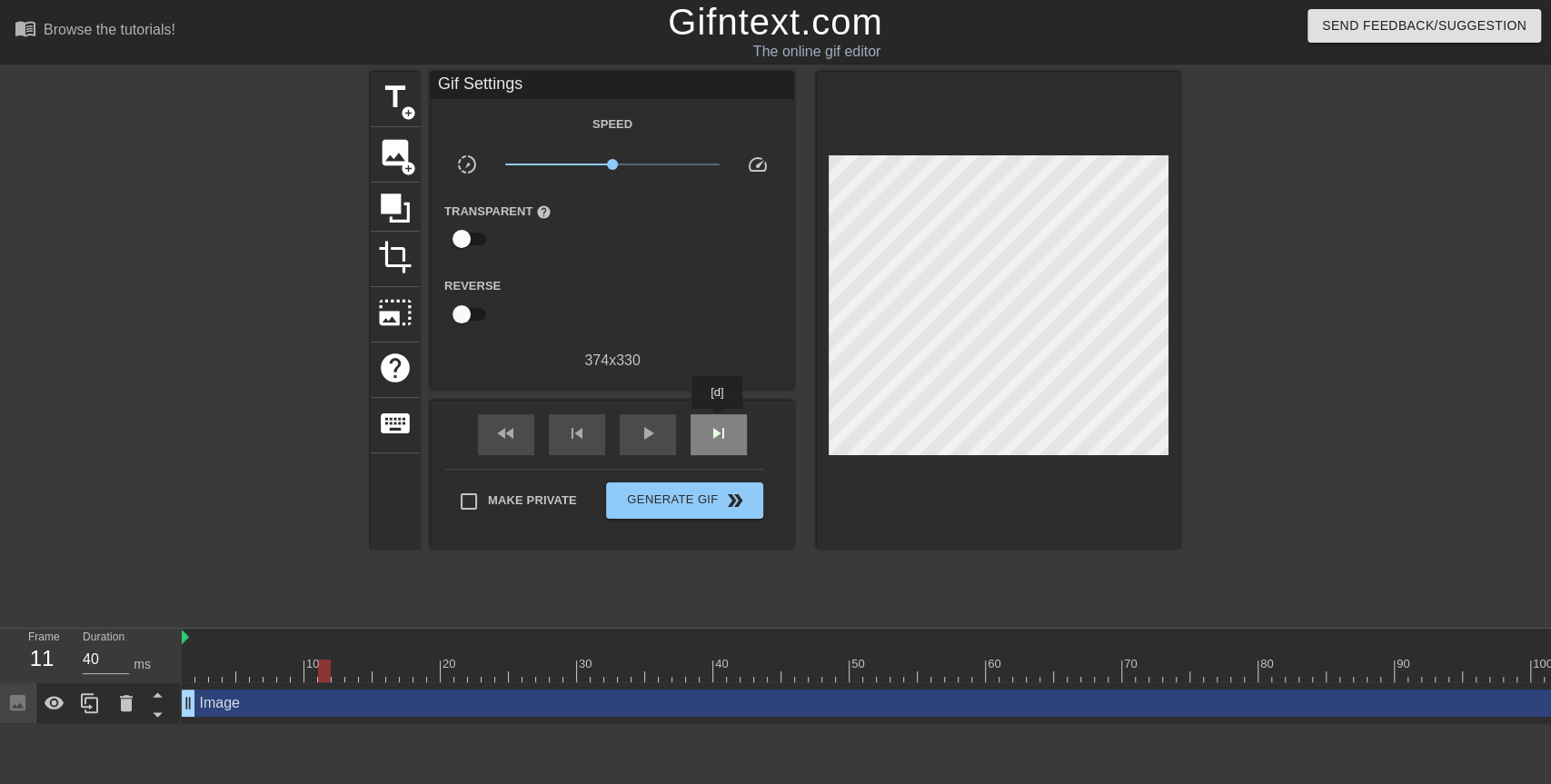 click on "skip_next" at bounding box center [719, 433] 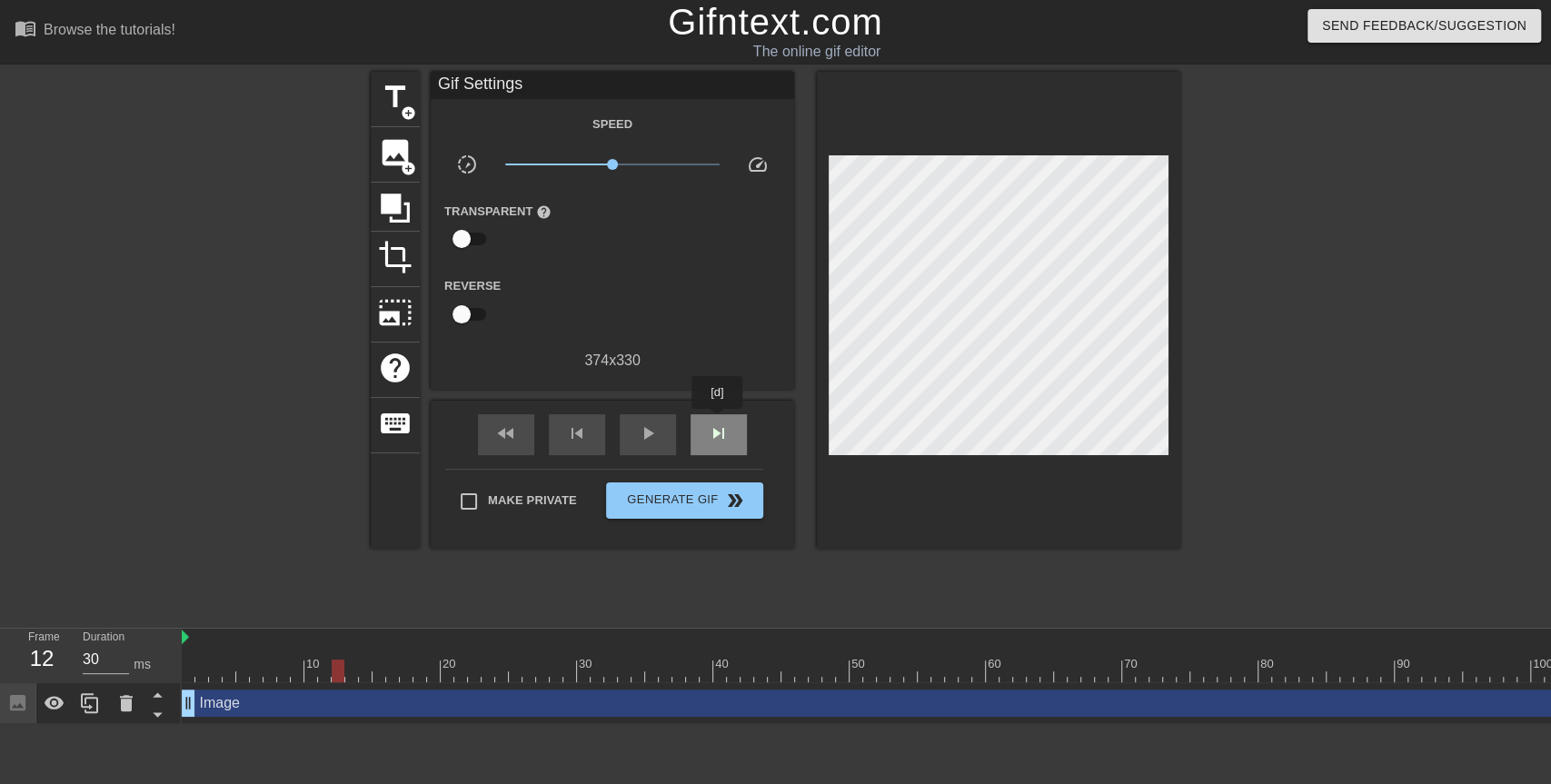 click on "skip_next" at bounding box center (719, 433) 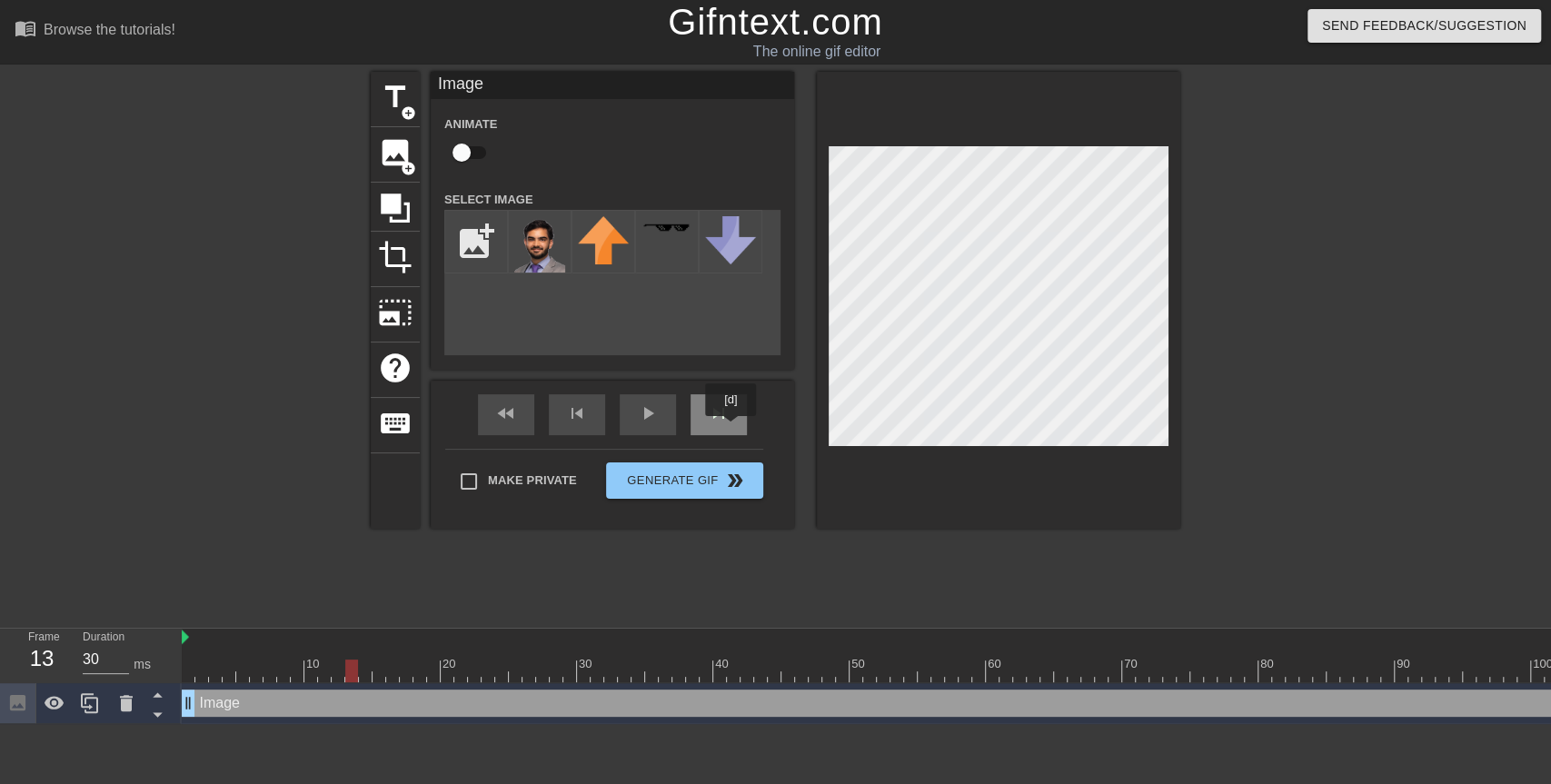 click on "fast_rewind skip_previous play_arrow skip_next" at bounding box center [612, 414] 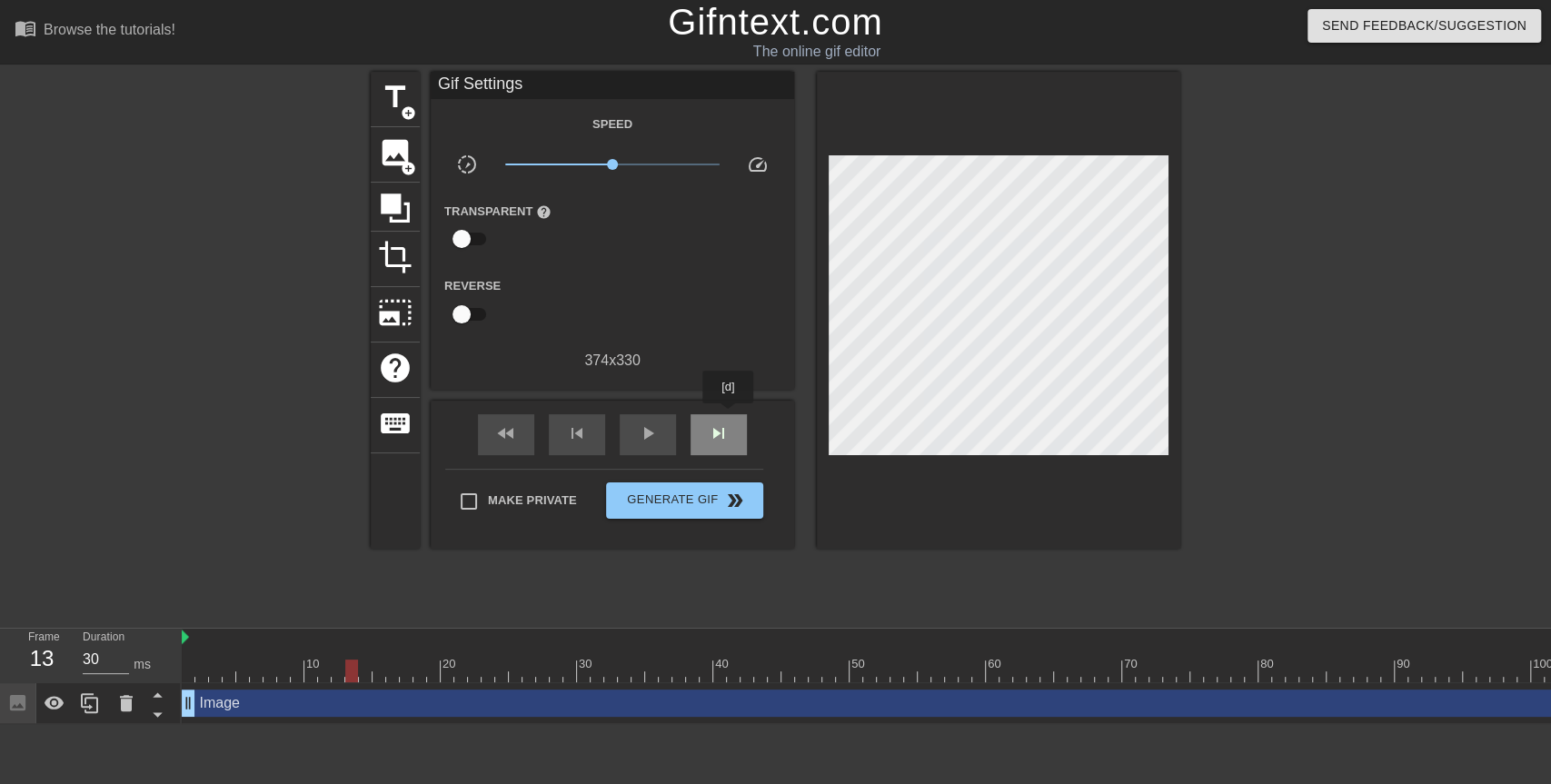click on "skip_next" at bounding box center (719, 434) 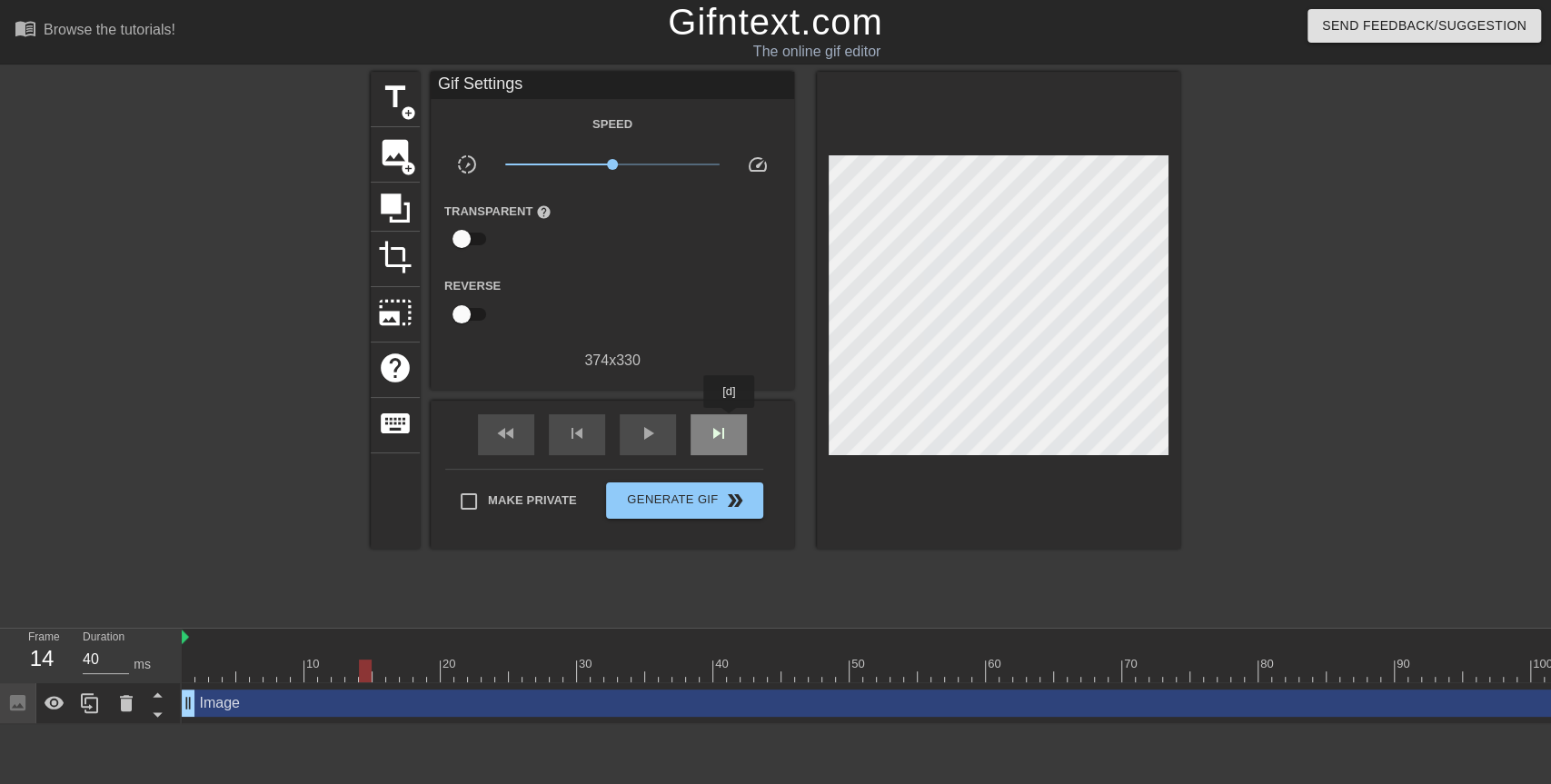 click on "skip_next" at bounding box center (719, 434) 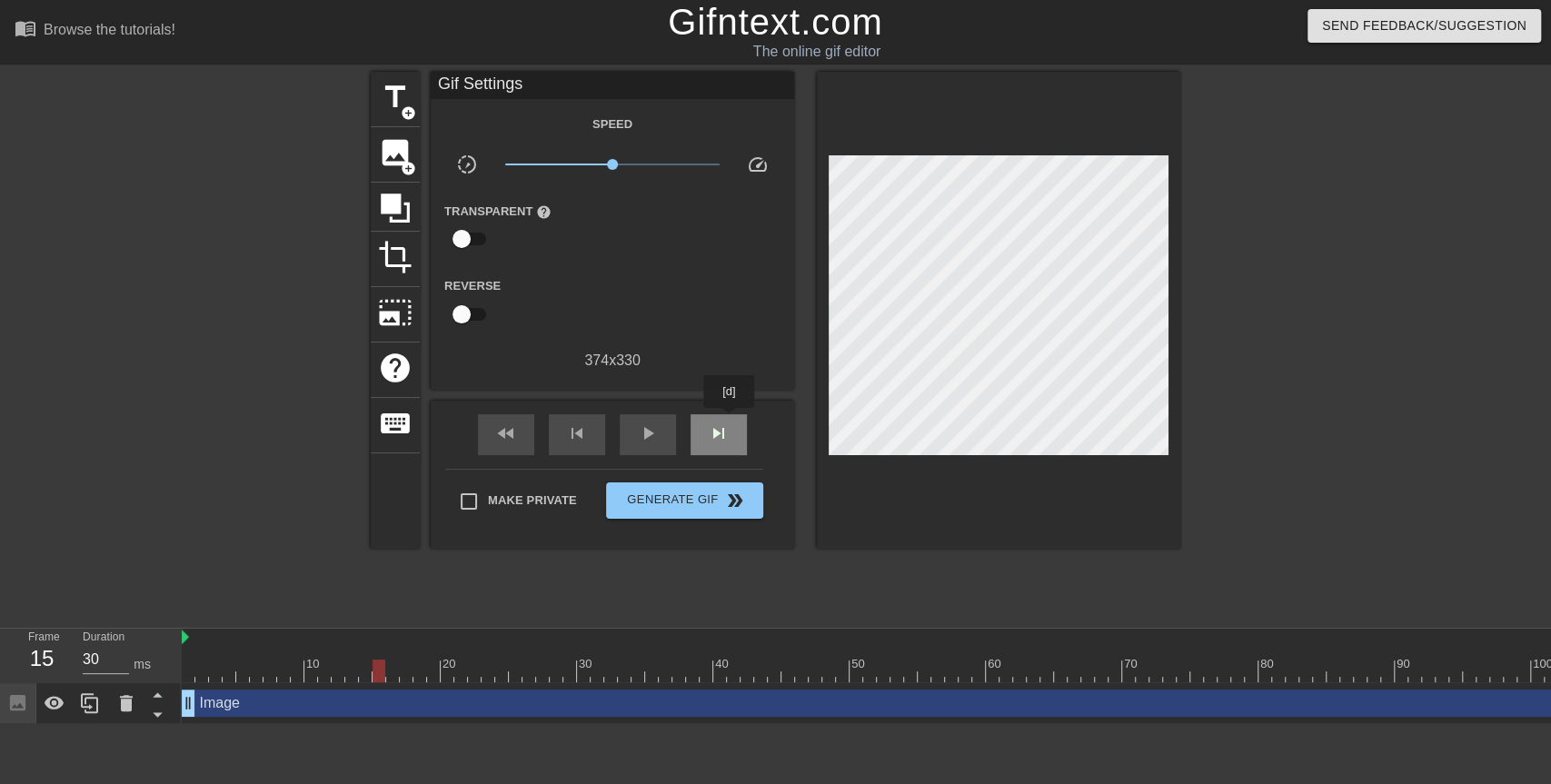 click on "skip_next" at bounding box center [719, 434] 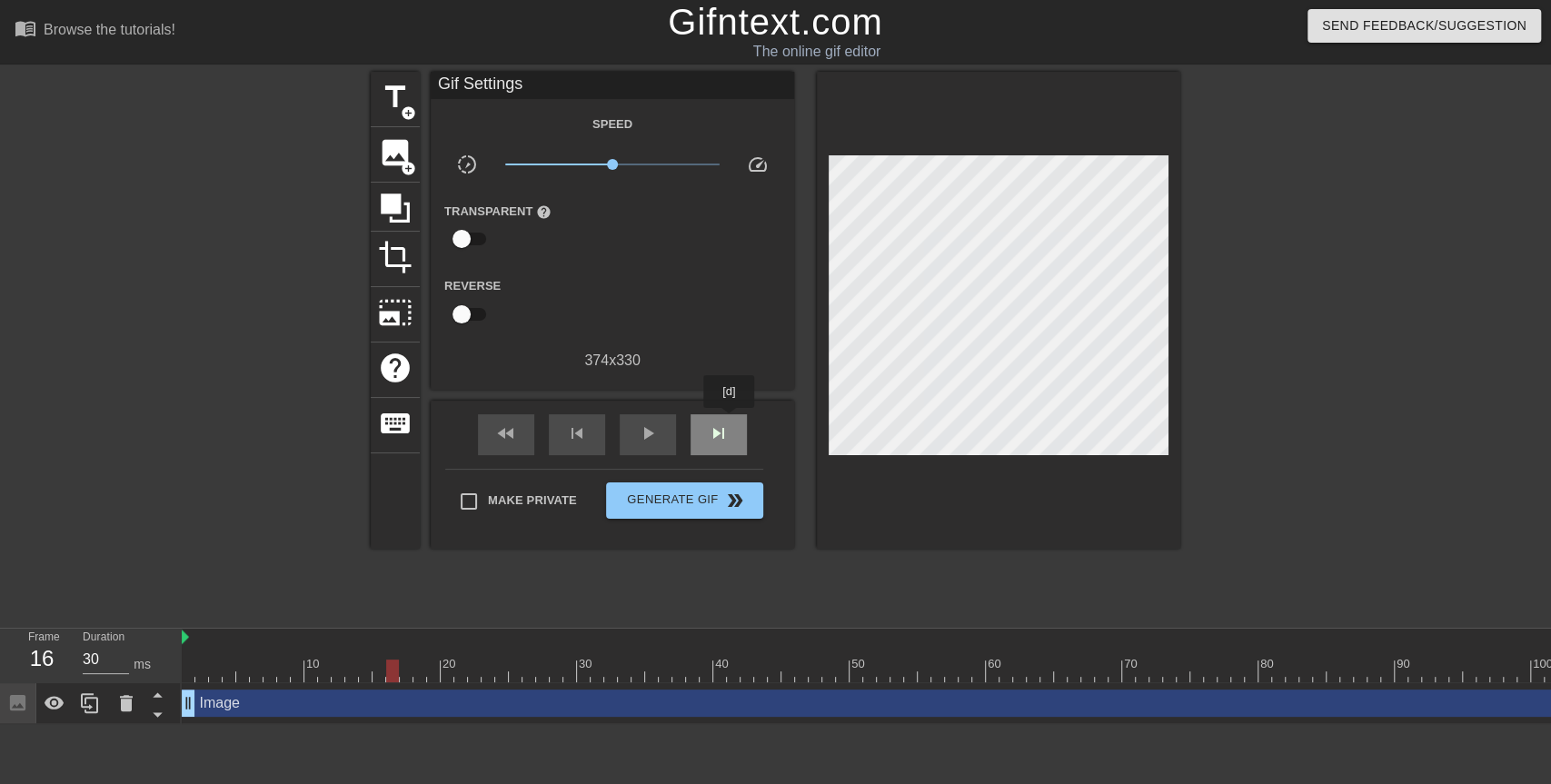 click on "skip_next" at bounding box center [719, 434] 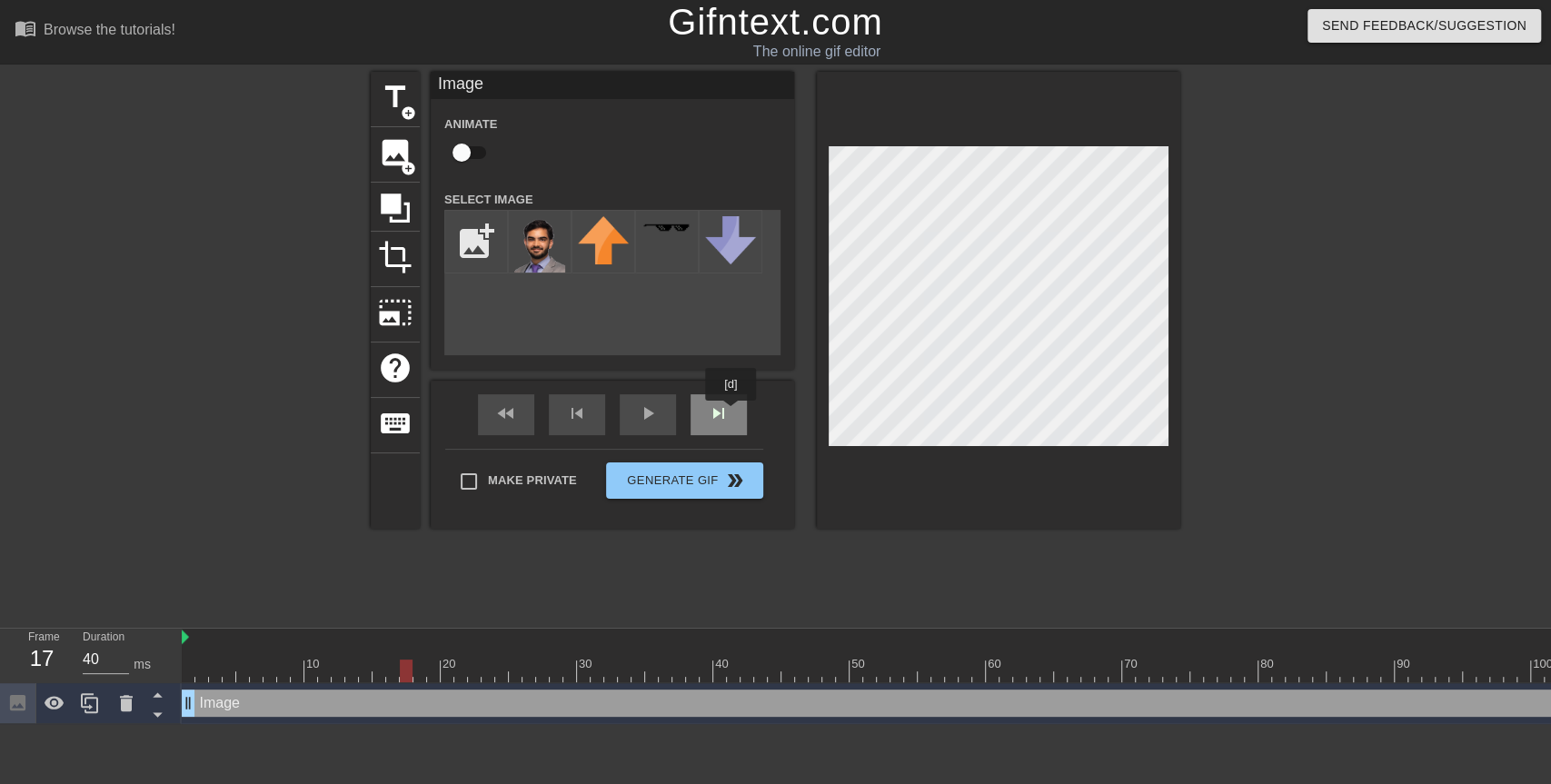 click on "skip_next" at bounding box center (719, 414) 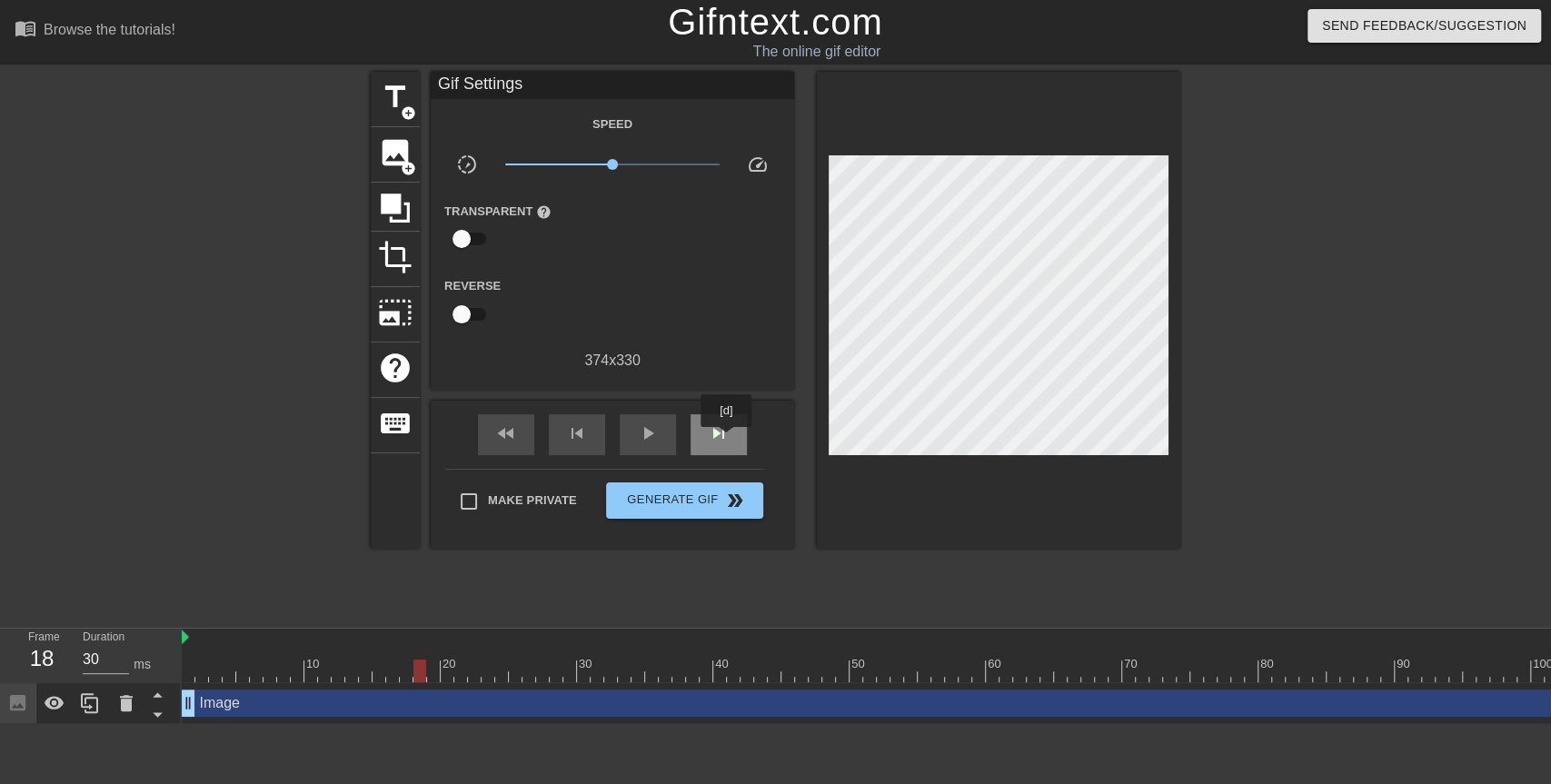 click on "skip_next" at bounding box center [719, 433] 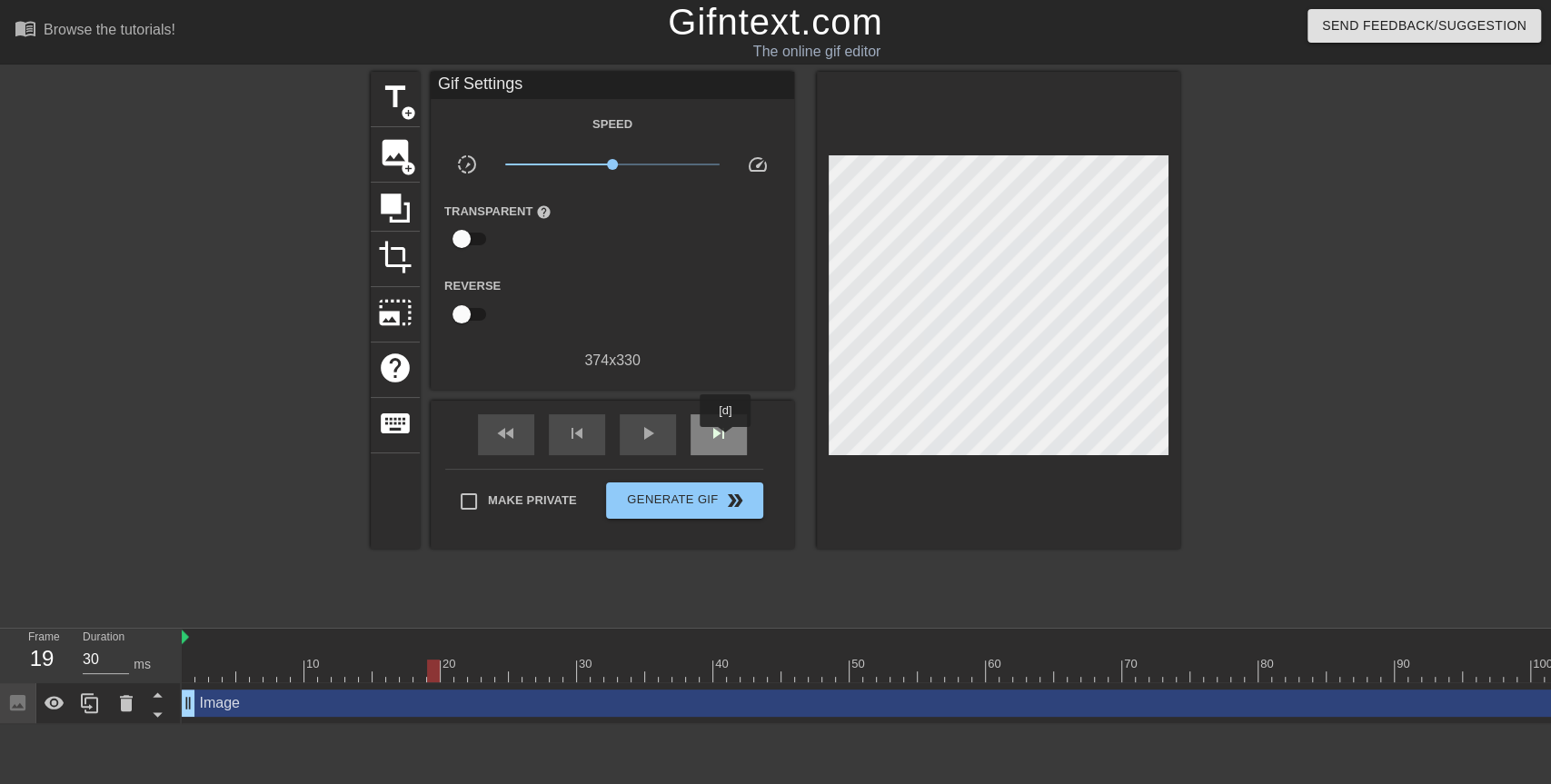 click on "skip_next" at bounding box center [719, 433] 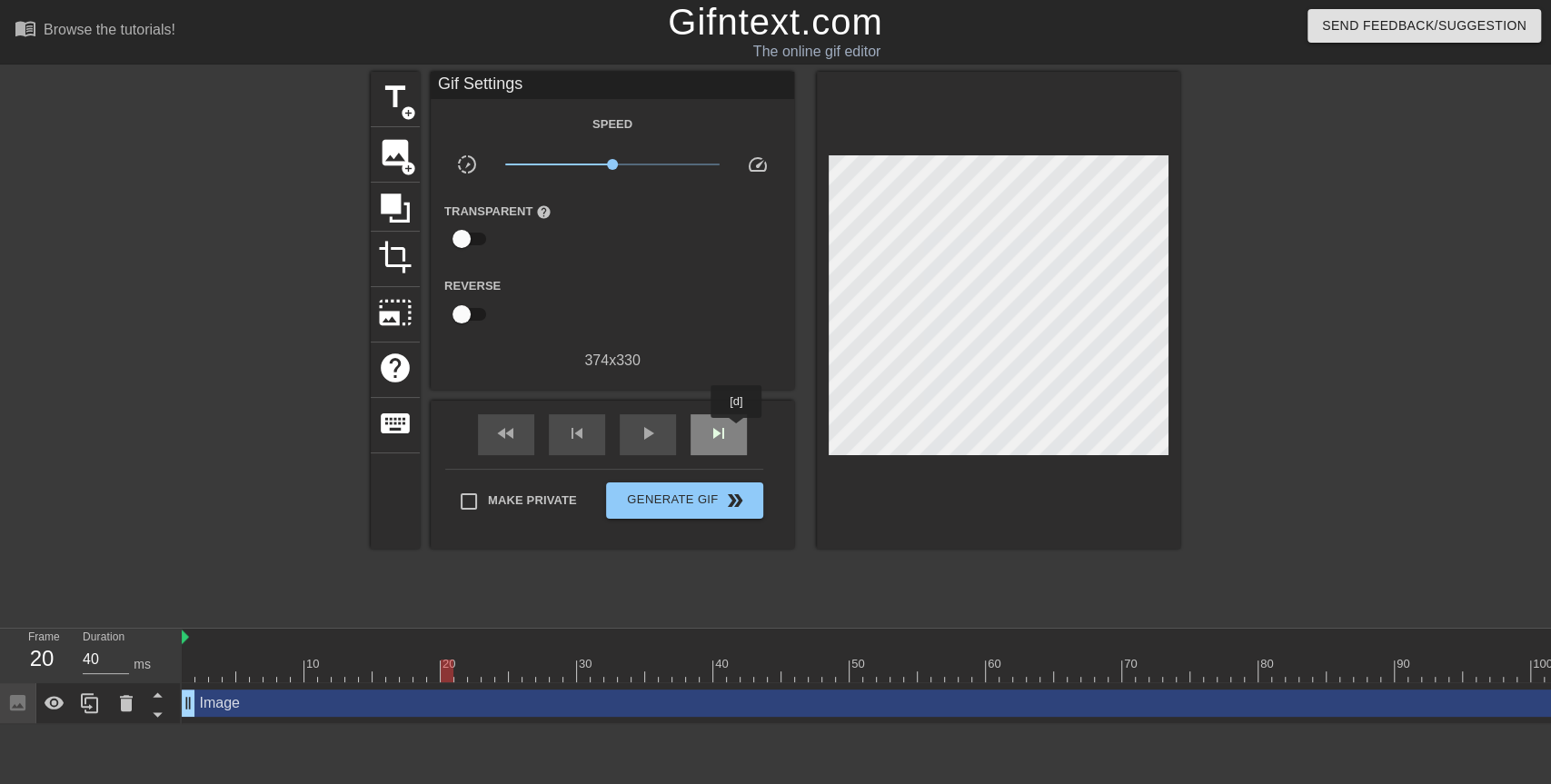 click on "skip_next" at bounding box center (719, 434) 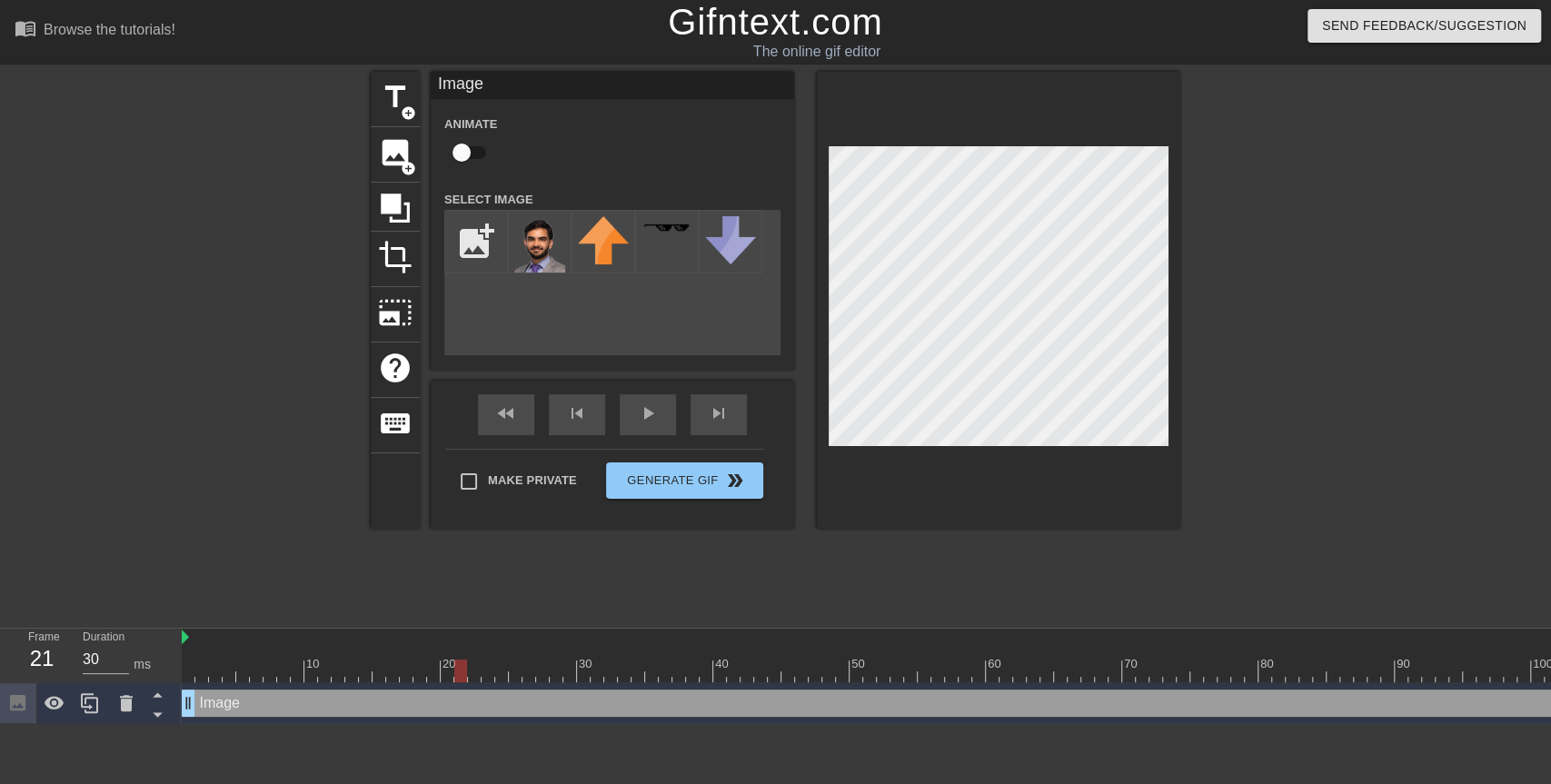 click at bounding box center (1338, 344) 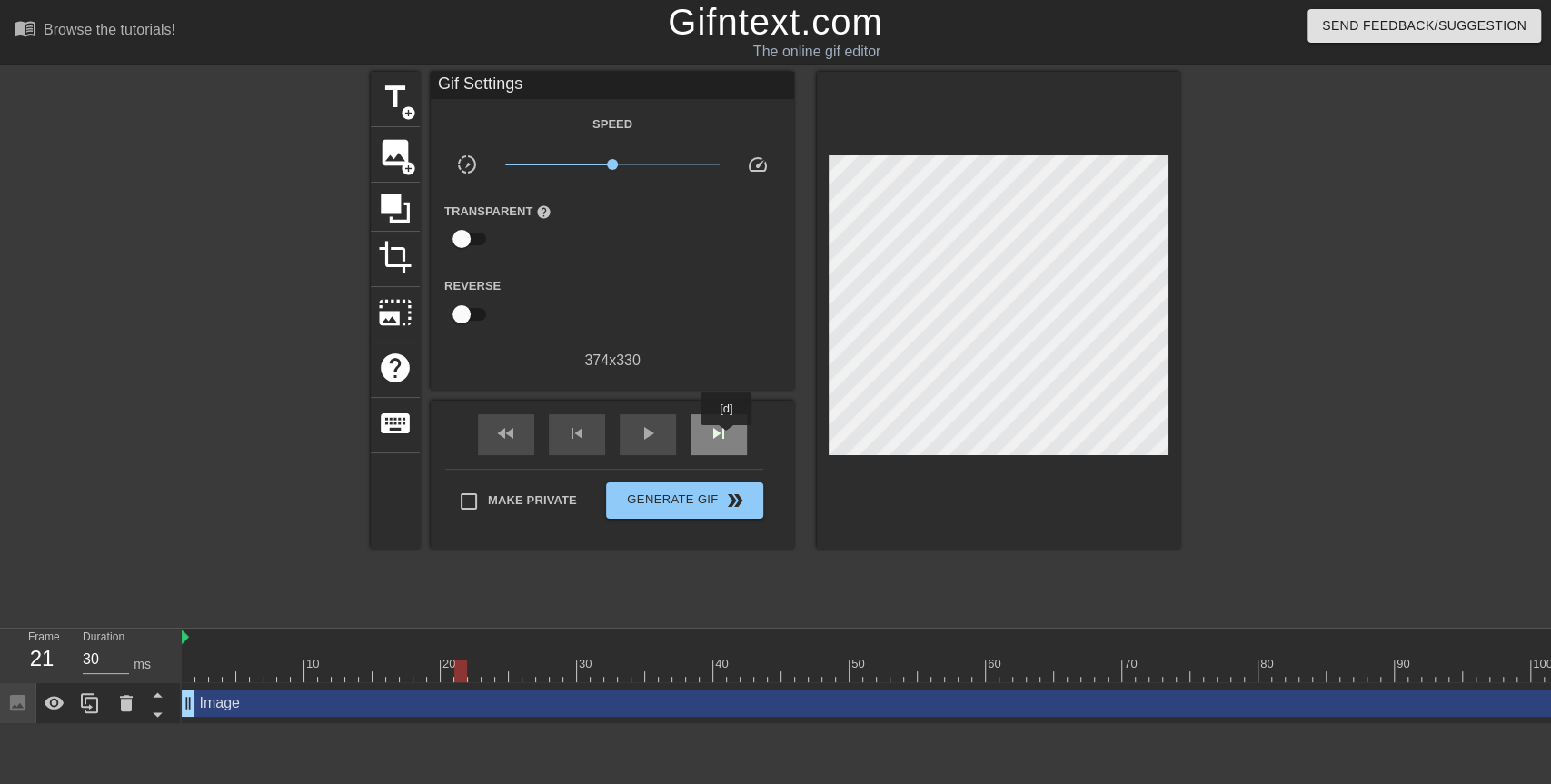 click on "skip_next" at bounding box center [719, 433] 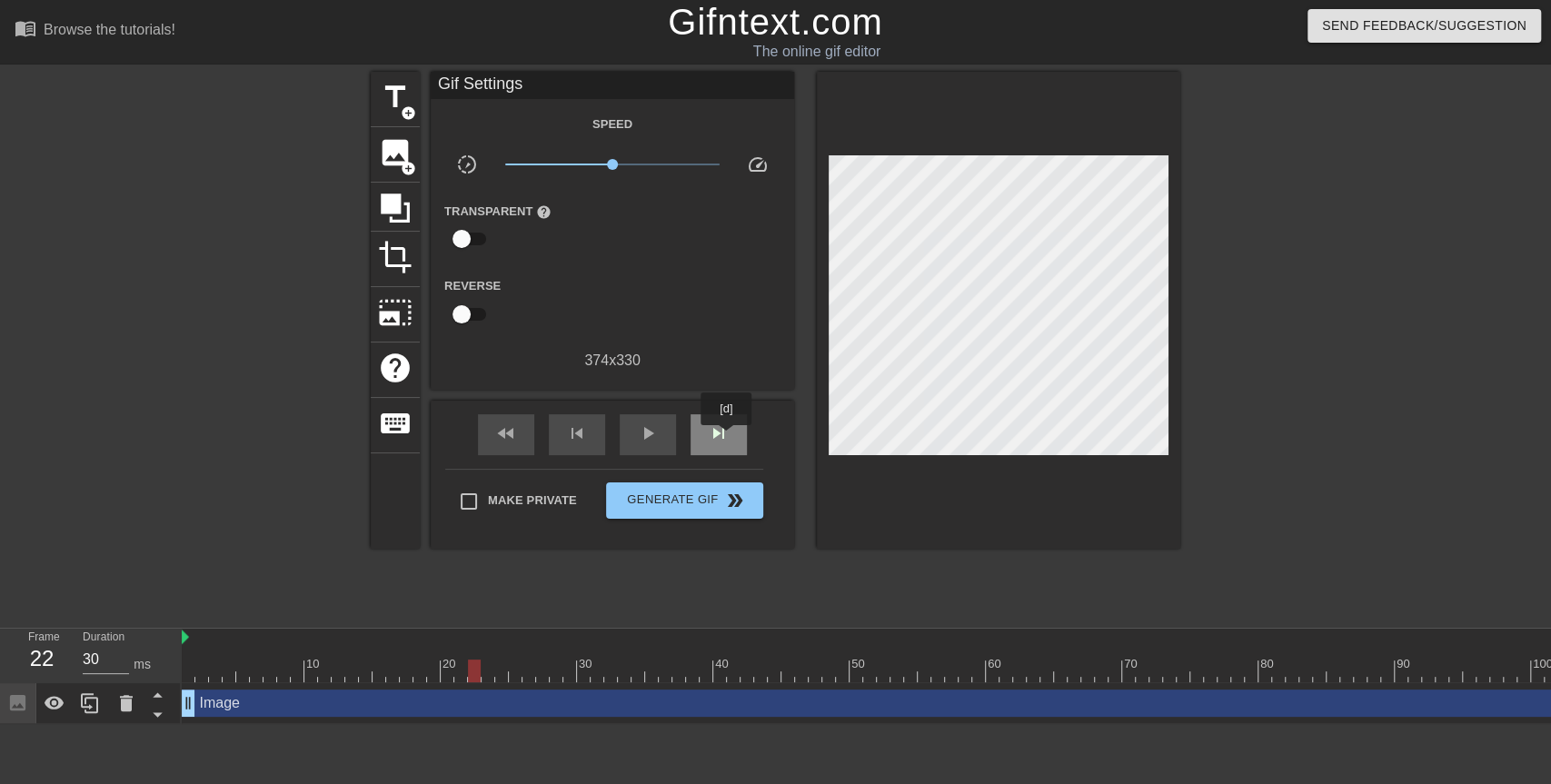 click on "skip_next" at bounding box center [719, 433] 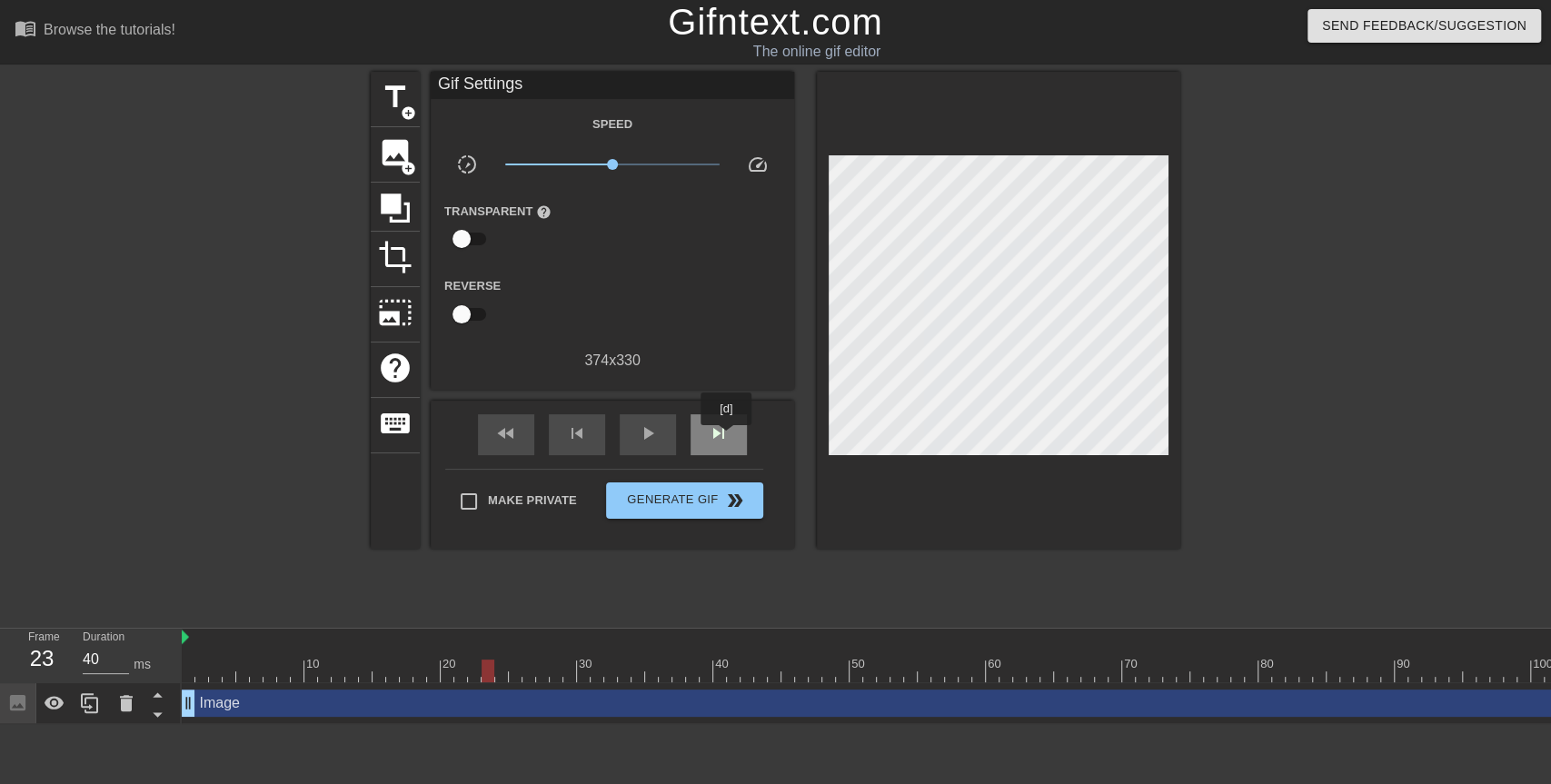 click on "skip_next" at bounding box center [719, 433] 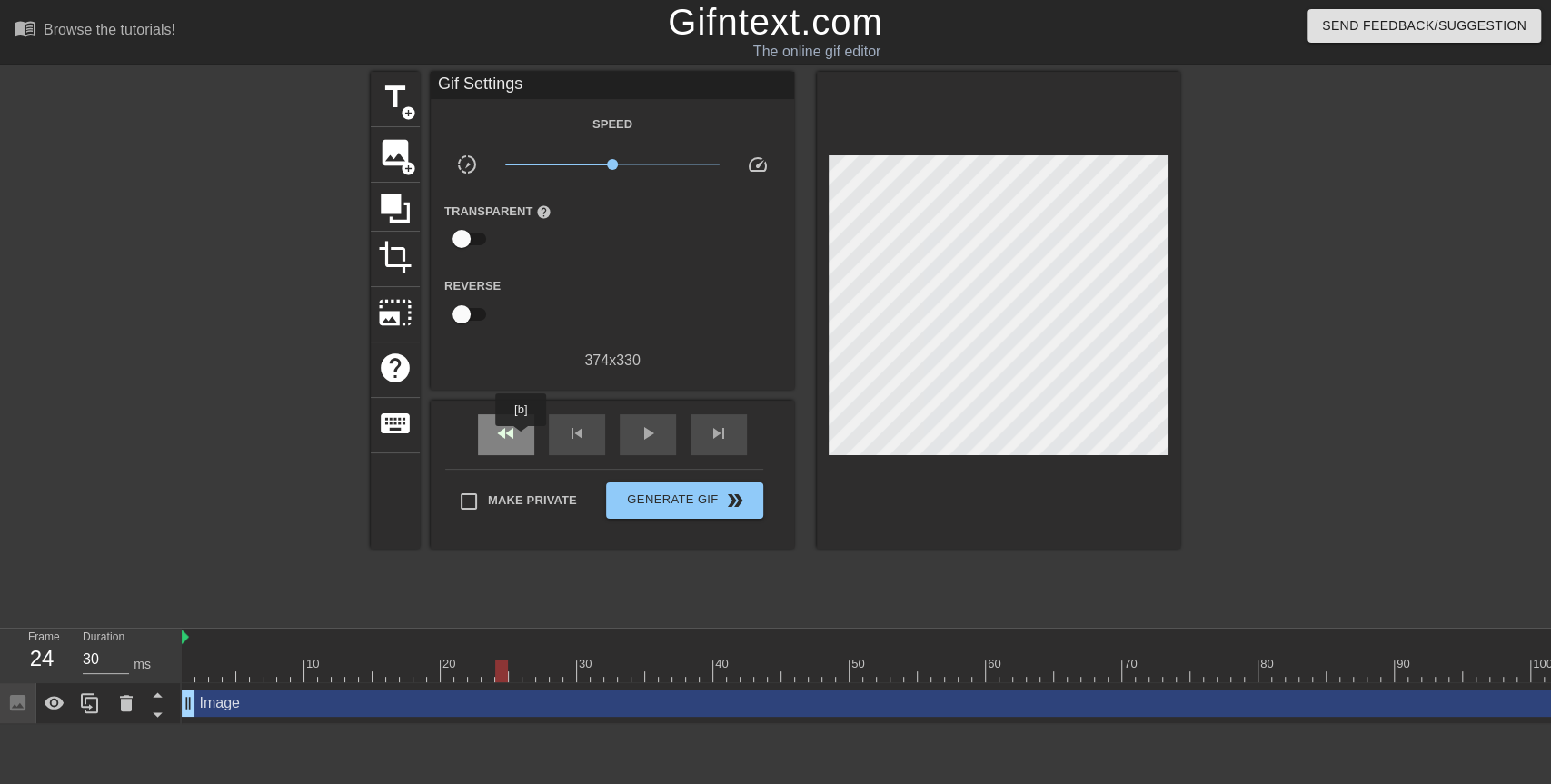 click on "fast_rewind" at bounding box center (506, 434) 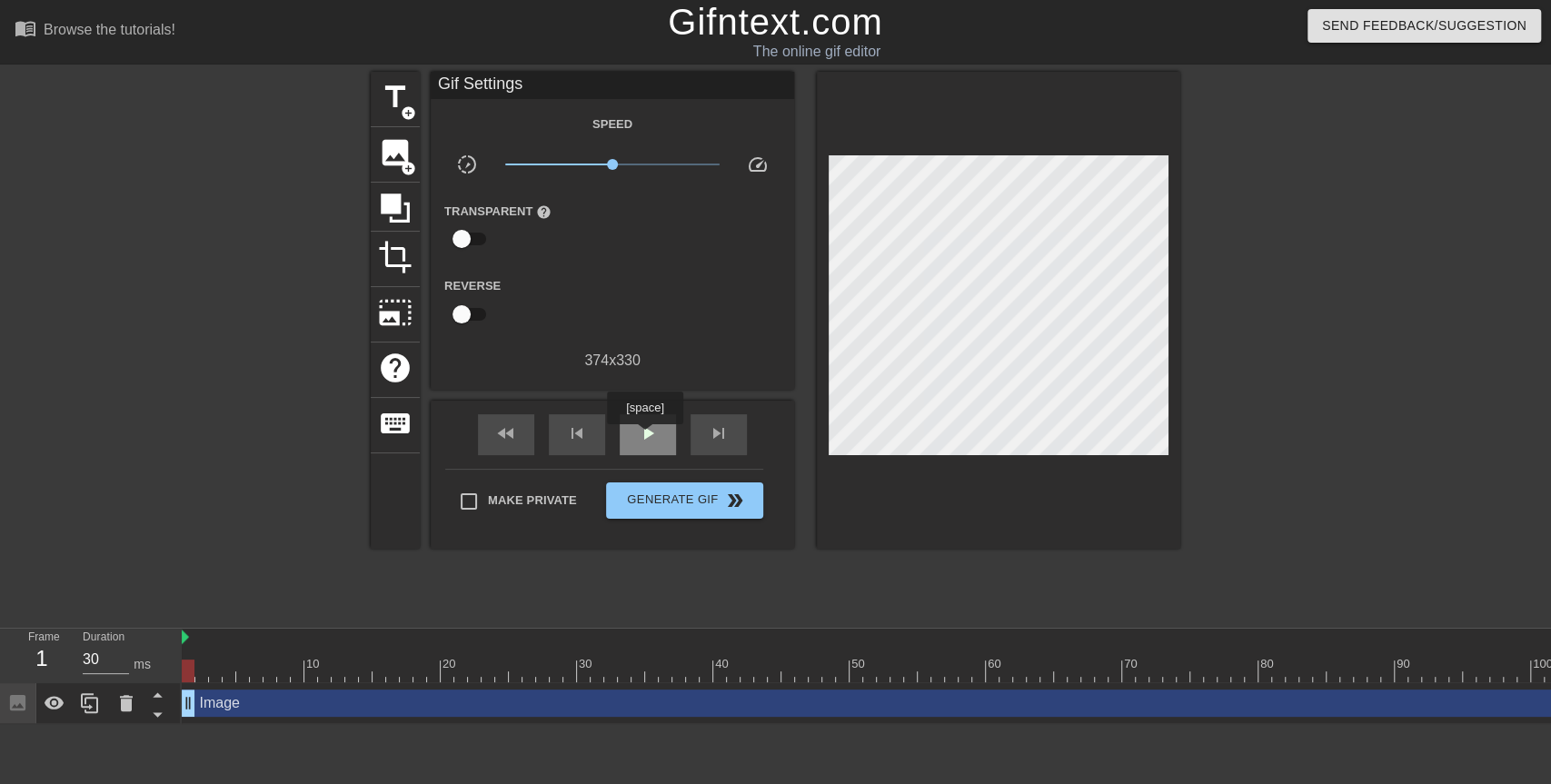 click on "play_arrow" at bounding box center (648, 433) 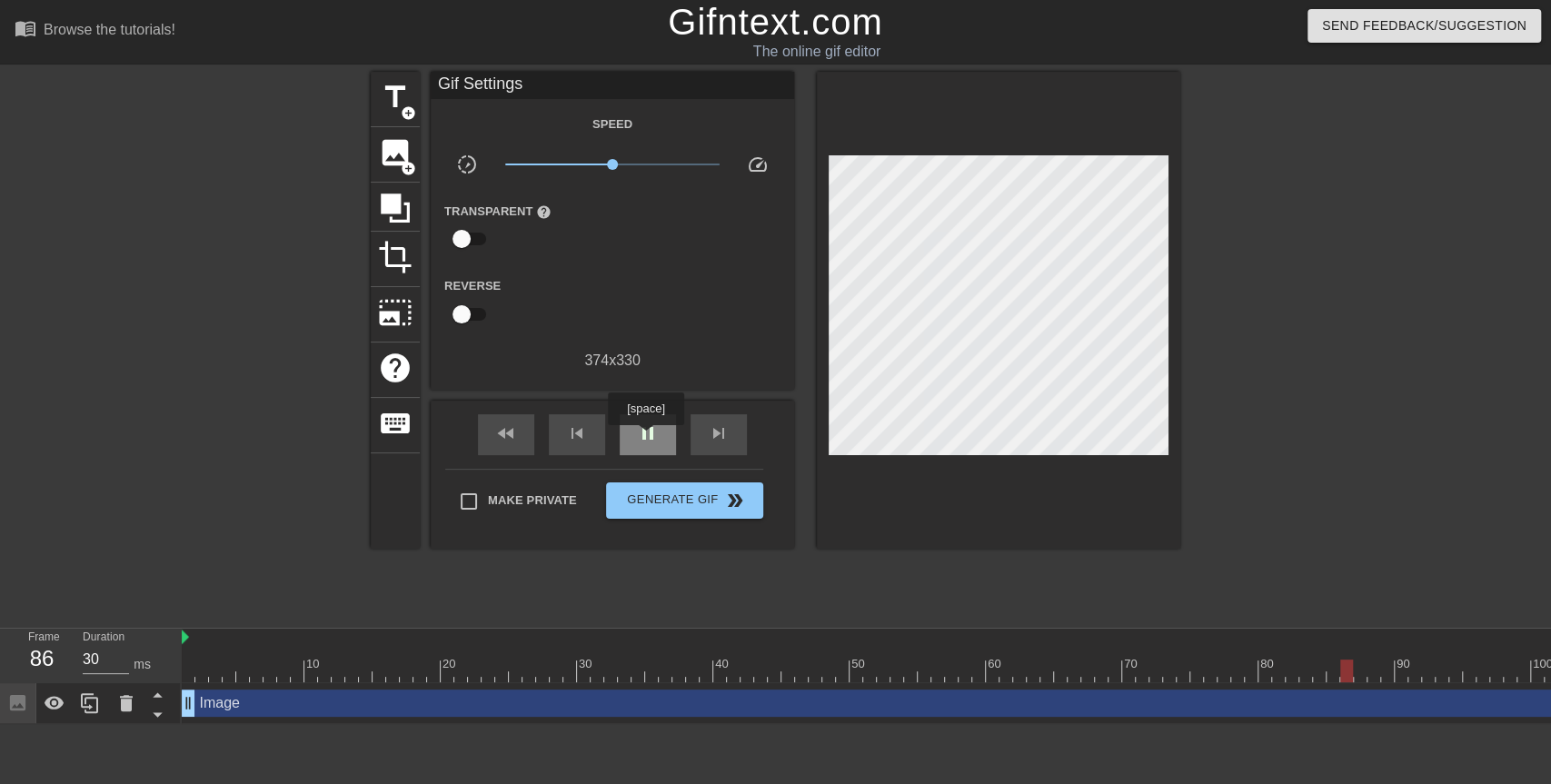 click on "pause" at bounding box center (648, 433) 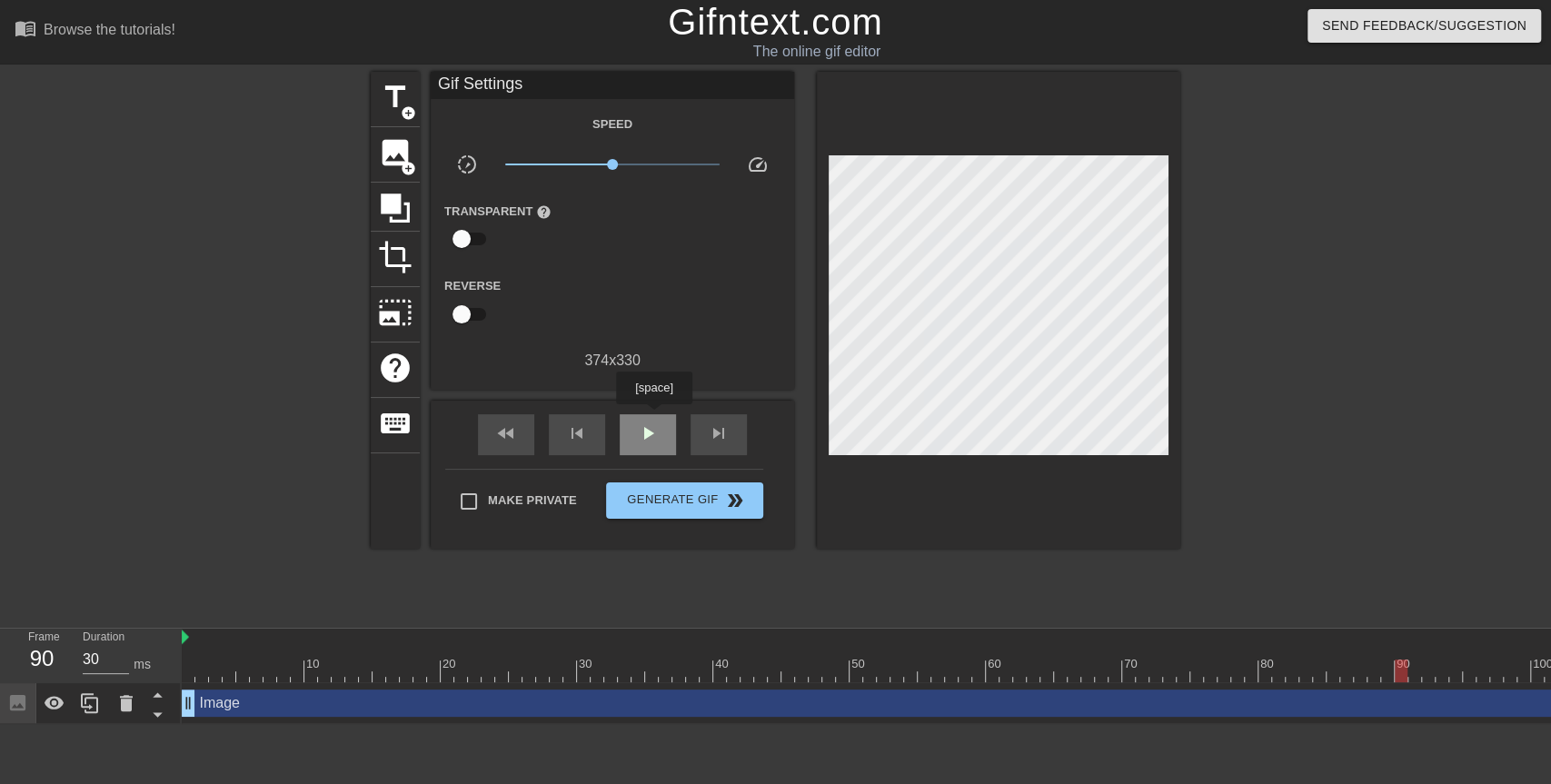 click on "play_arrow" at bounding box center (648, 433) 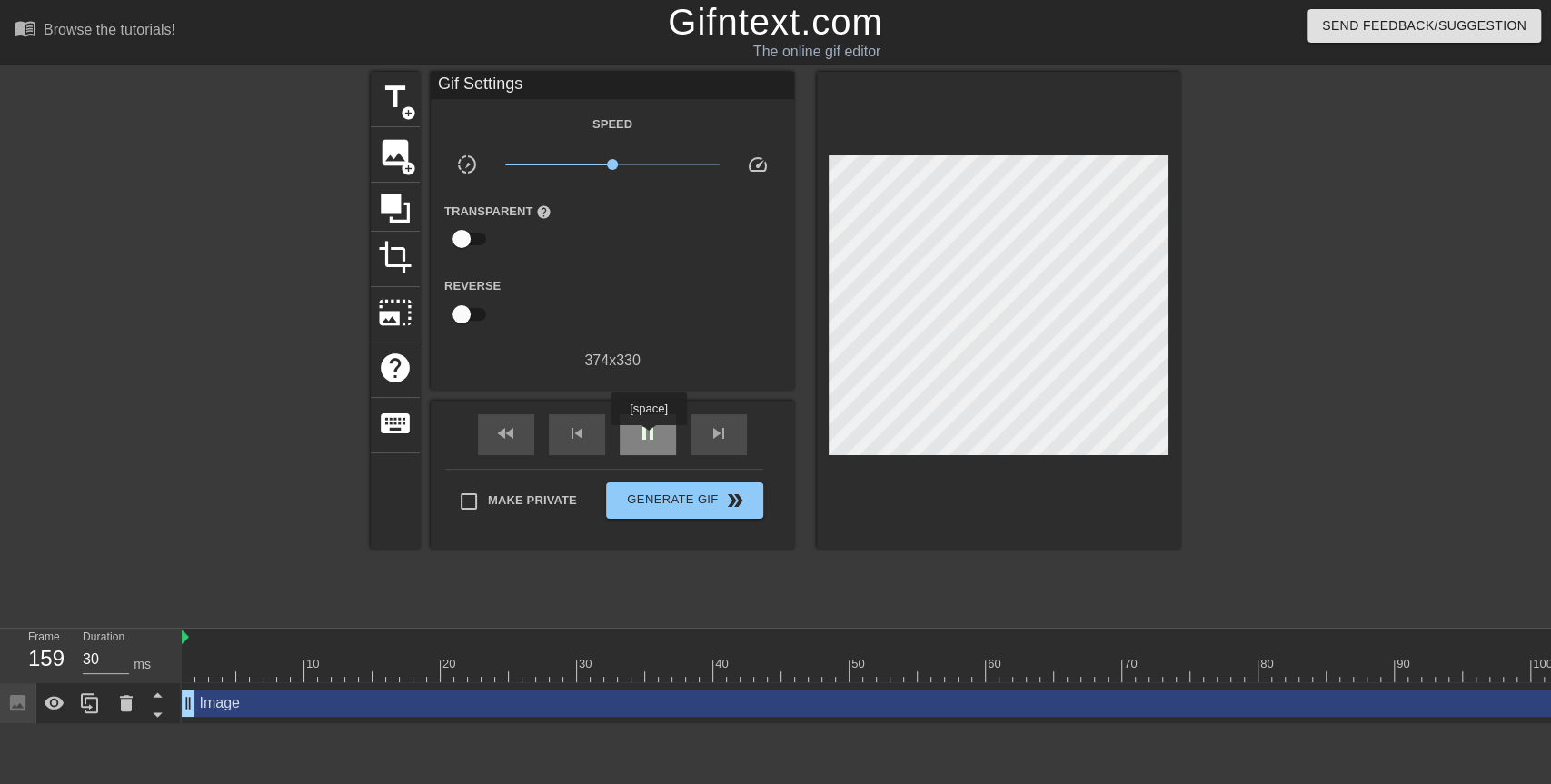 click on "pause" at bounding box center [648, 433] 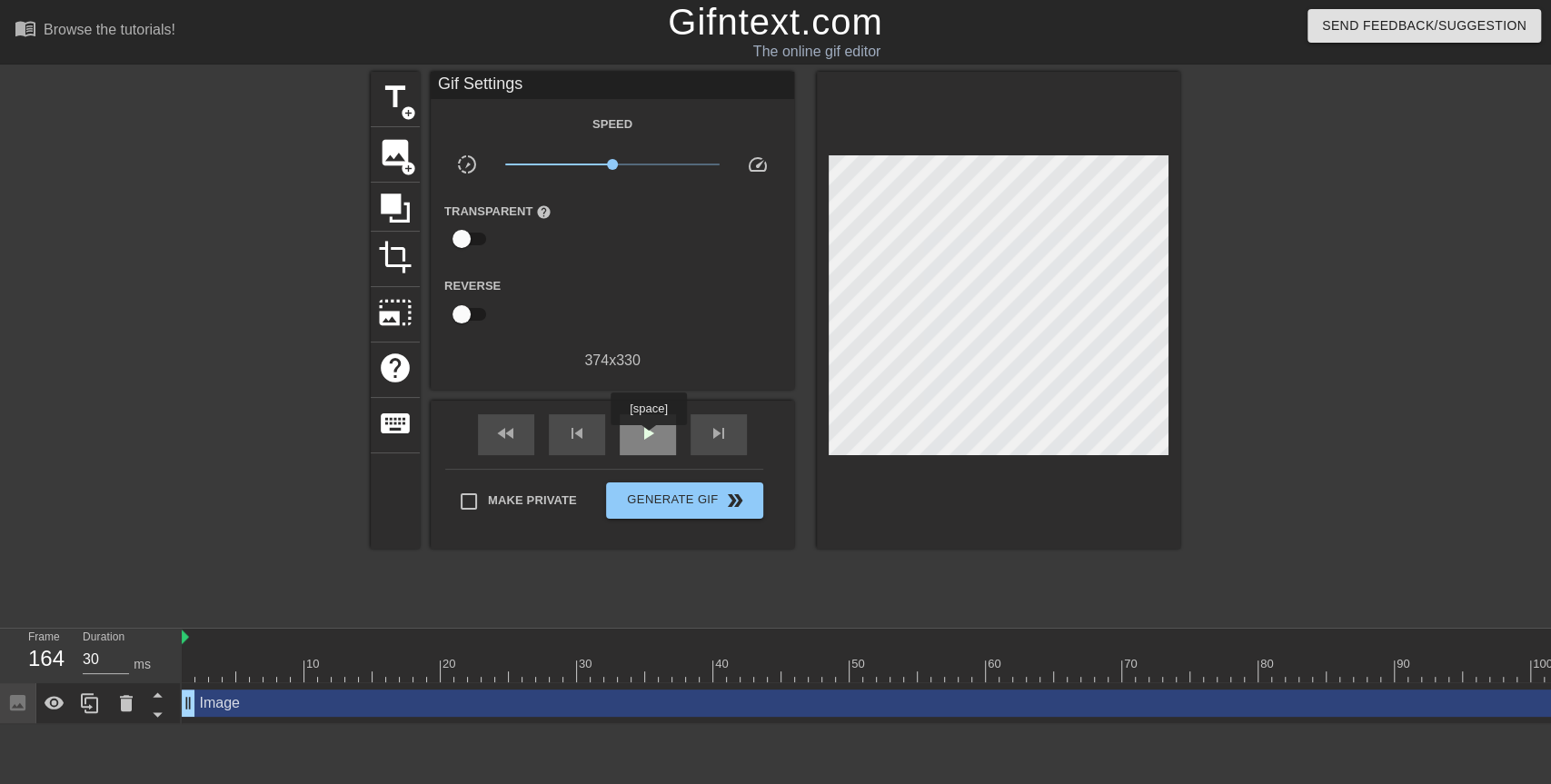 click on "play_arrow" at bounding box center [648, 433] 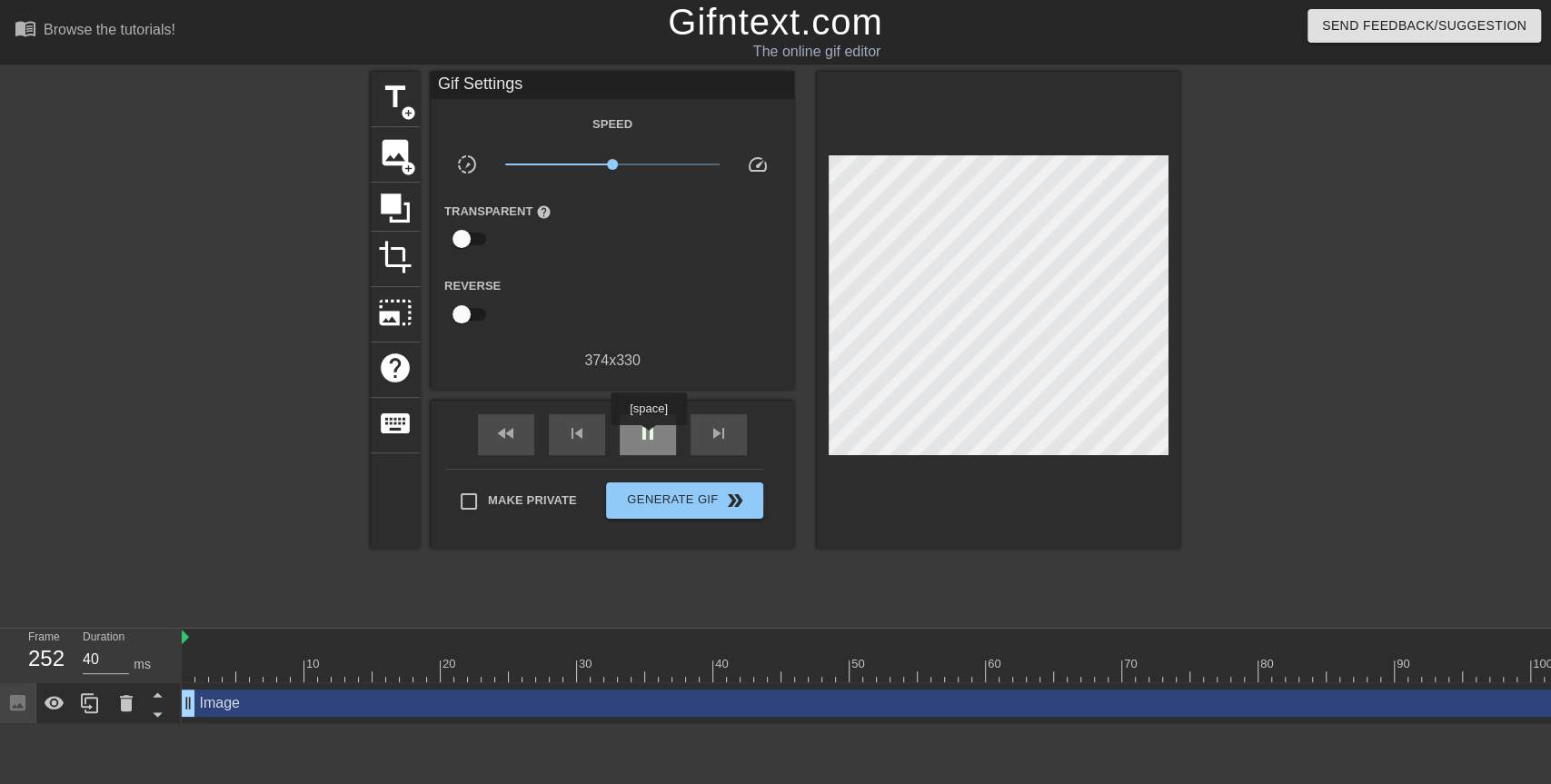 click on "pause" at bounding box center (648, 433) 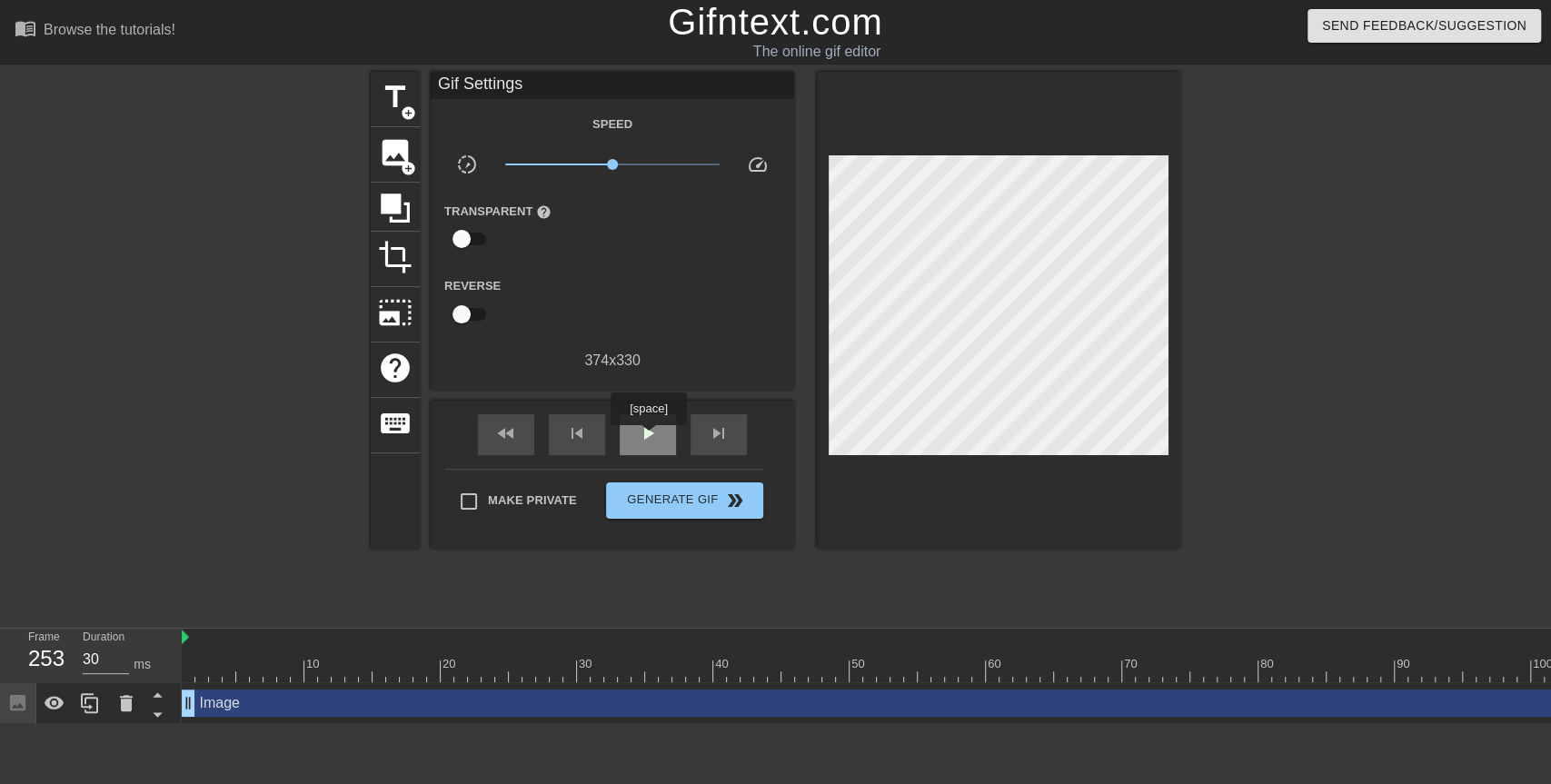 click on "play_arrow" at bounding box center [648, 433] 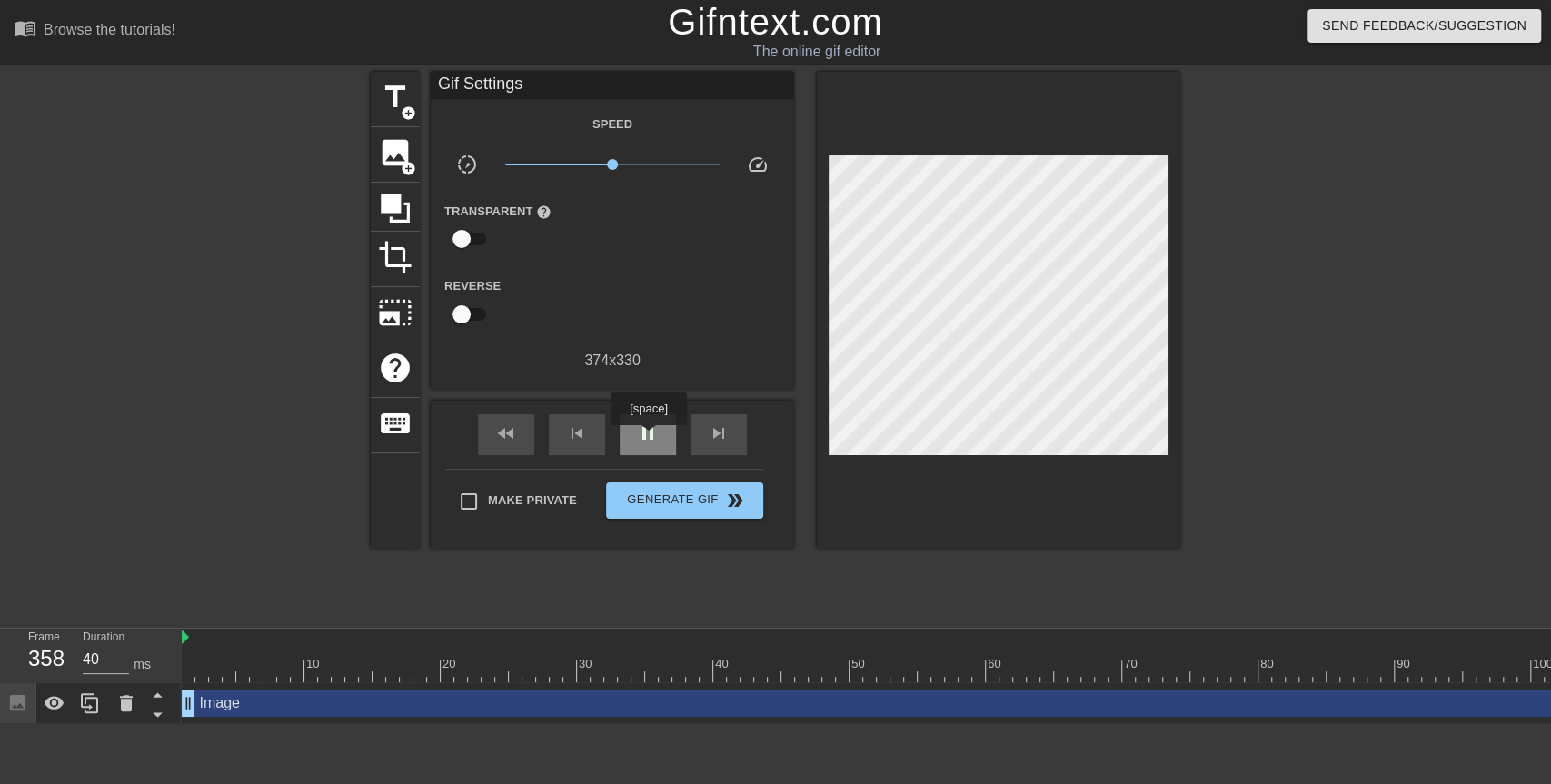 click on "pause" at bounding box center (648, 433) 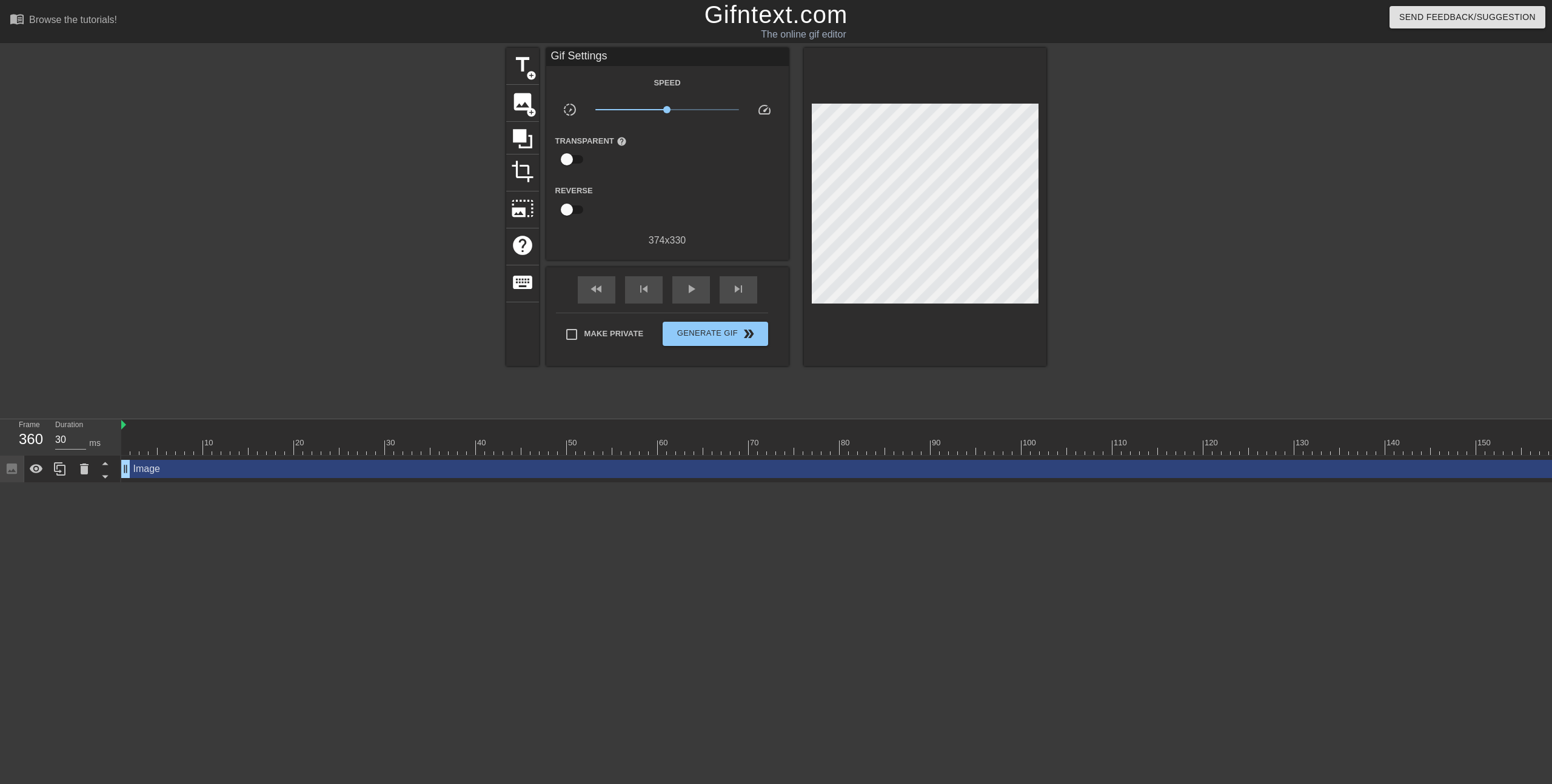 drag, startPoint x: 1502, startPoint y: 460, endPoint x: 1443, endPoint y: 467, distance: 59.4138 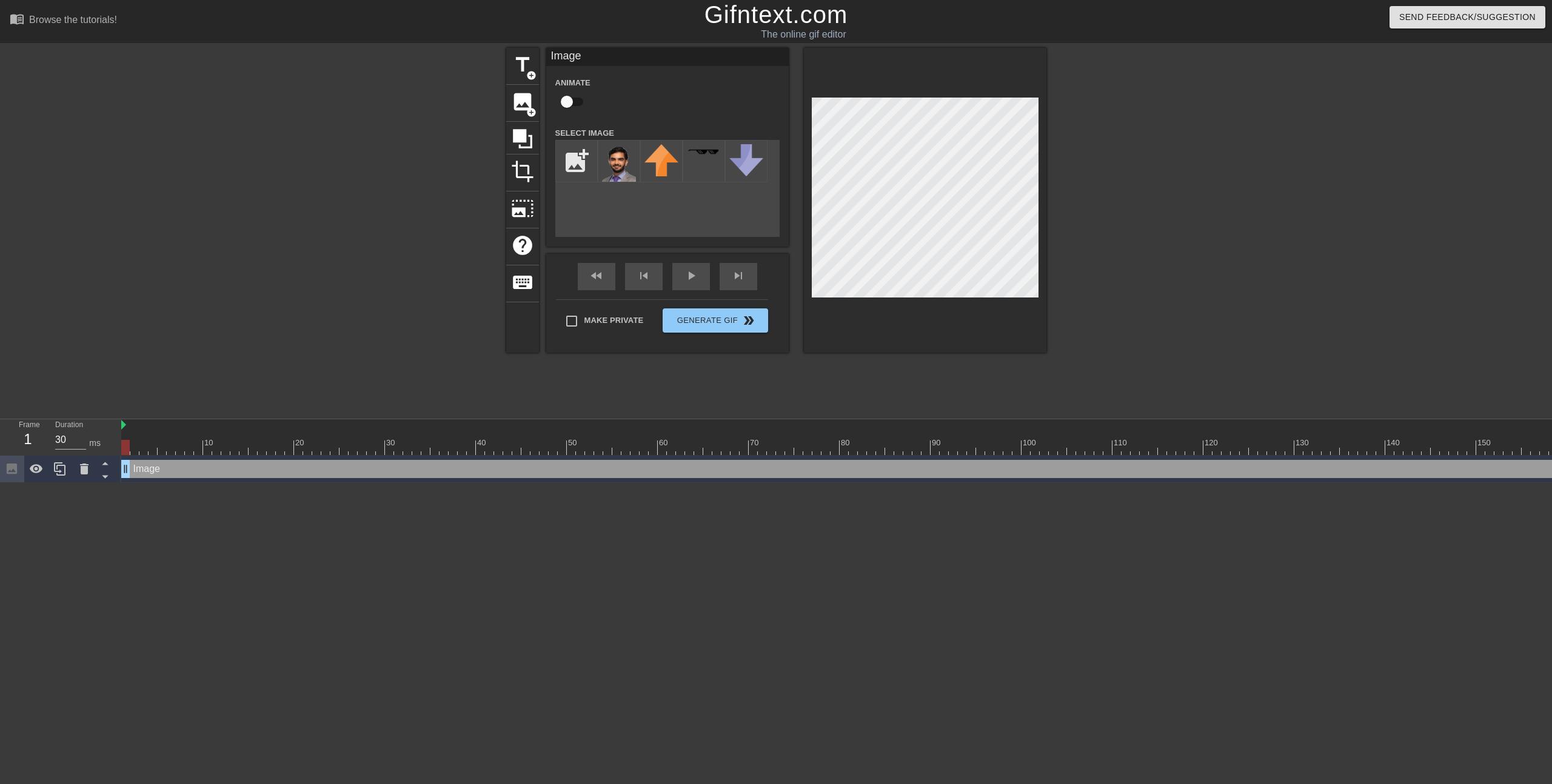 drag, startPoint x: 1410, startPoint y: 469, endPoint x: 1157, endPoint y: 488, distance: 253.712 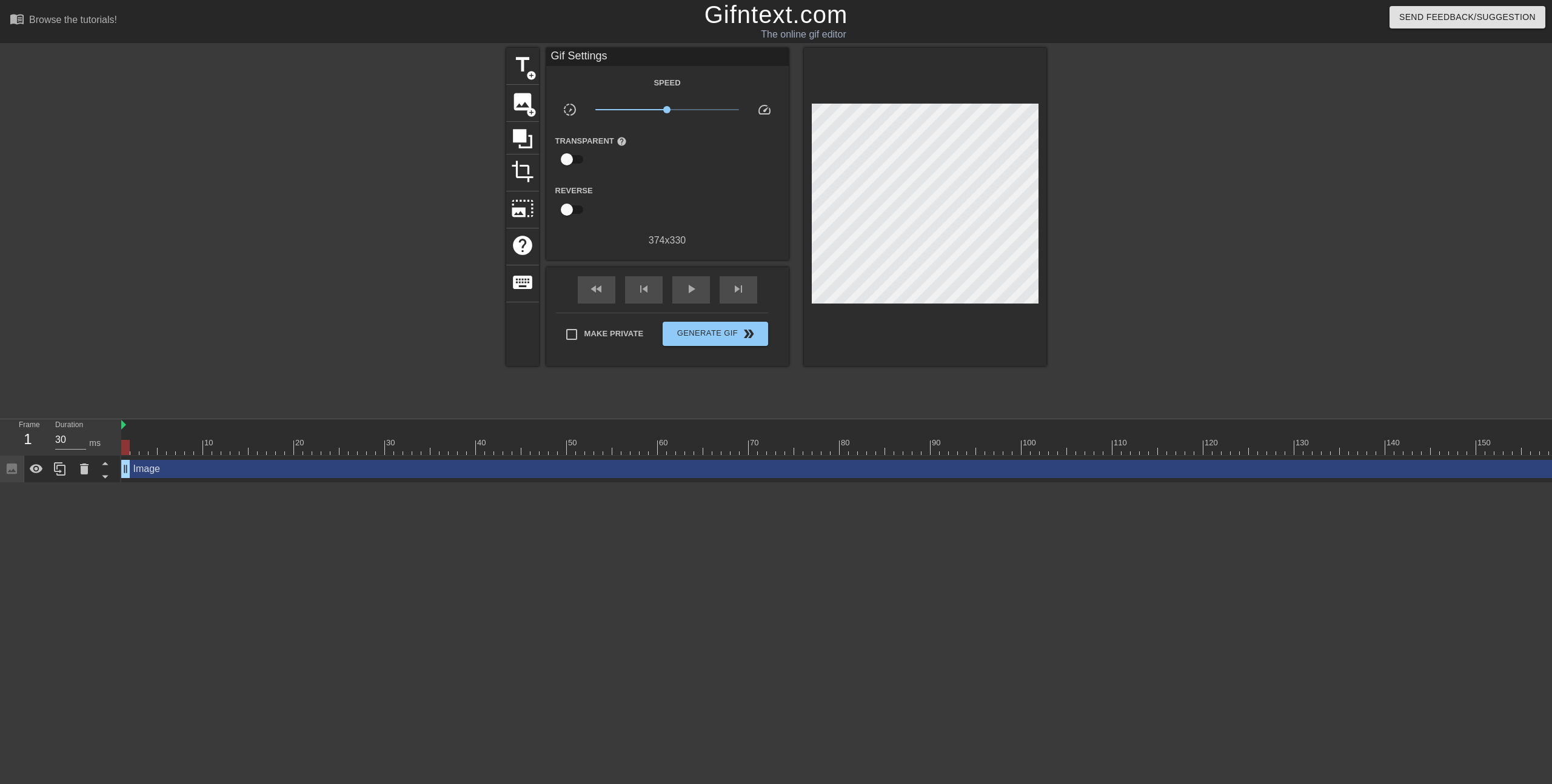 drag, startPoint x: 1102, startPoint y: 490, endPoint x: 1049, endPoint y: 491, distance: 53.009433 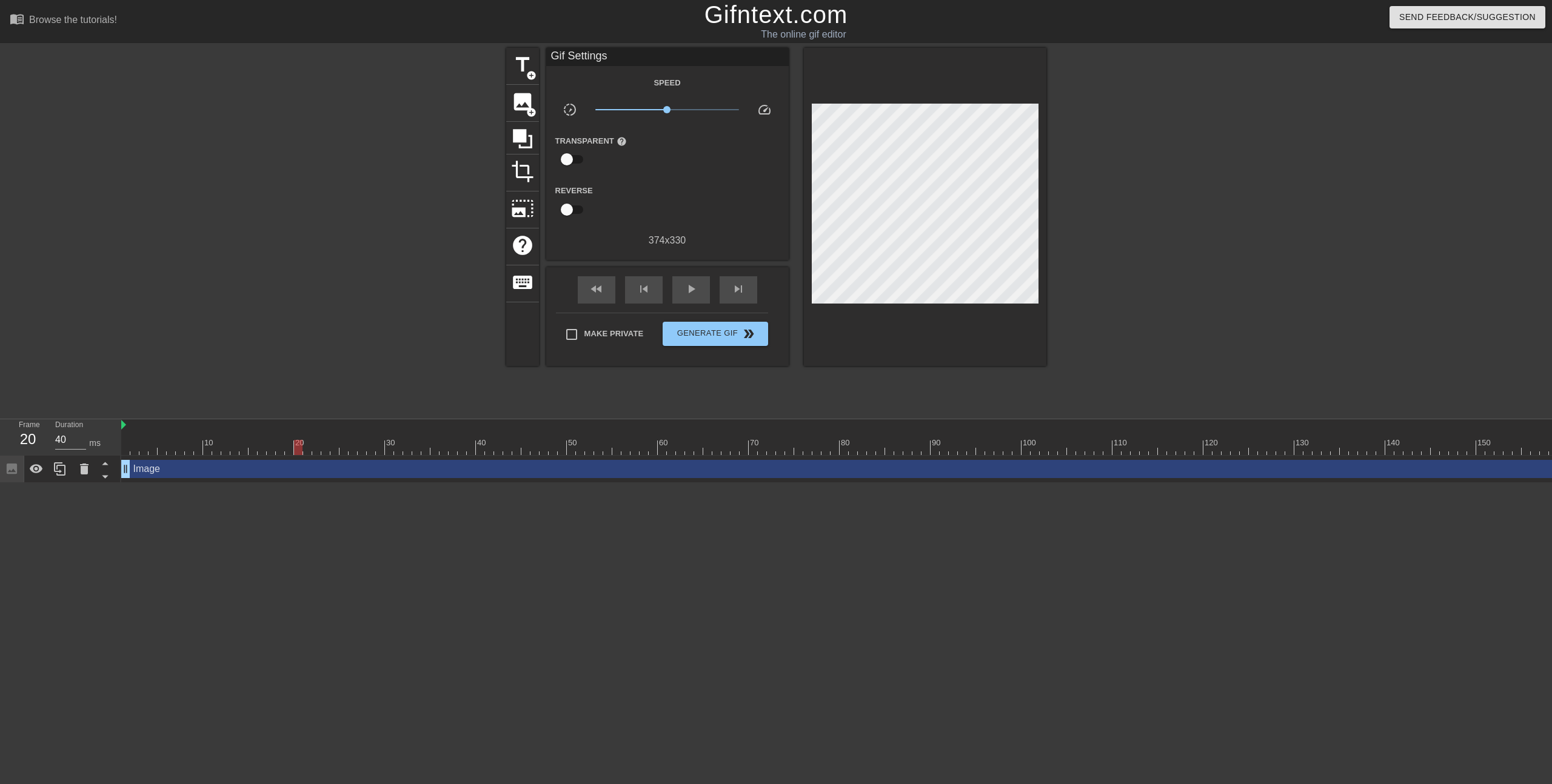 drag, startPoint x: 126, startPoint y: 442, endPoint x: 296, endPoint y: 434, distance: 170.18813 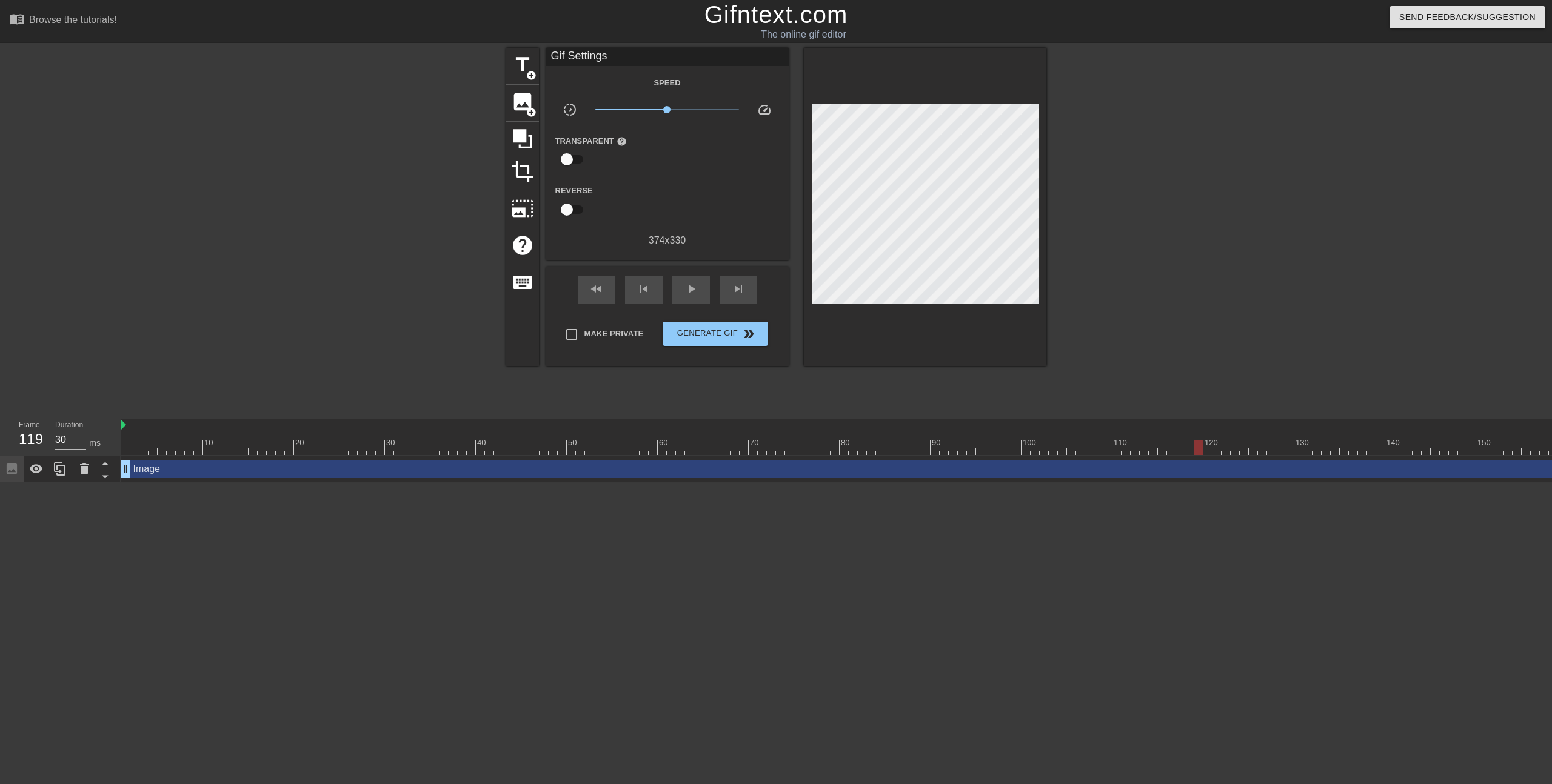 drag, startPoint x: 290, startPoint y: 446, endPoint x: 1200, endPoint y: 415, distance: 910.5279 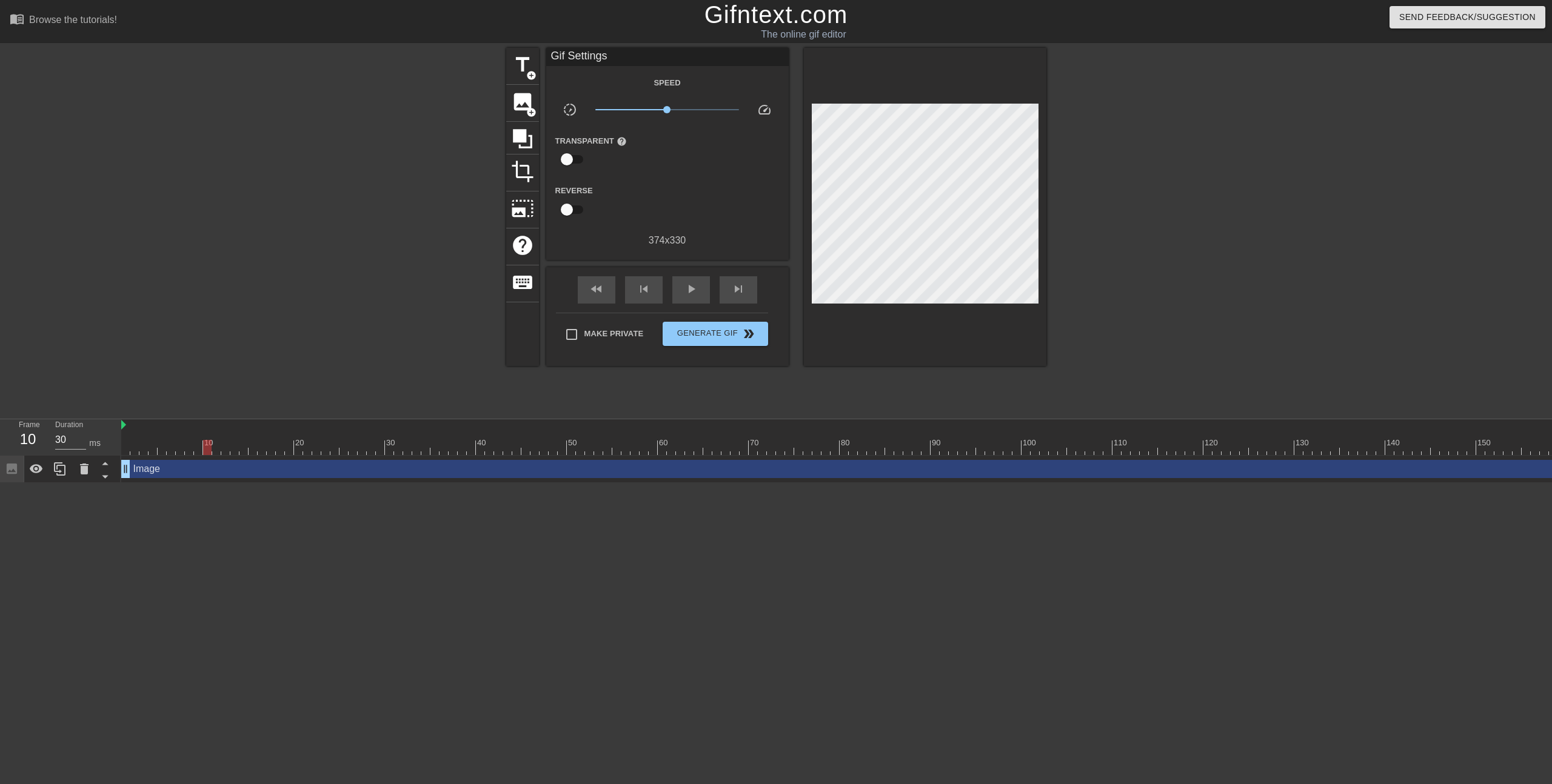click at bounding box center [1781, 447] 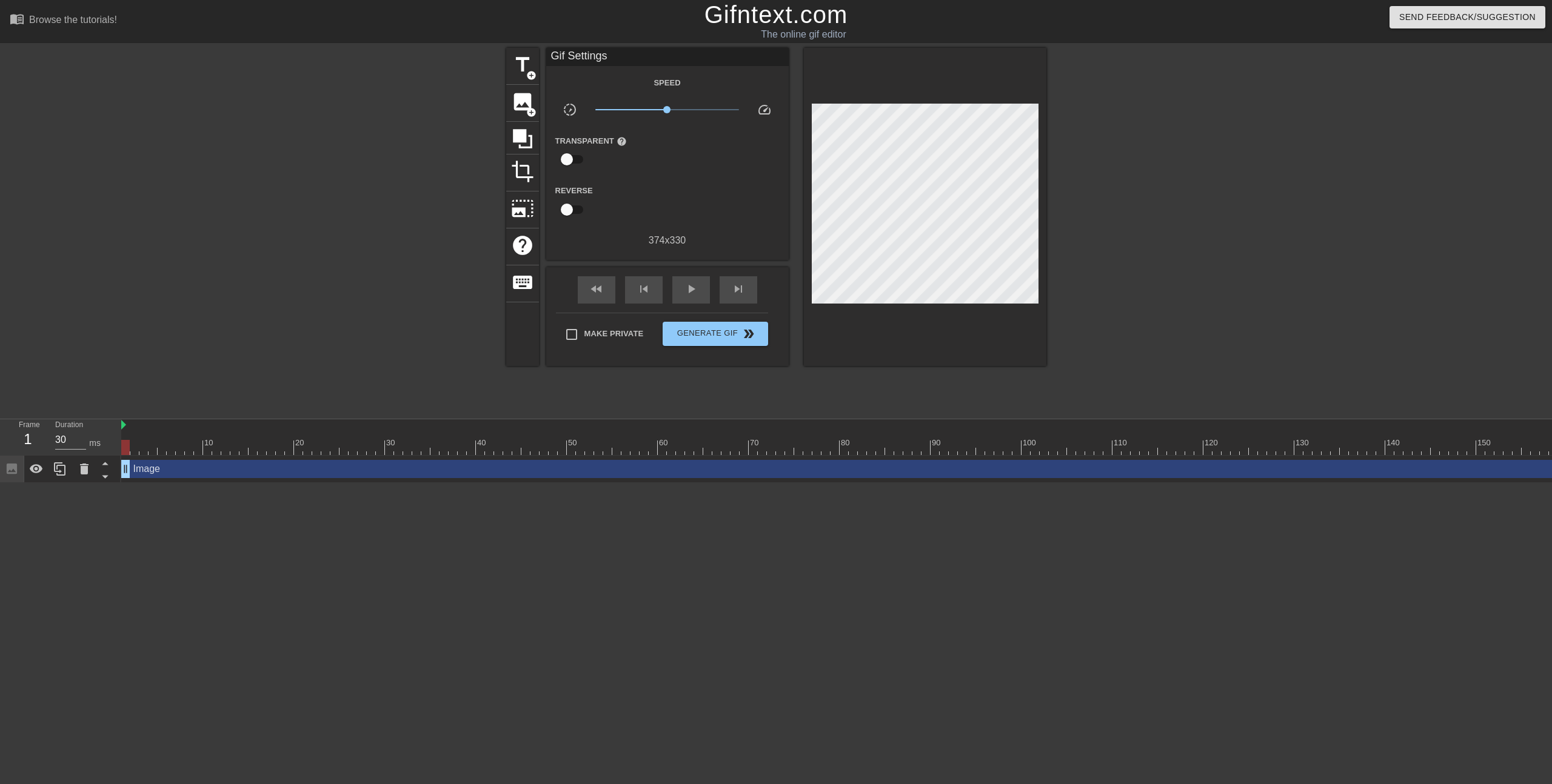 drag, startPoint x: 182, startPoint y: 449, endPoint x: 104, endPoint y: 451, distance: 78.0256 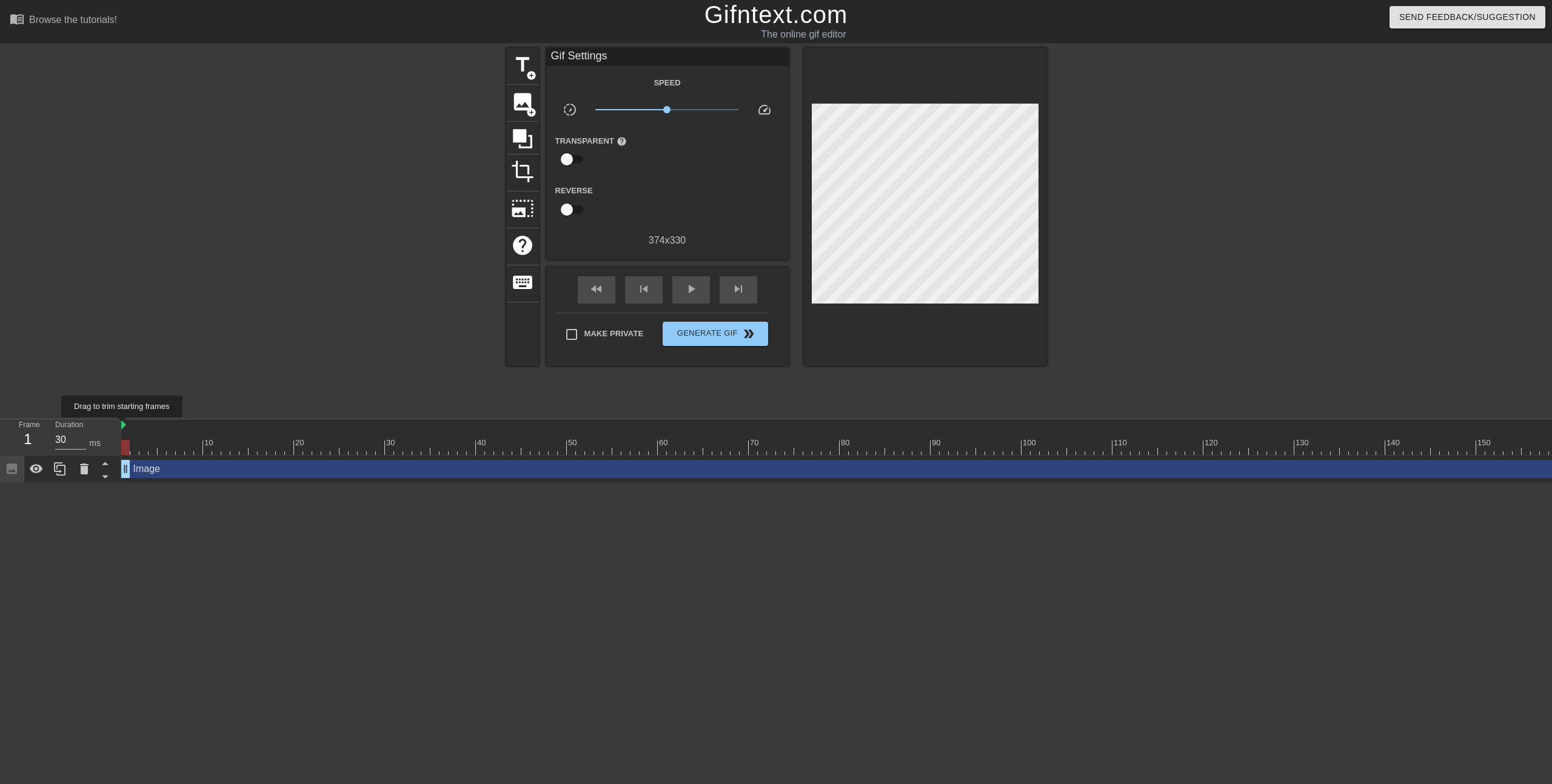 click at bounding box center (124, 425) 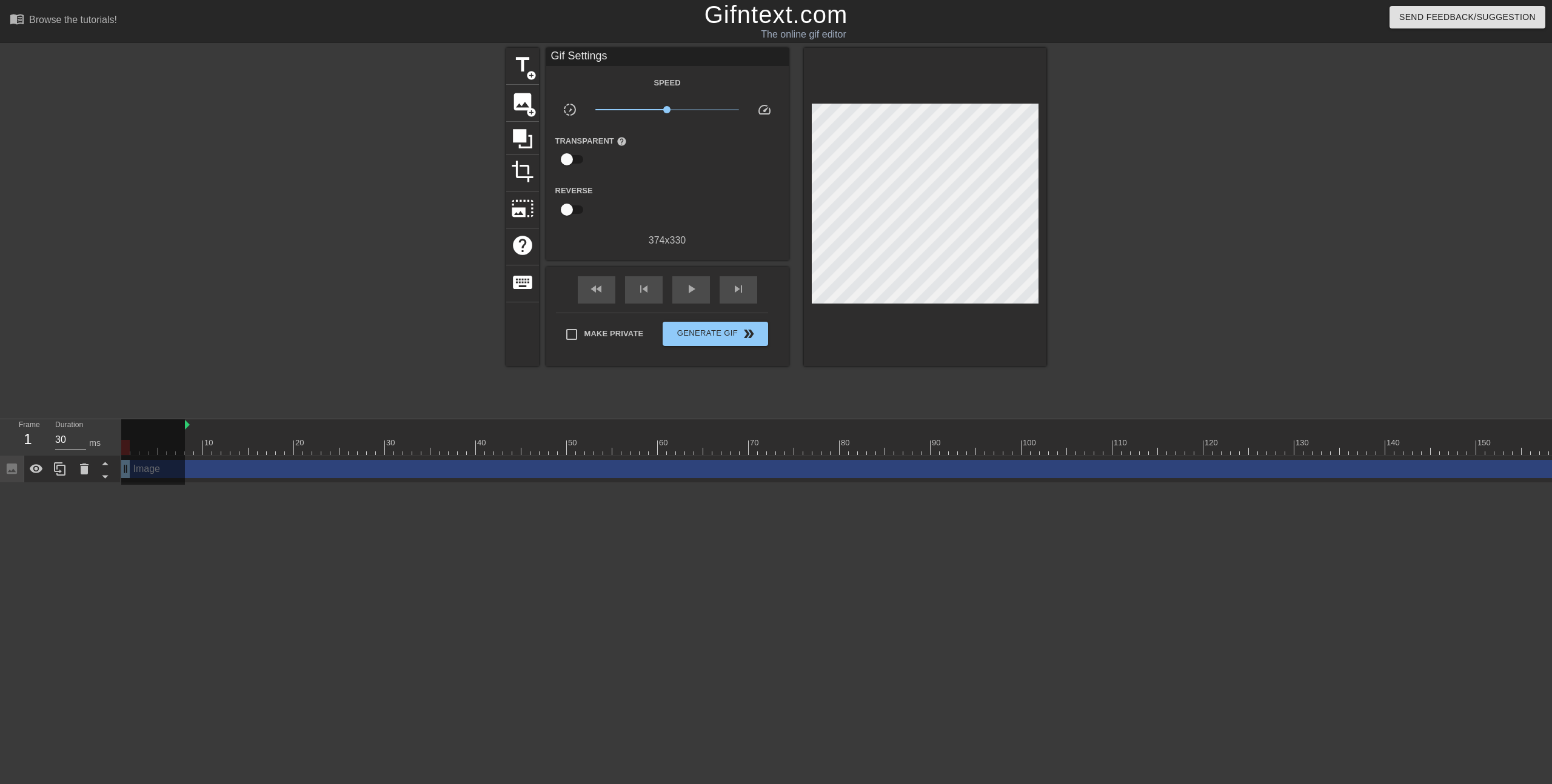 drag, startPoint x: 123, startPoint y: 425, endPoint x: 191, endPoint y: 423, distance: 68.02941 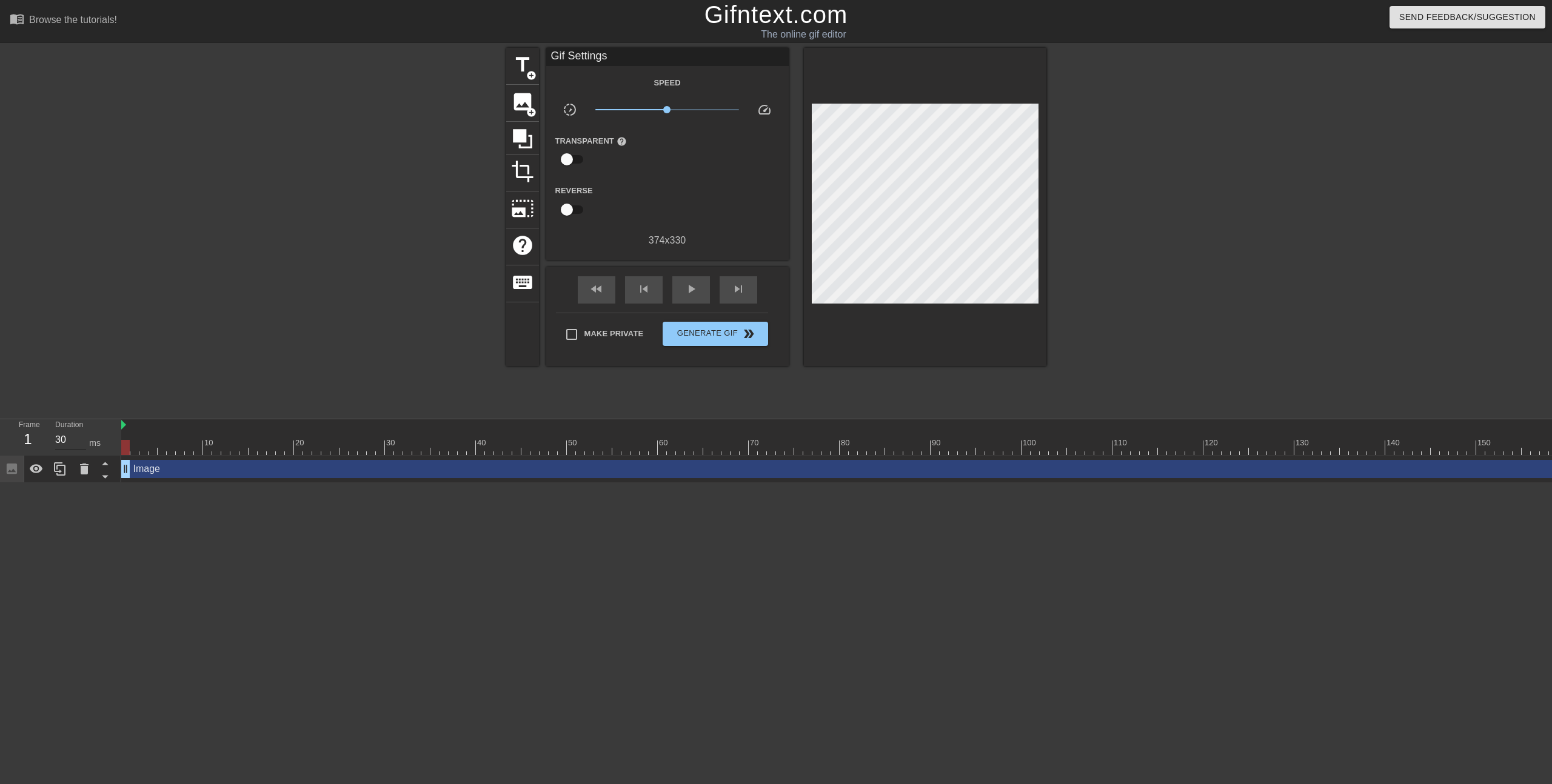 drag, startPoint x: 186, startPoint y: 425, endPoint x: 73, endPoint y: 430, distance: 113.11057 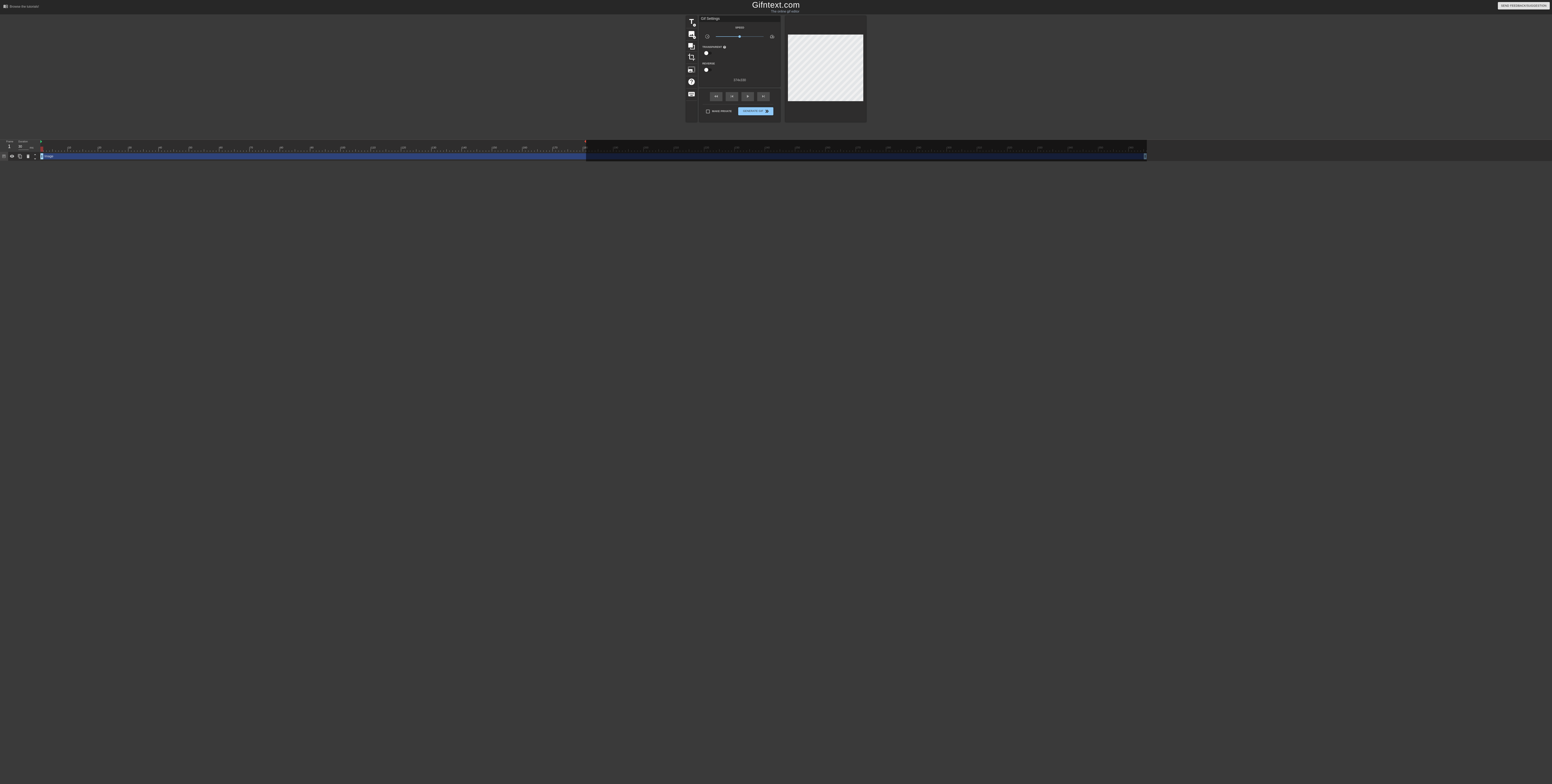 drag, startPoint x: 1147, startPoint y: 143, endPoint x: 583, endPoint y: 150, distance: 564.043 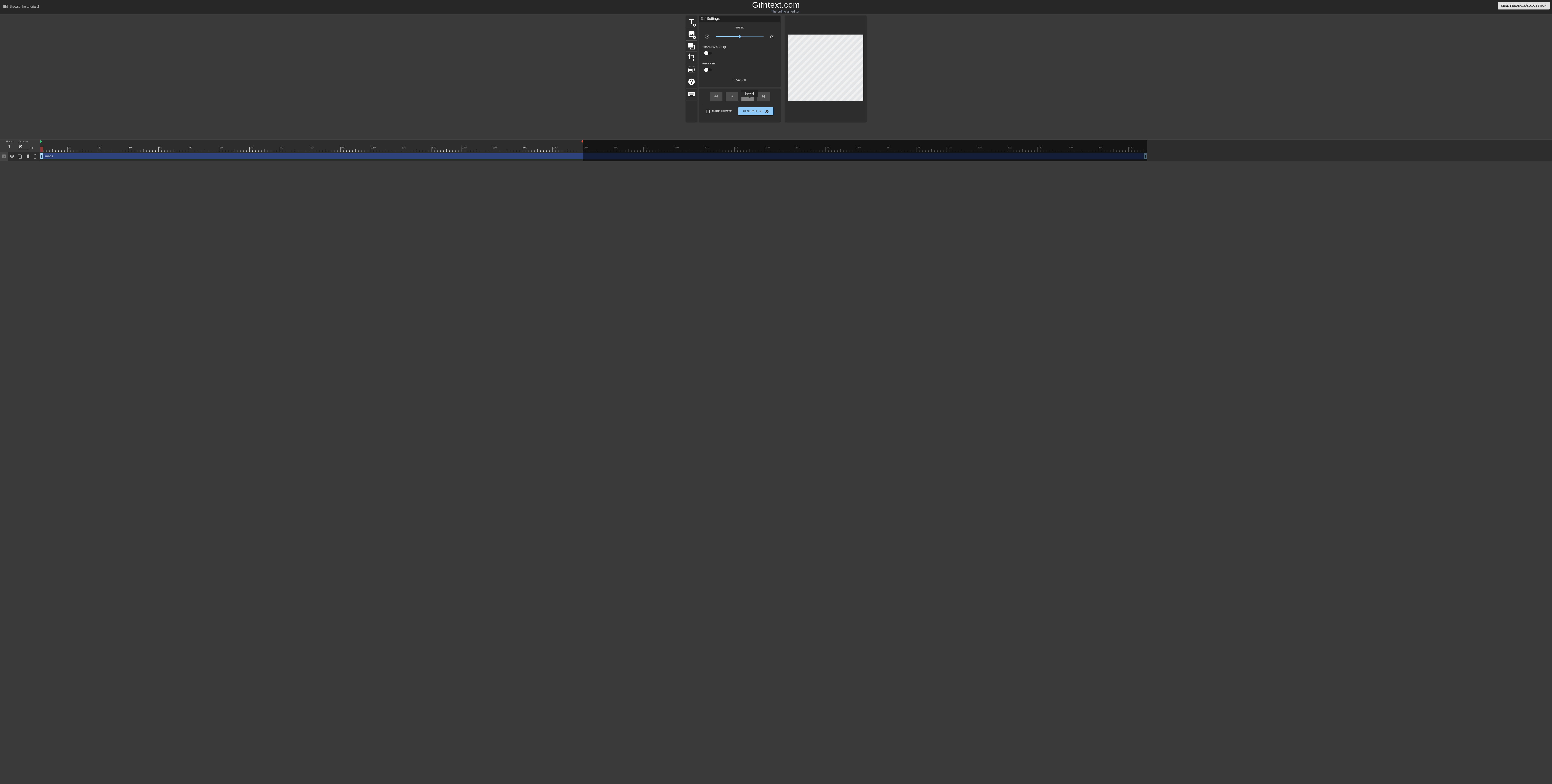 click on "play_arrow" at bounding box center [748, 97] 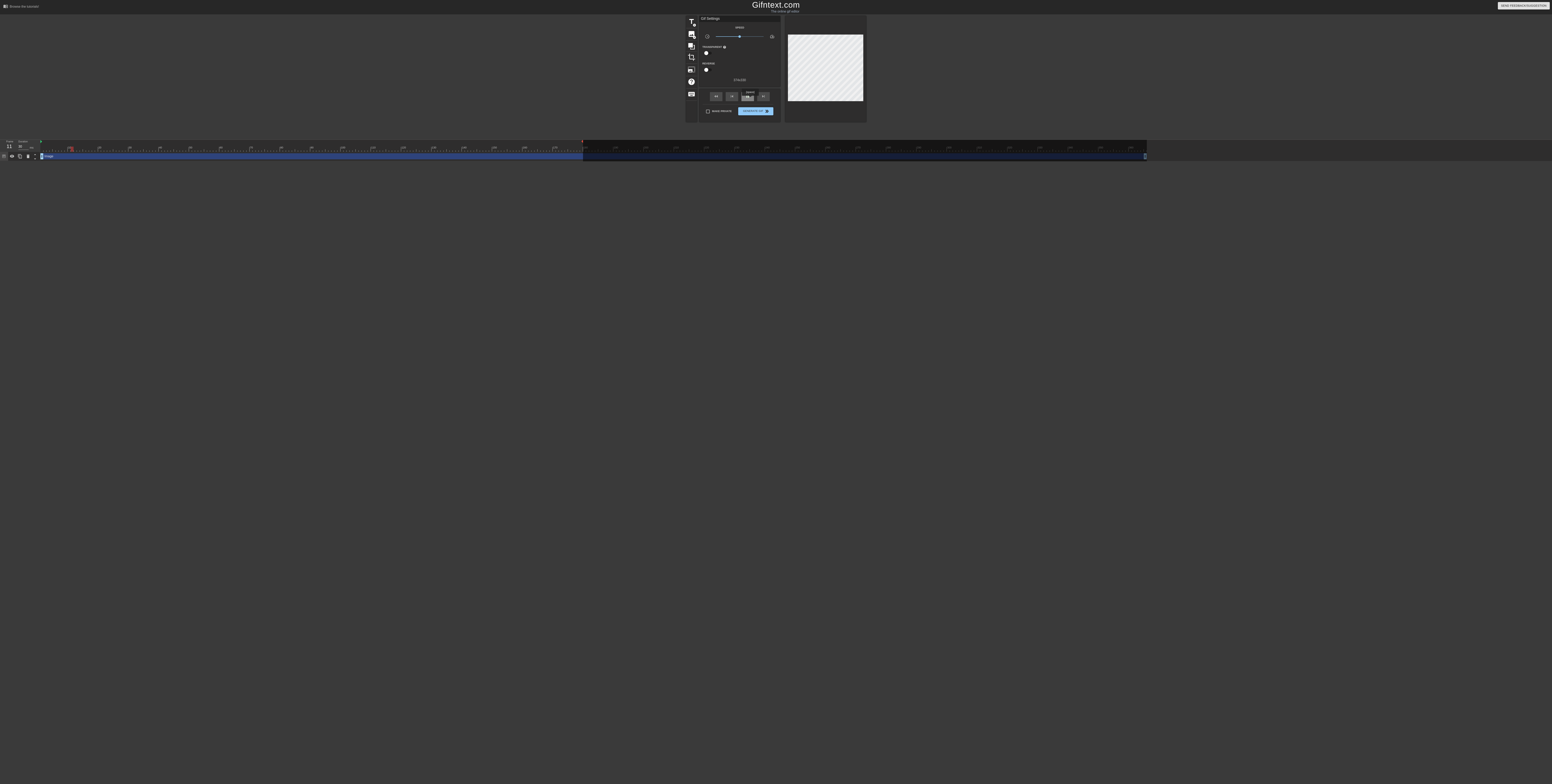 click on "pause" at bounding box center (748, 97) 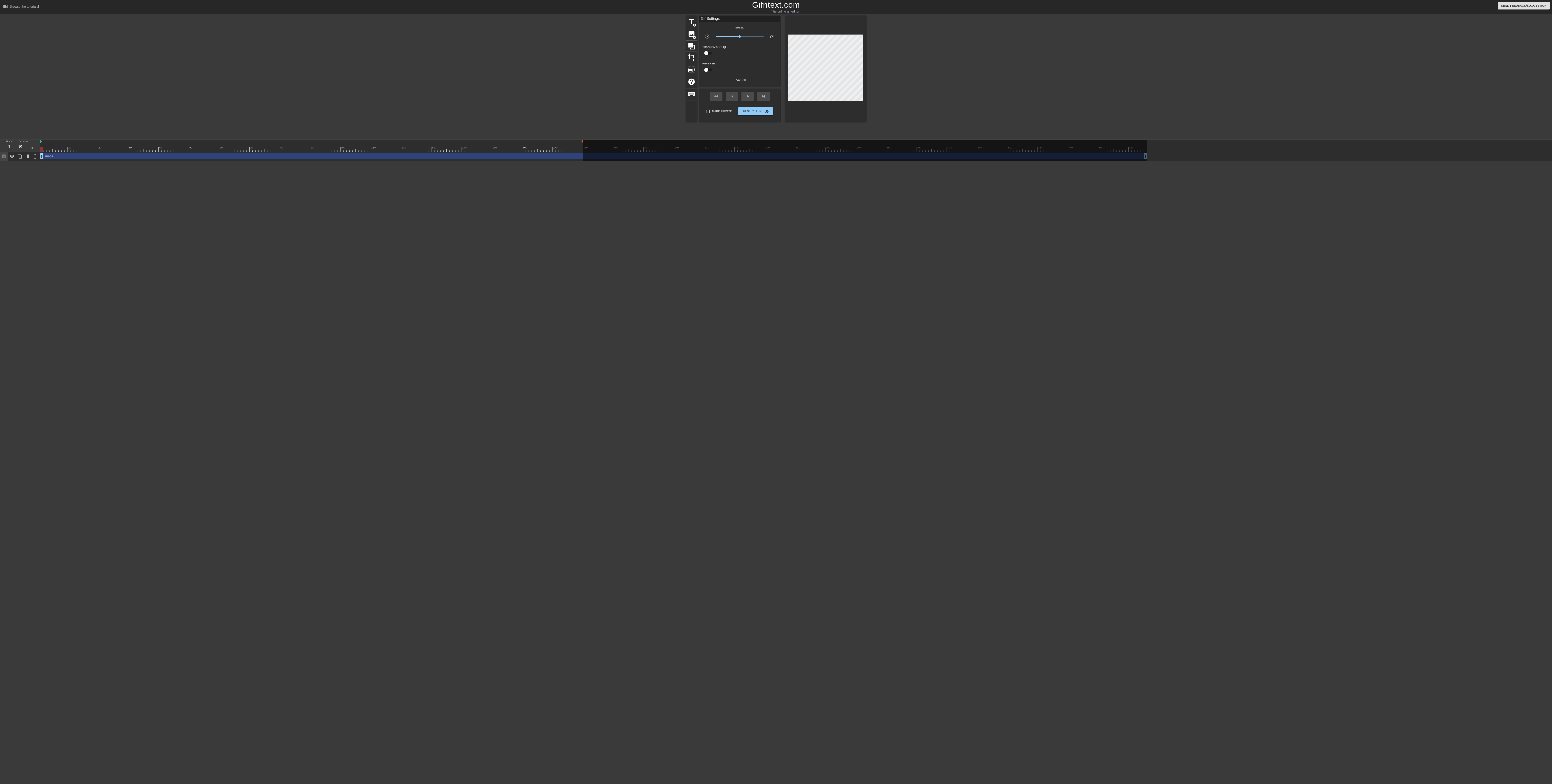 drag, startPoint x: 42, startPoint y: 142, endPoint x: 70, endPoint y: 144, distance: 28.07134 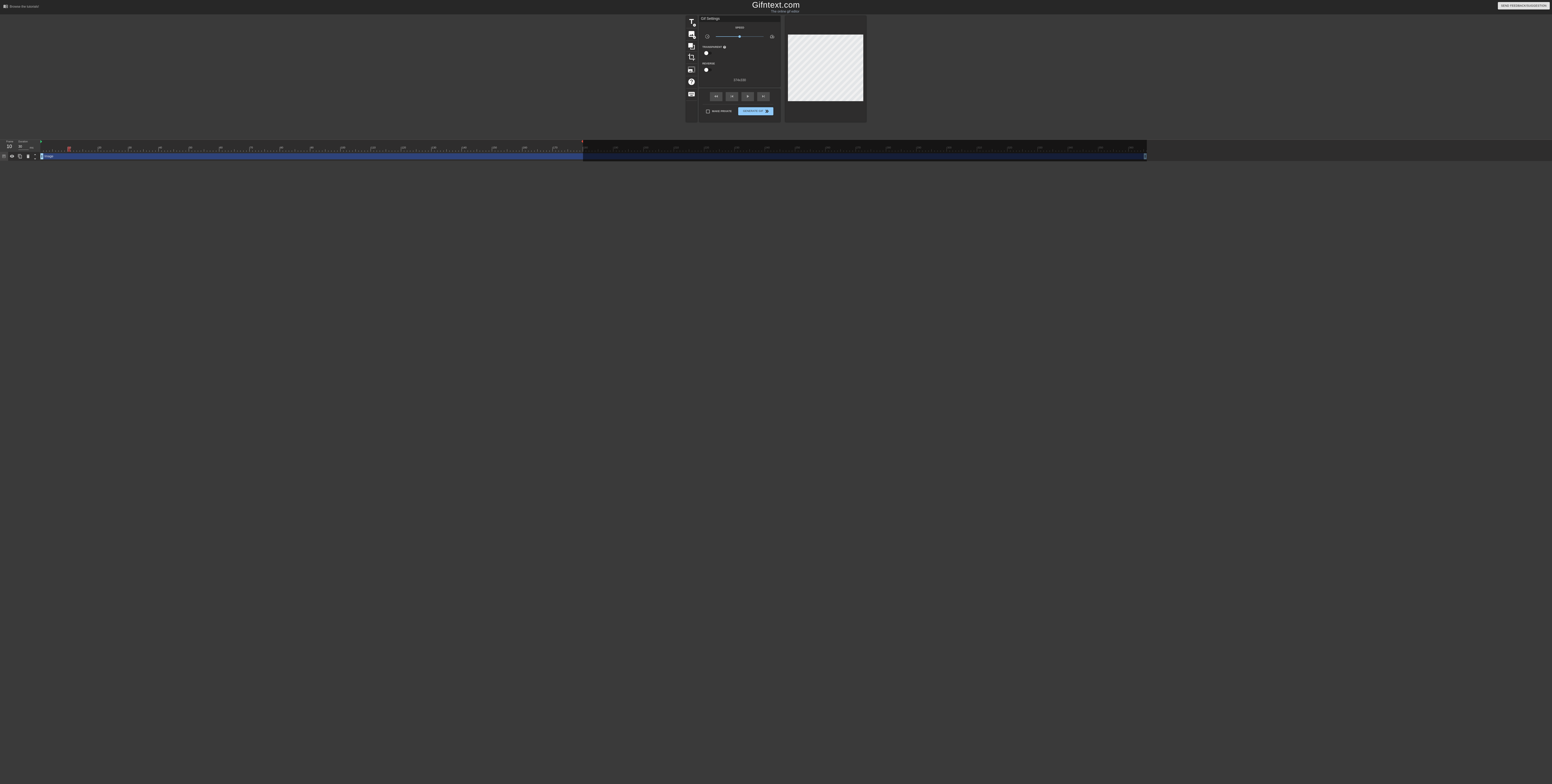 click at bounding box center [312, 142] 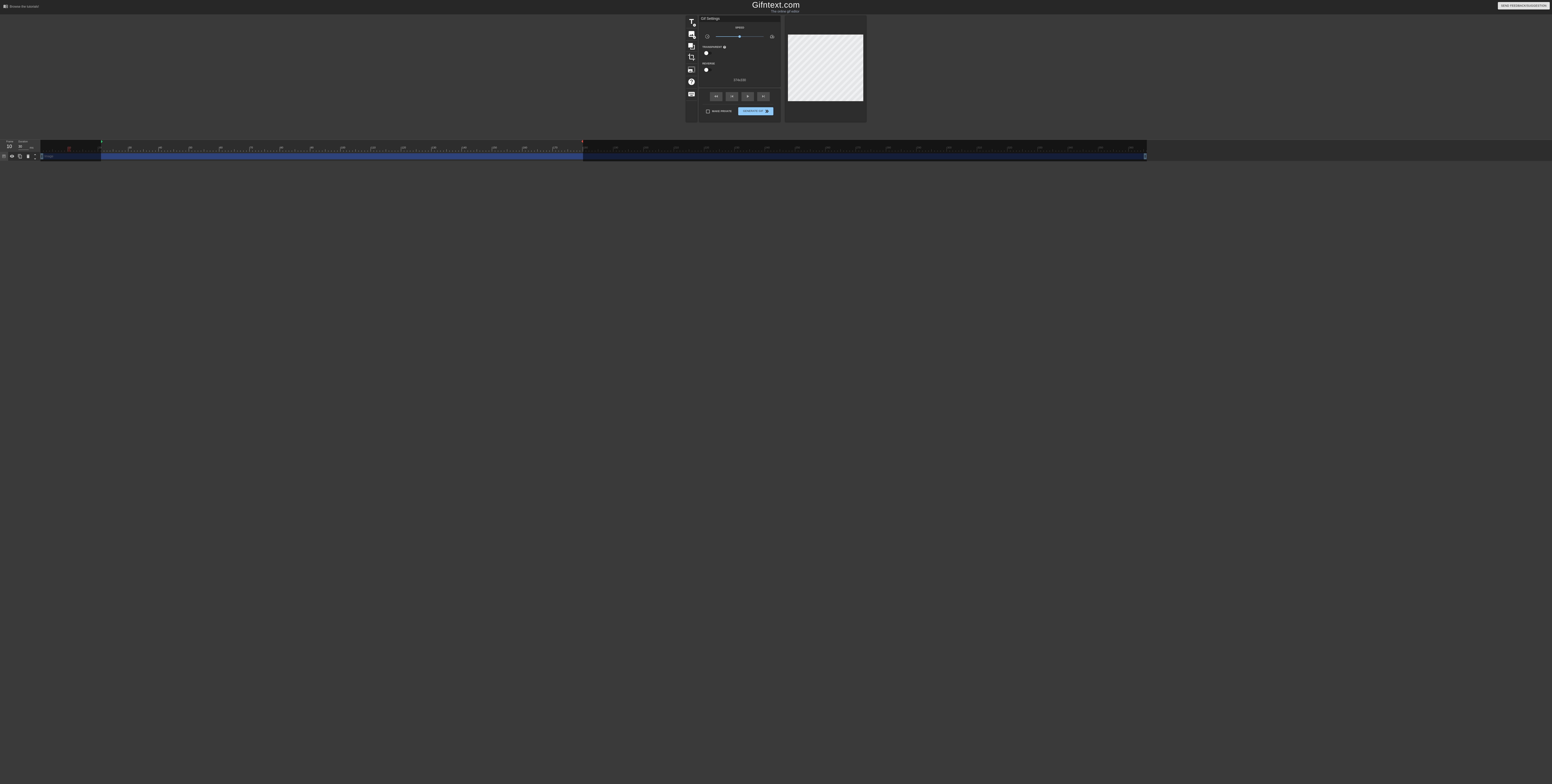 drag, startPoint x: 41, startPoint y: 143, endPoint x: 103, endPoint y: 143, distance: 62 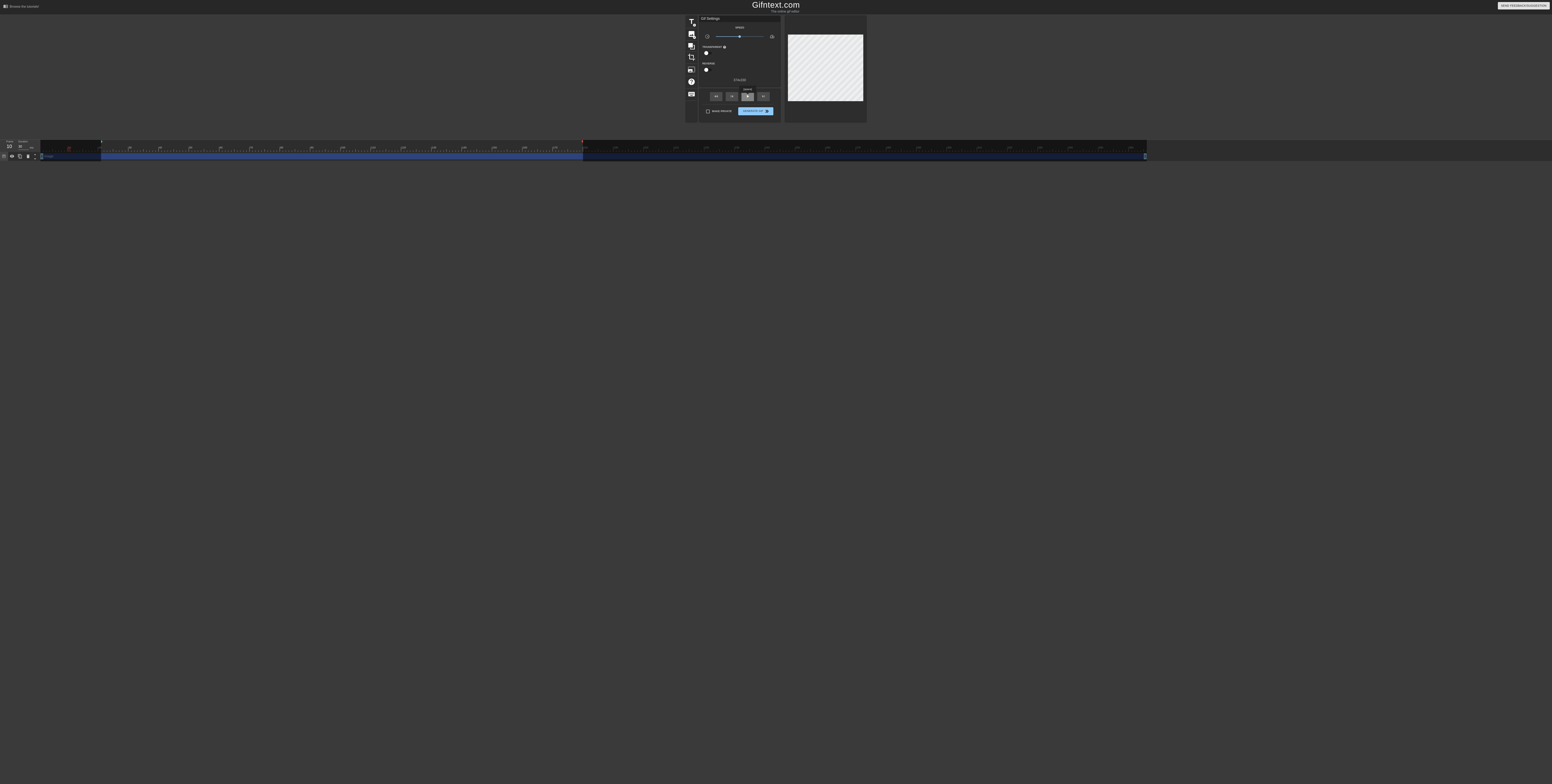 click on "play_arrow" at bounding box center (748, 96) 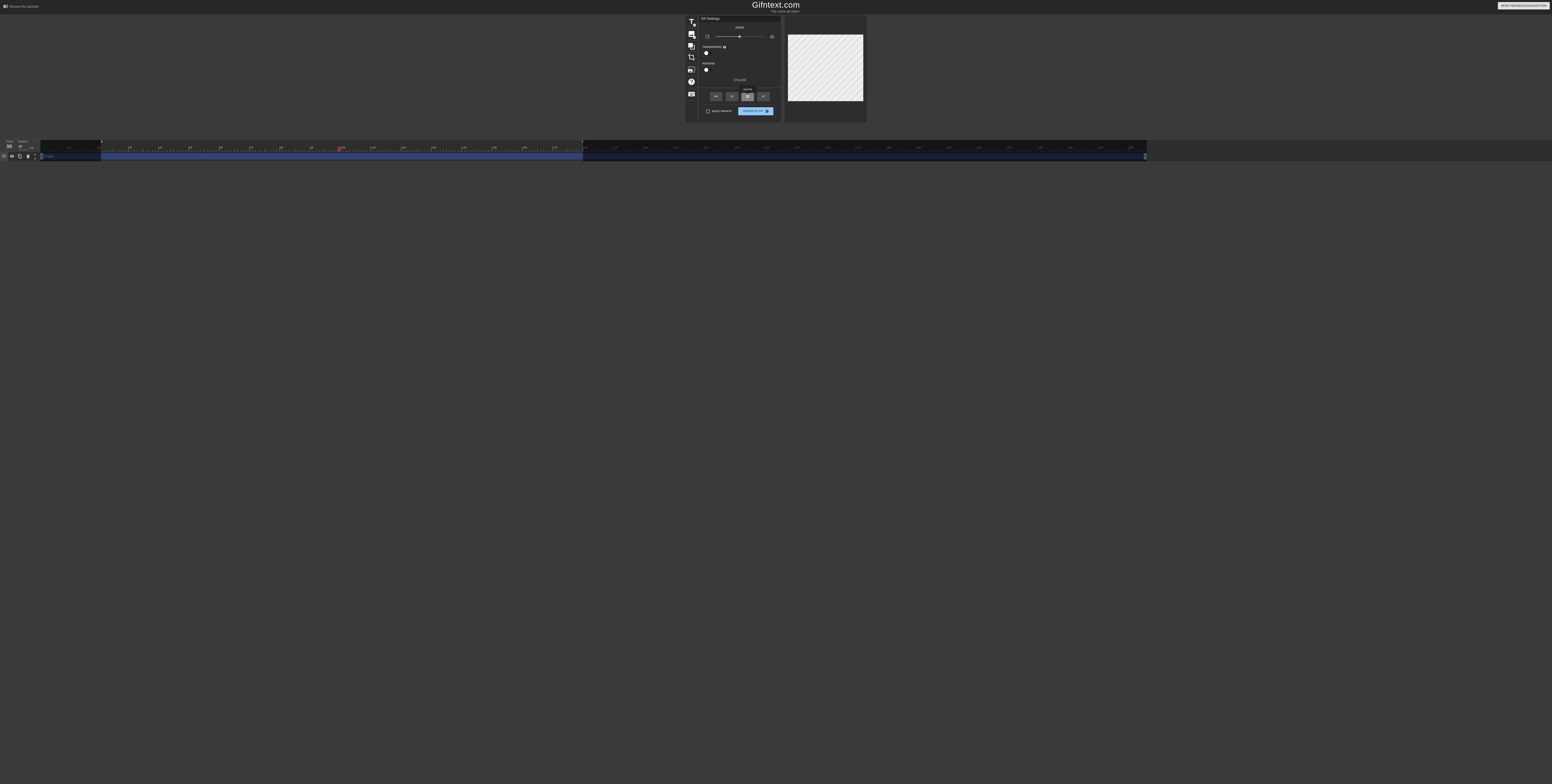 click on "pause" at bounding box center [748, 96] 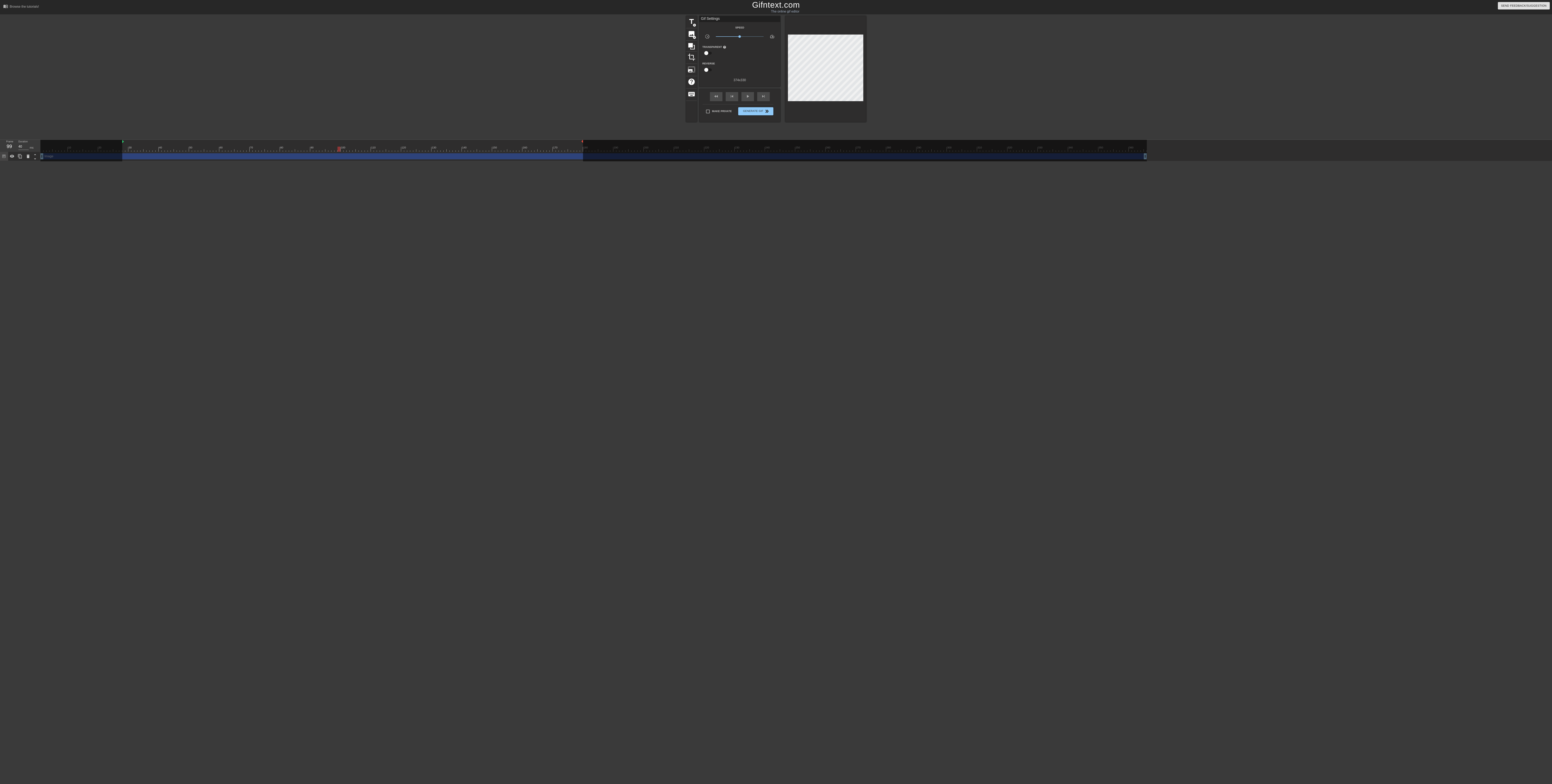 drag, startPoint x: 102, startPoint y: 142, endPoint x: 124, endPoint y: 143, distance: 22.02272 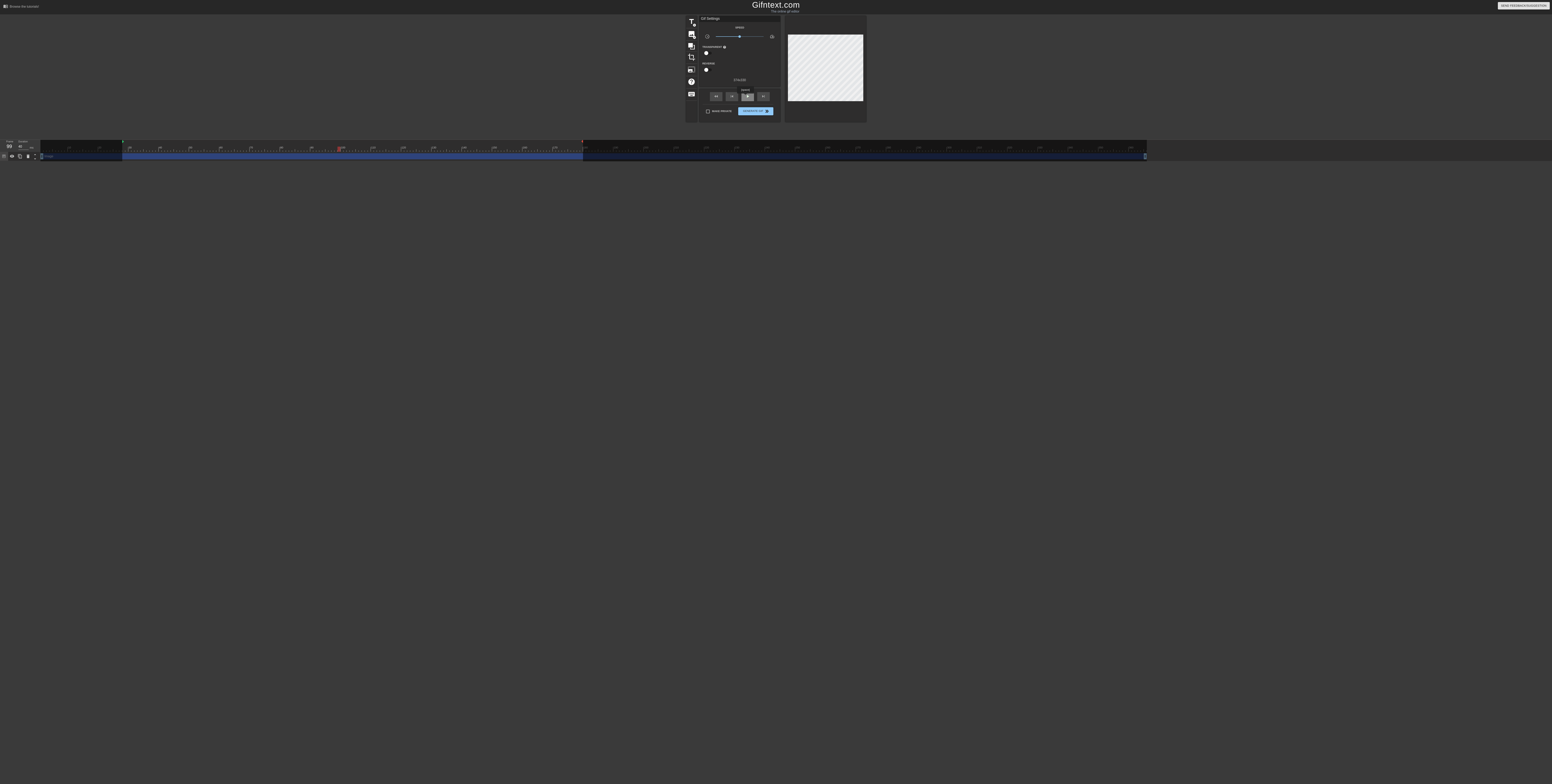 click on "play_arrow" at bounding box center (748, 96) 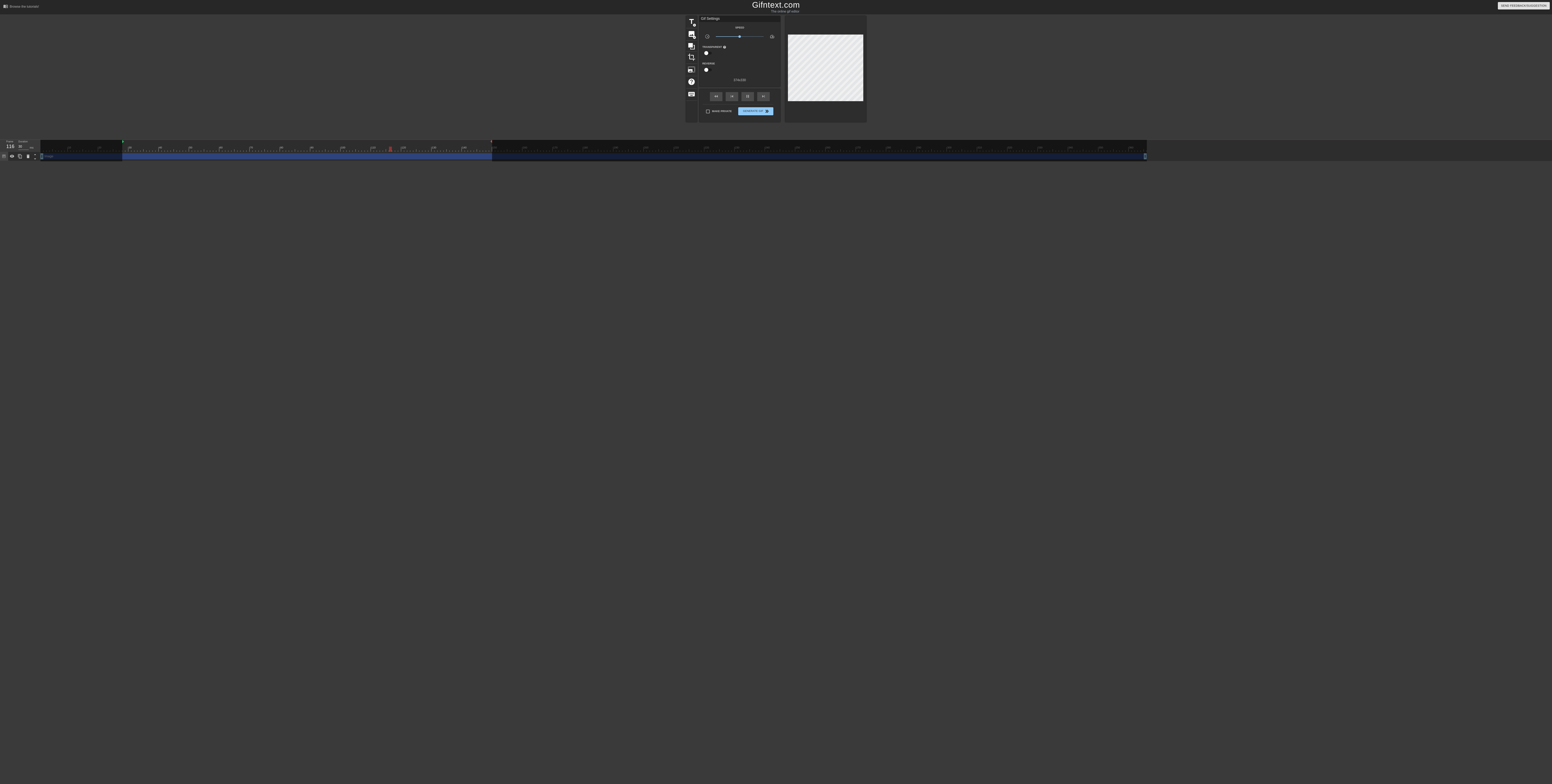 drag, startPoint x: 582, startPoint y: 143, endPoint x: 491, endPoint y: 143, distance: 91 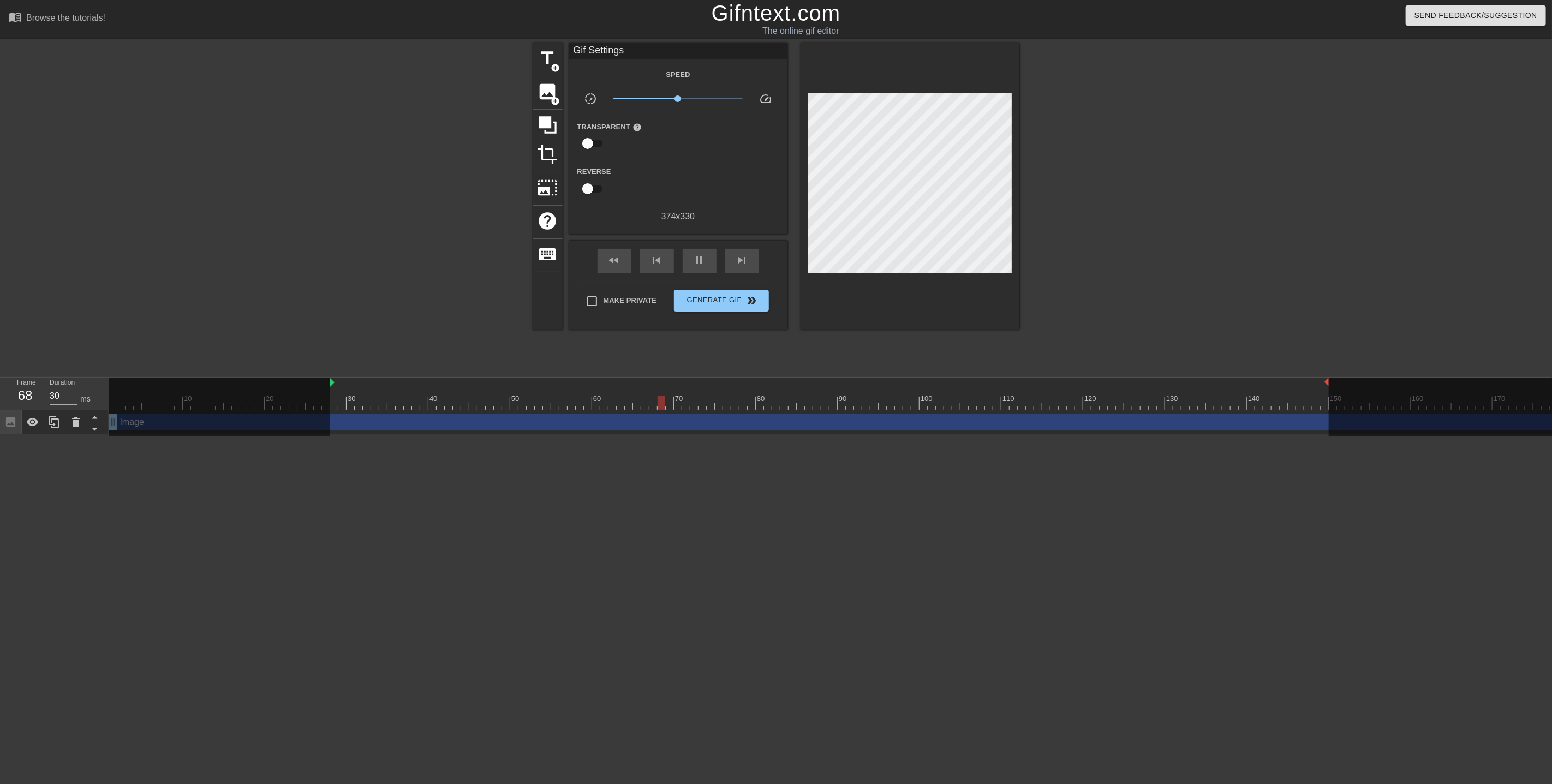 click at bounding box center (219, 407) 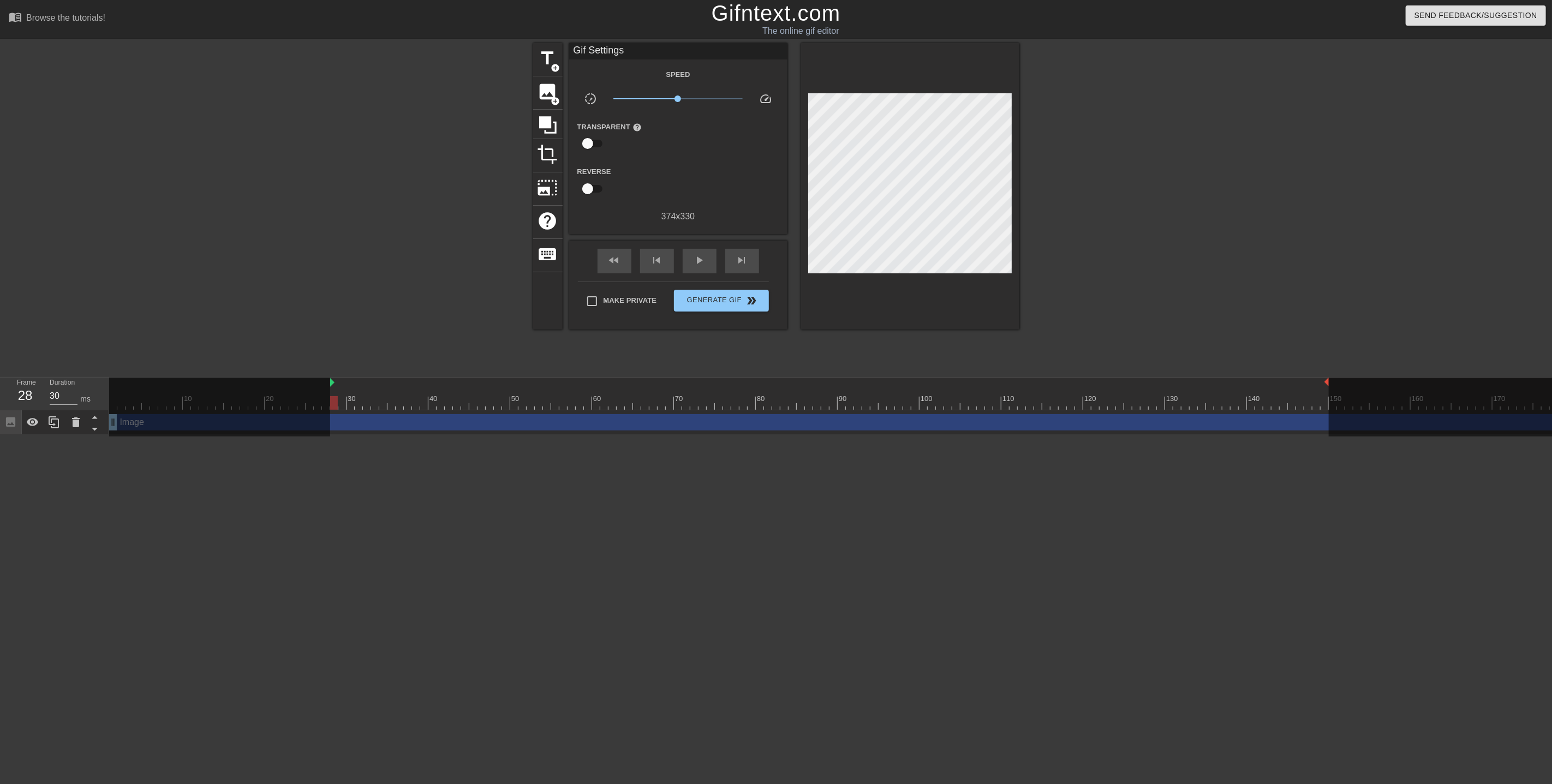 click on "Image drag_handle drag_handle" at bounding box center [1603, 422] 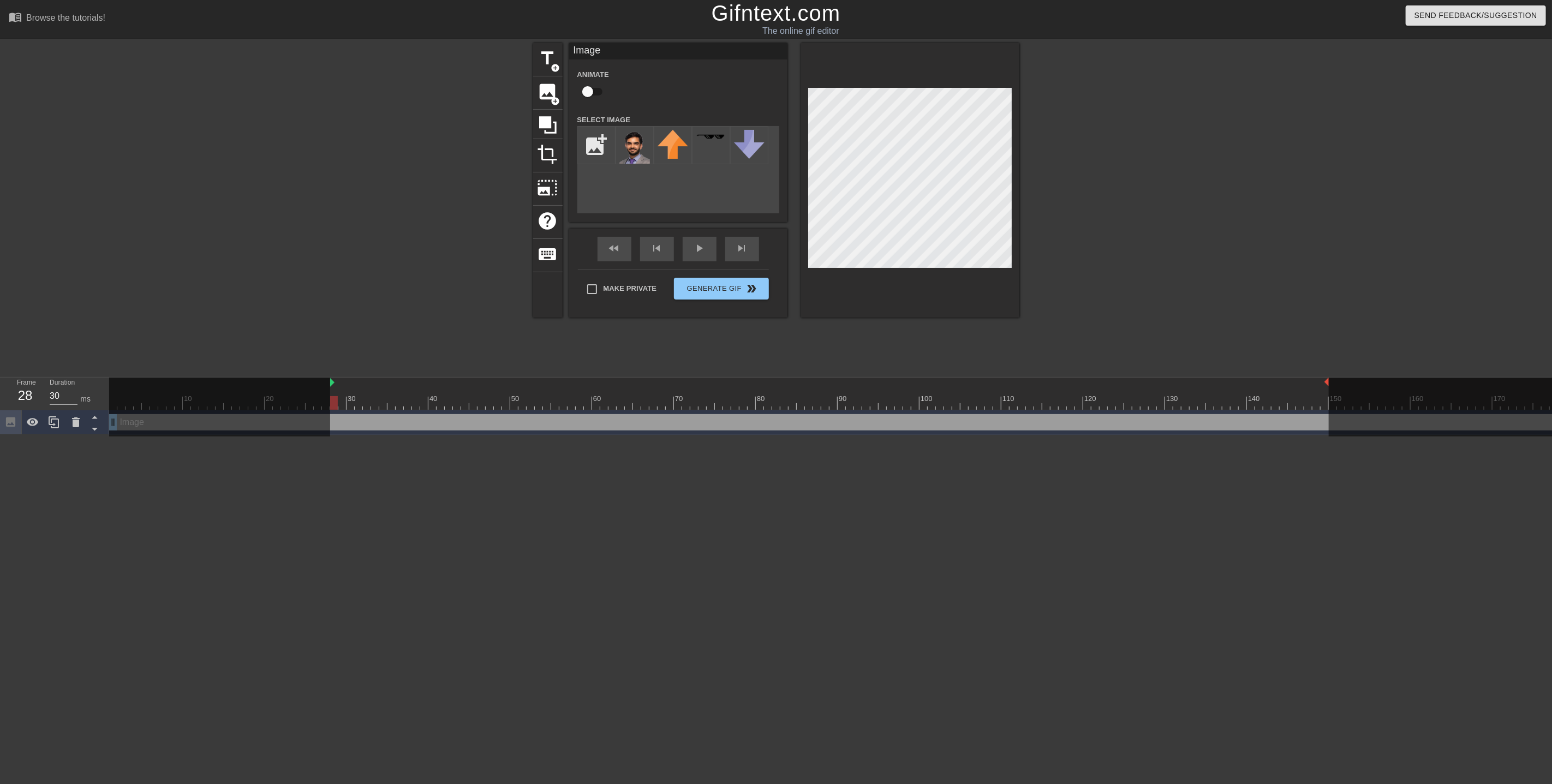 drag, startPoint x: 108, startPoint y: 423, endPoint x: 114, endPoint y: 423, distance: 6 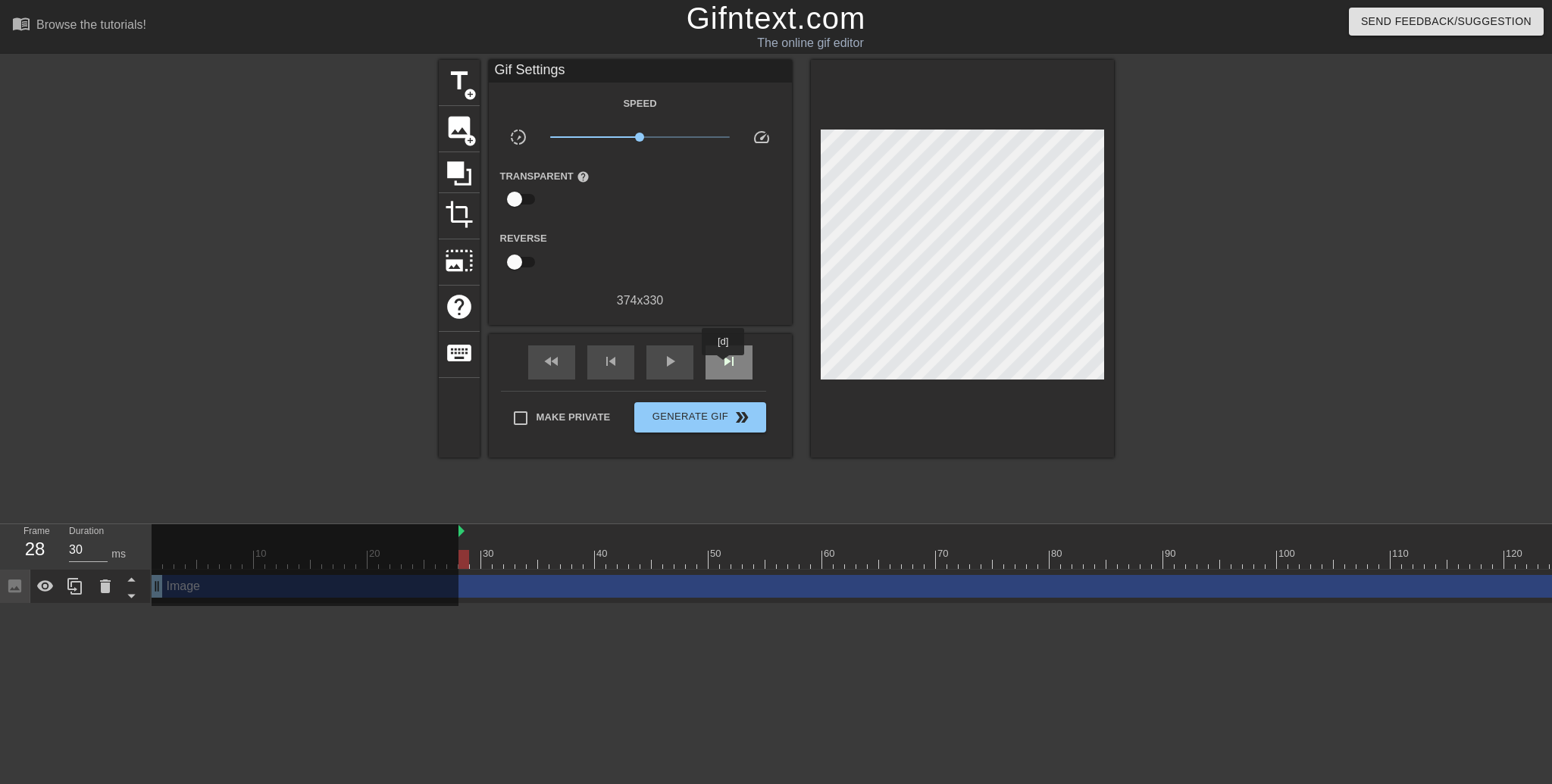 click on "skip_next" at bounding box center [729, 361] 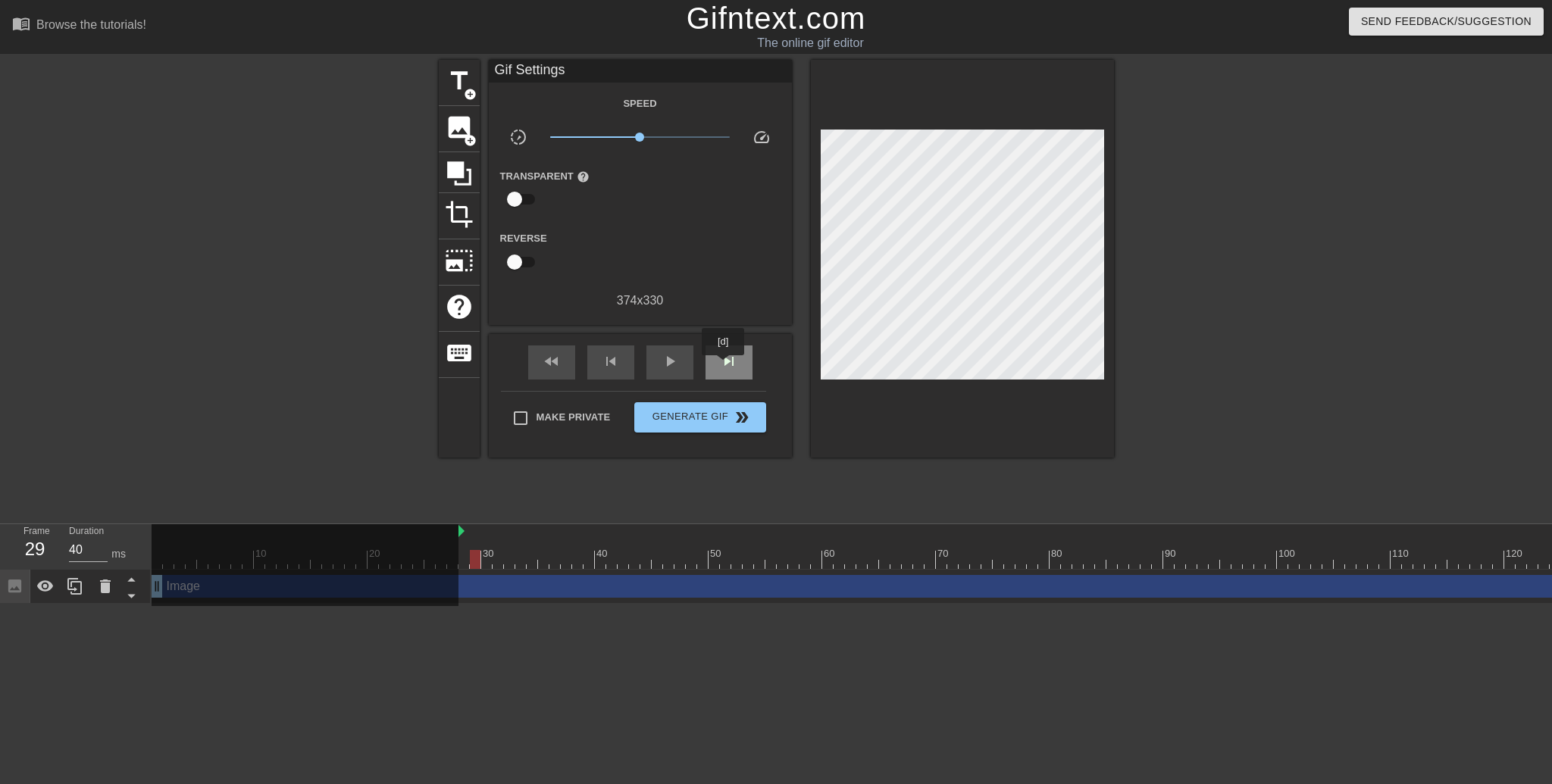 click on "skip_next" at bounding box center [729, 361] 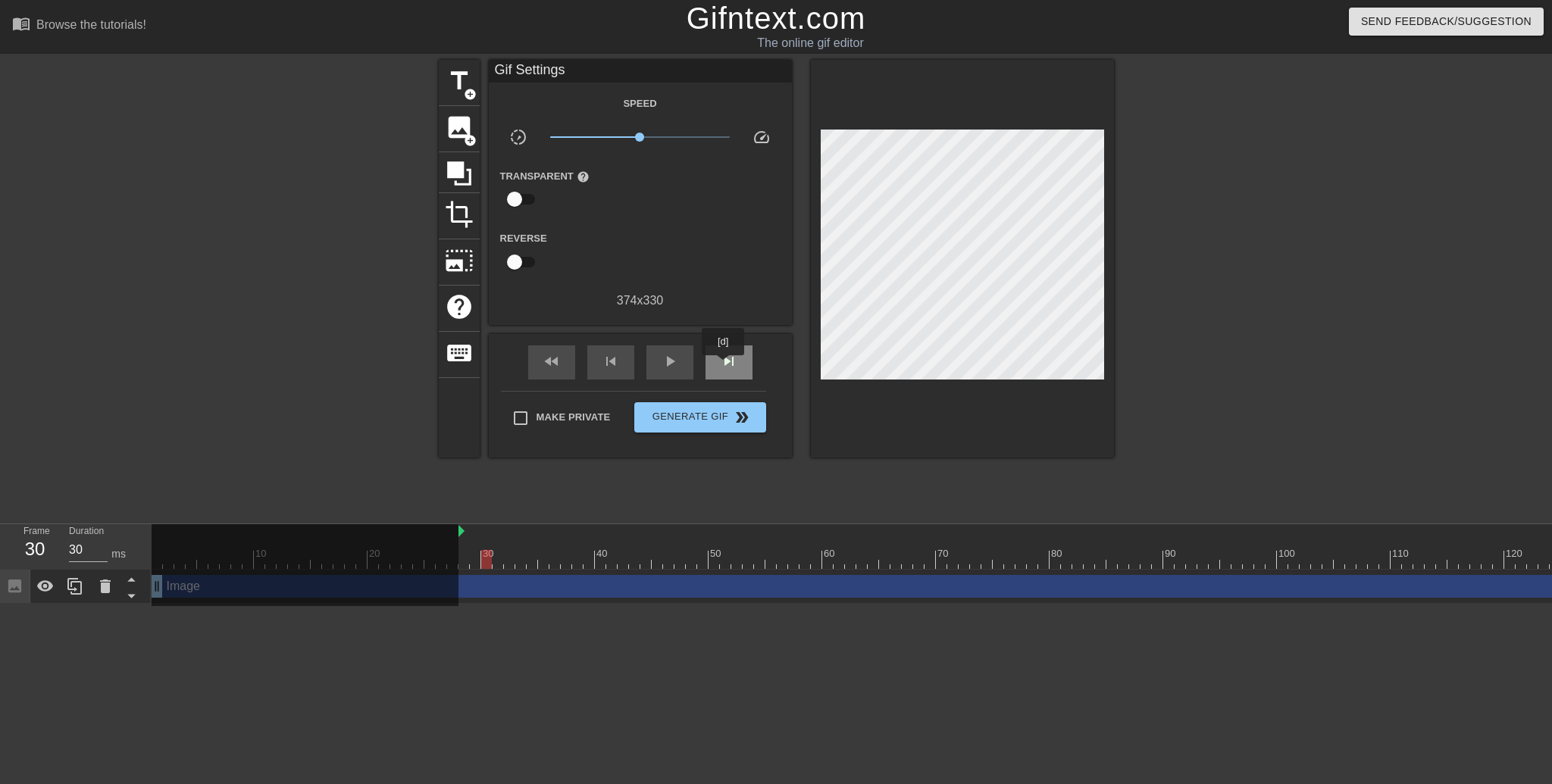 click on "skip_next" at bounding box center [729, 361] 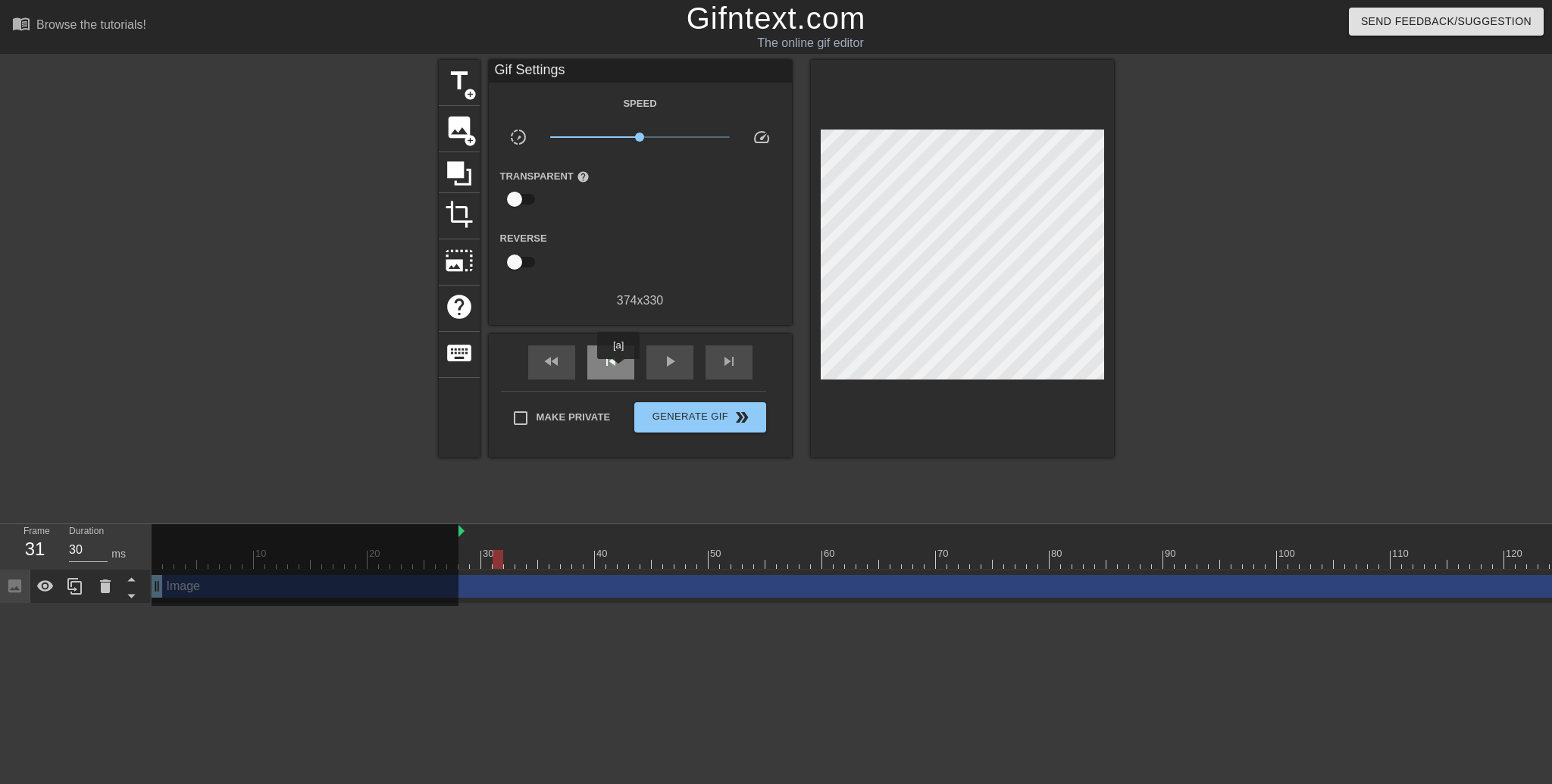 click on "skip_previous" at bounding box center (611, 362) 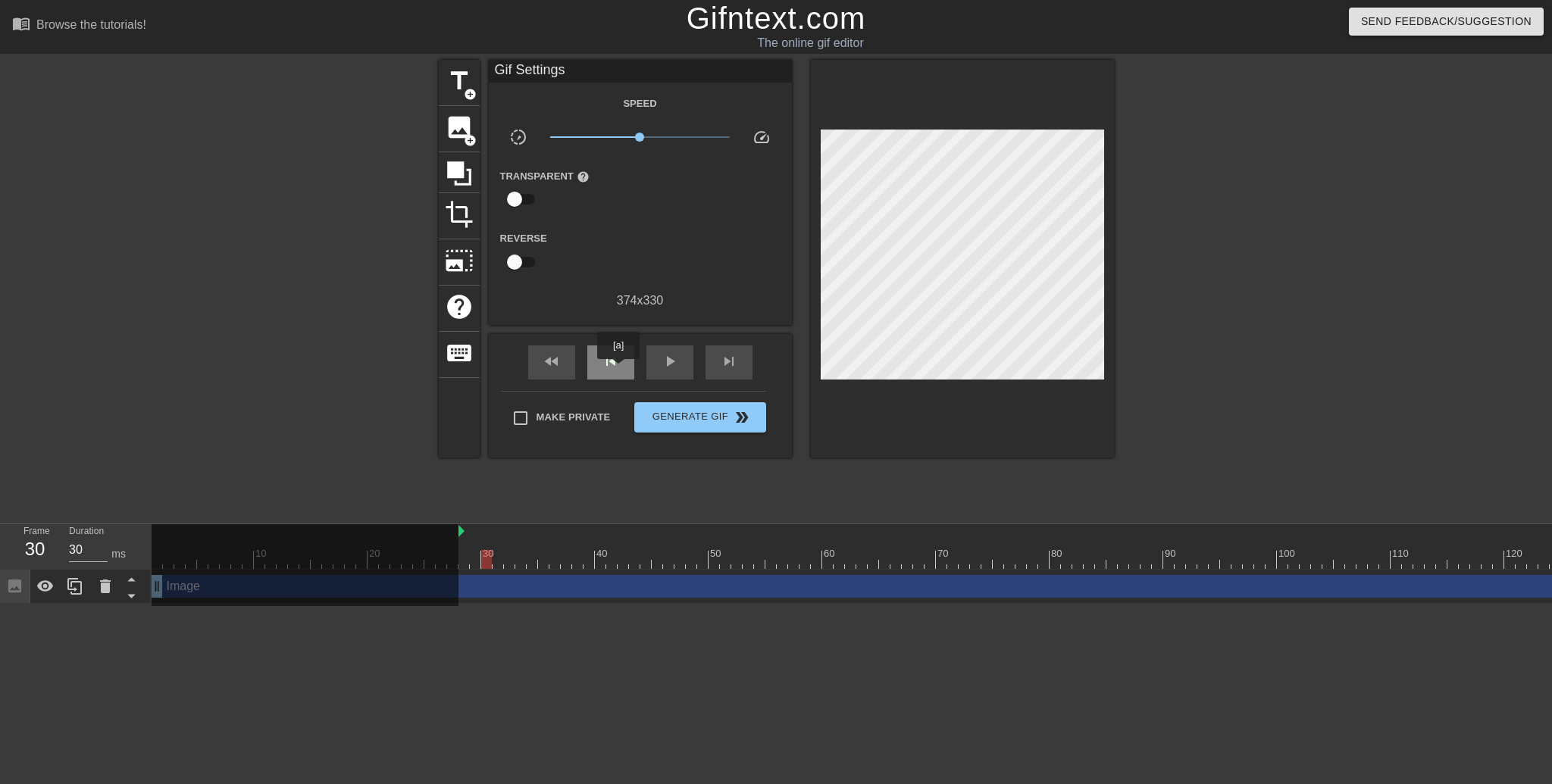 click on "skip_previous" at bounding box center [611, 362] 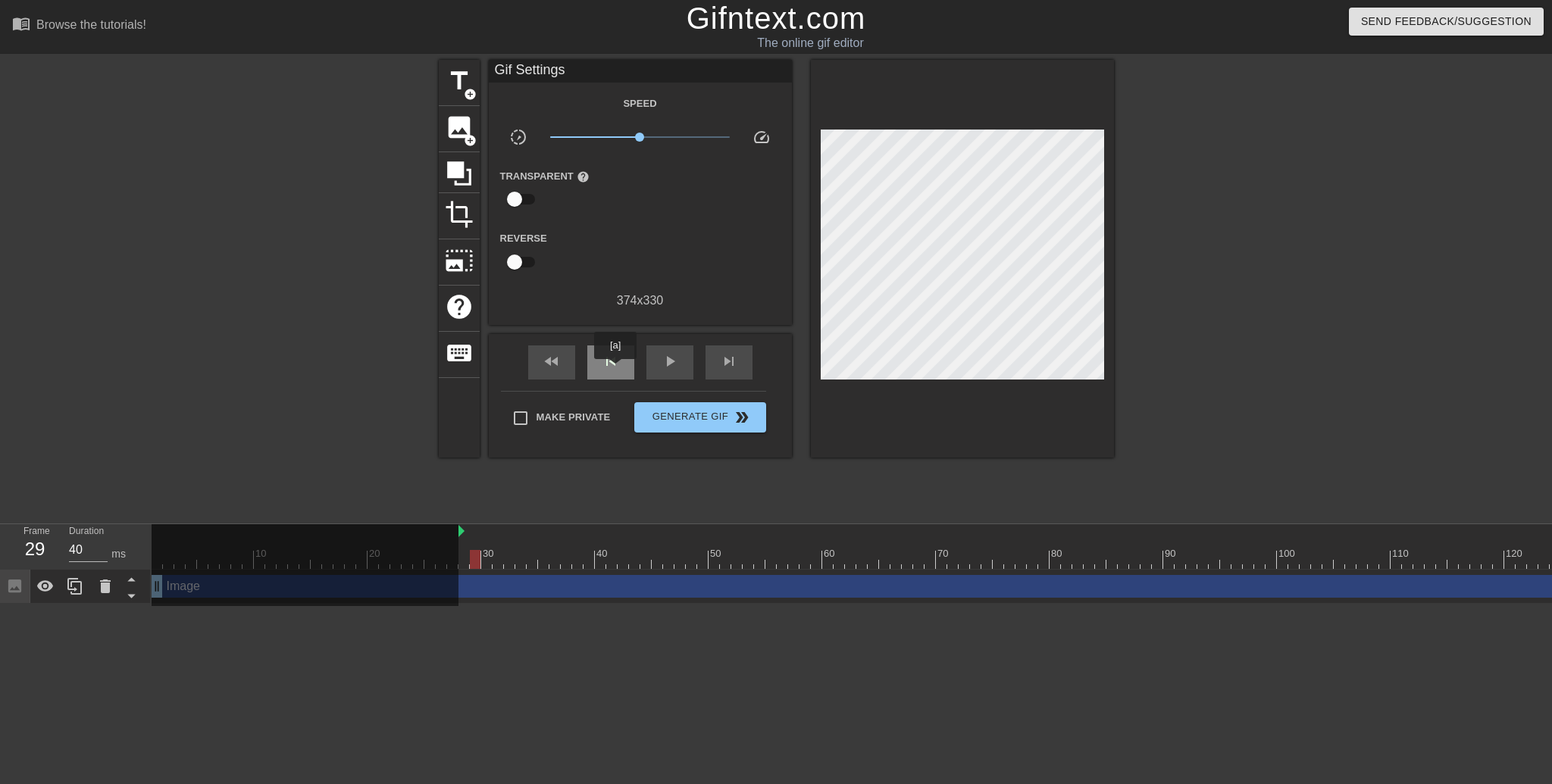 click on "skip_previous" at bounding box center [611, 362] 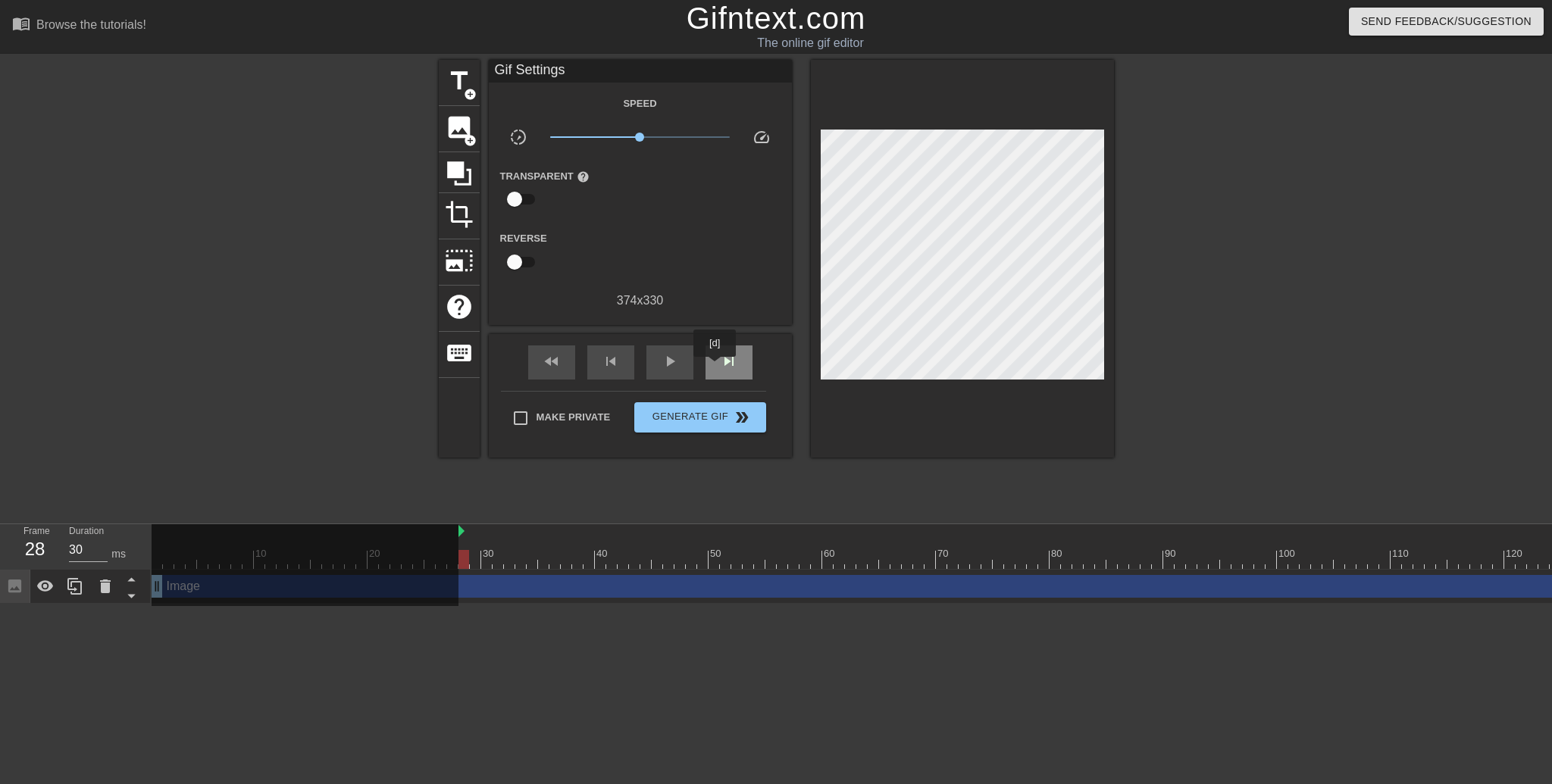 click on "skip_next" at bounding box center (729, 361) 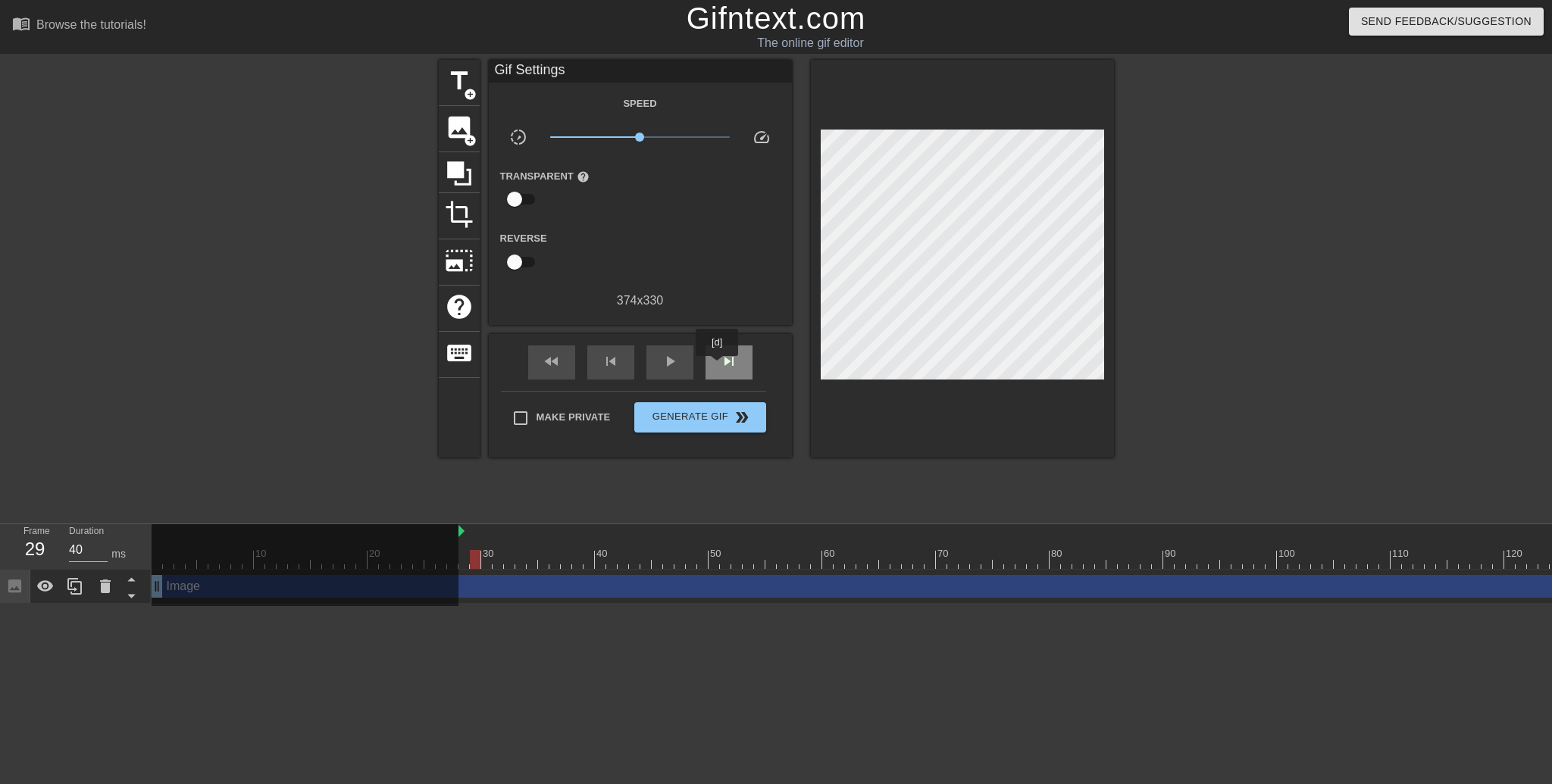 click on "skip_next" at bounding box center (729, 361) 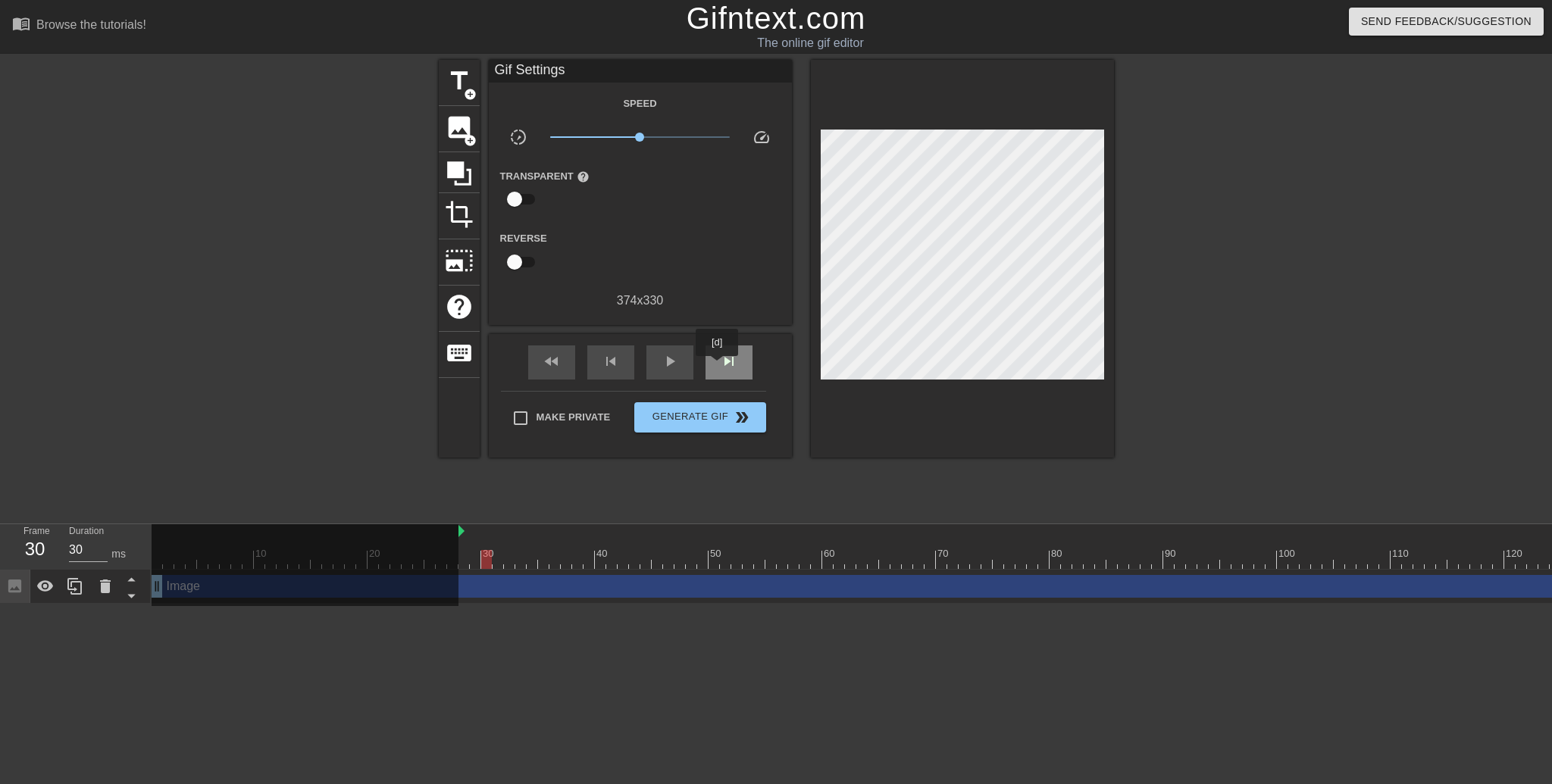 click on "skip_next" at bounding box center (729, 361) 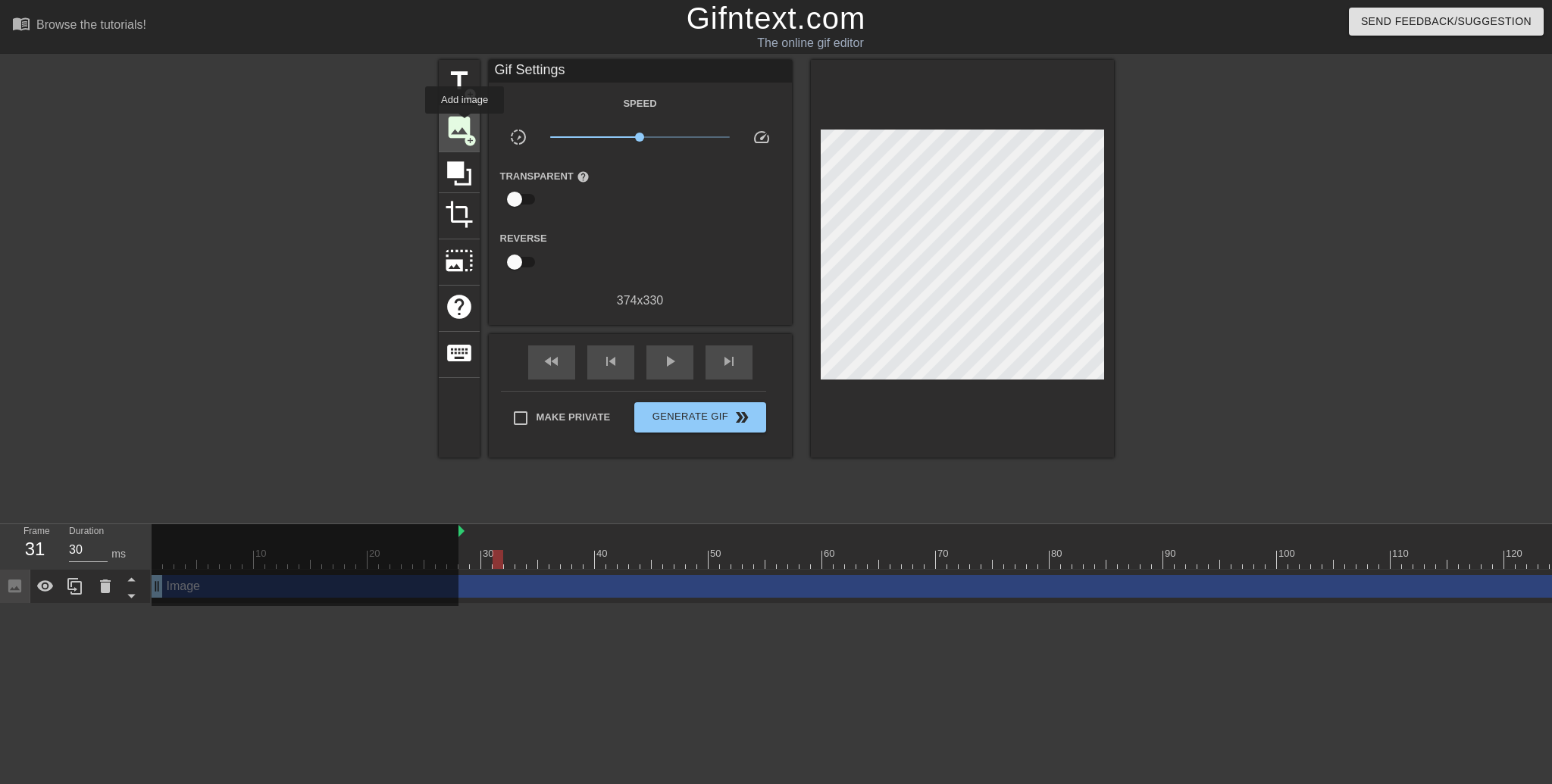 click on "image" at bounding box center (459, 127) 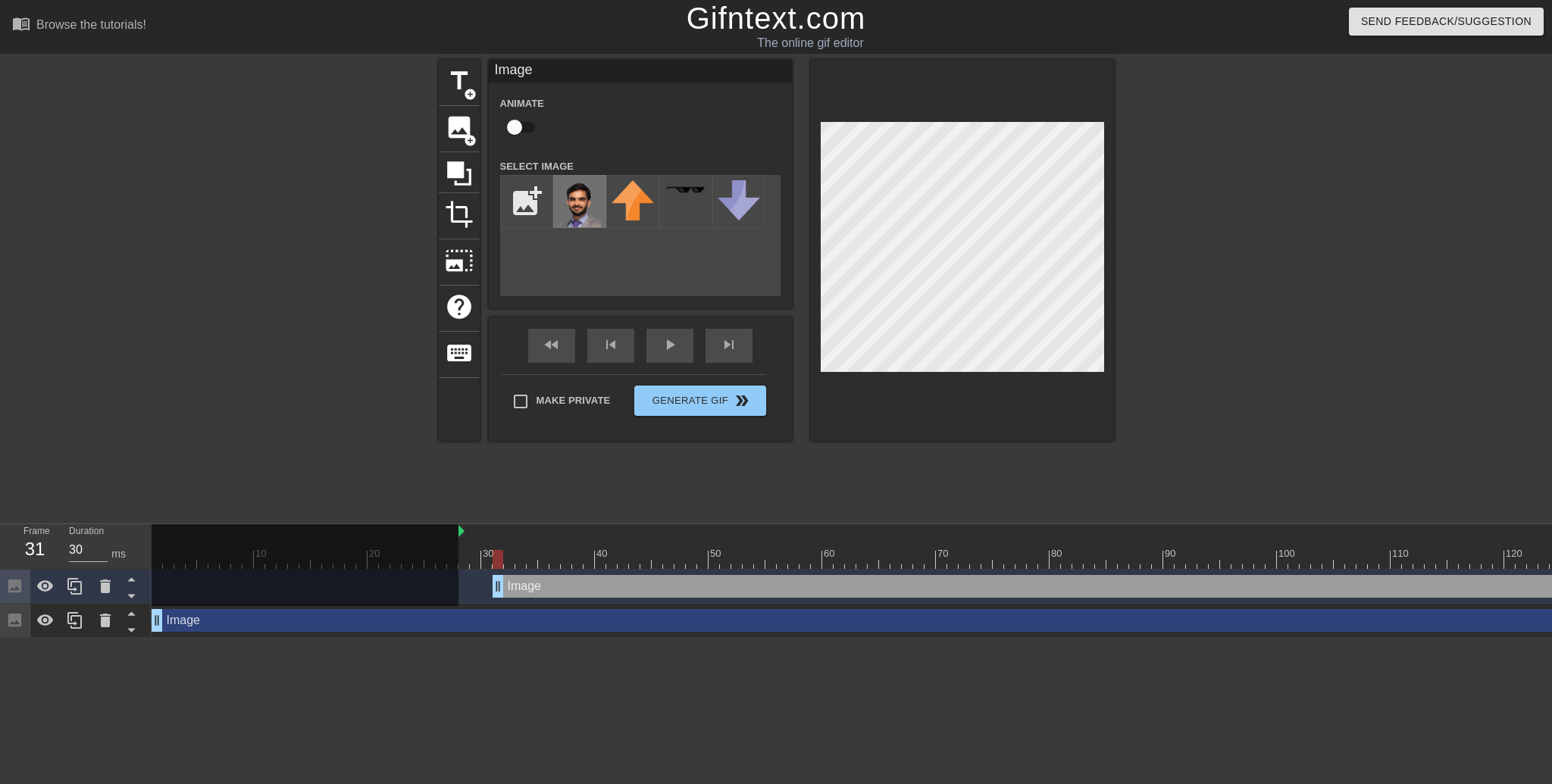 click at bounding box center (580, 204) 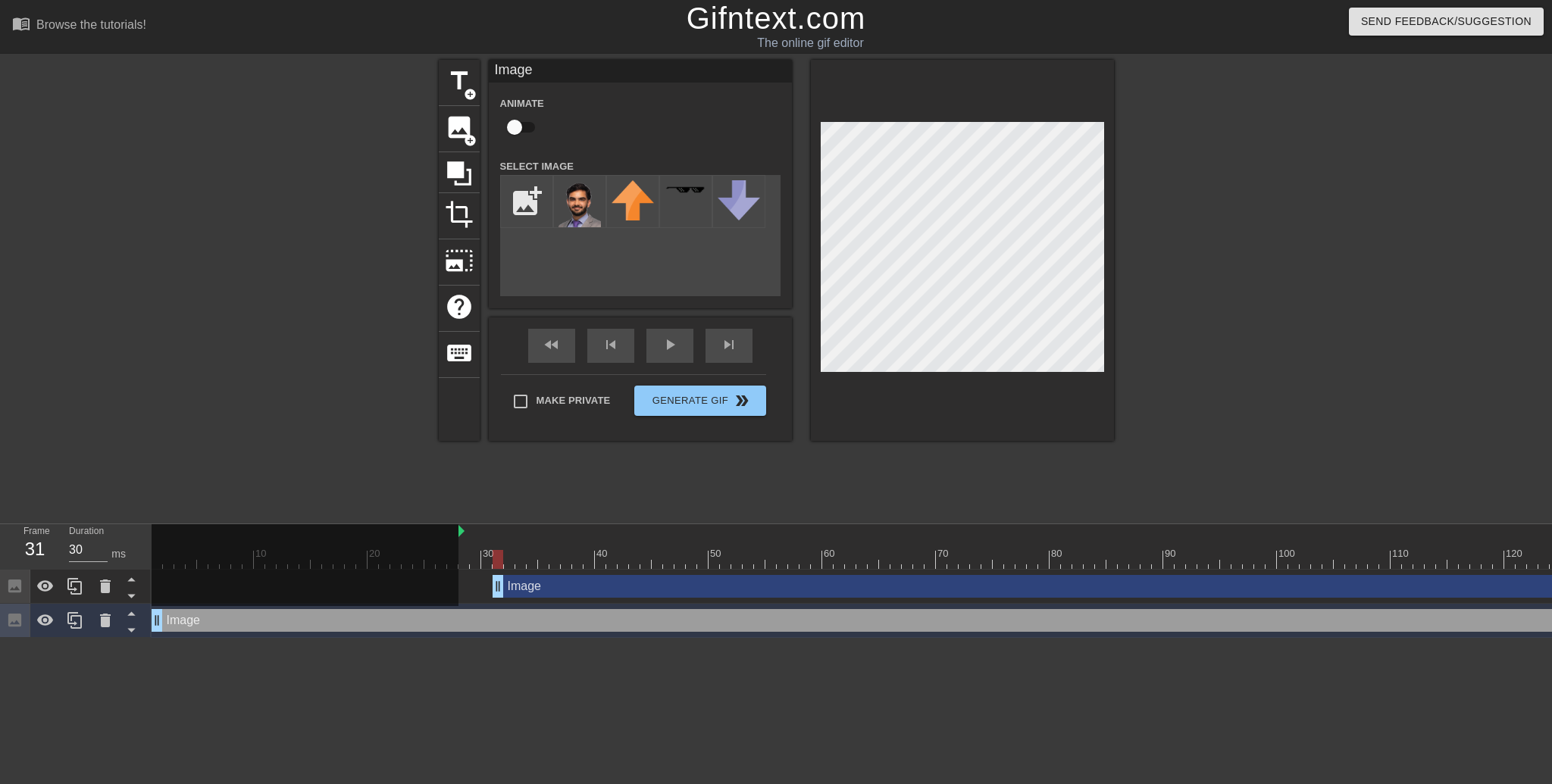 click on "Image drag_handle drag_handle" at bounding box center [2226, 620] 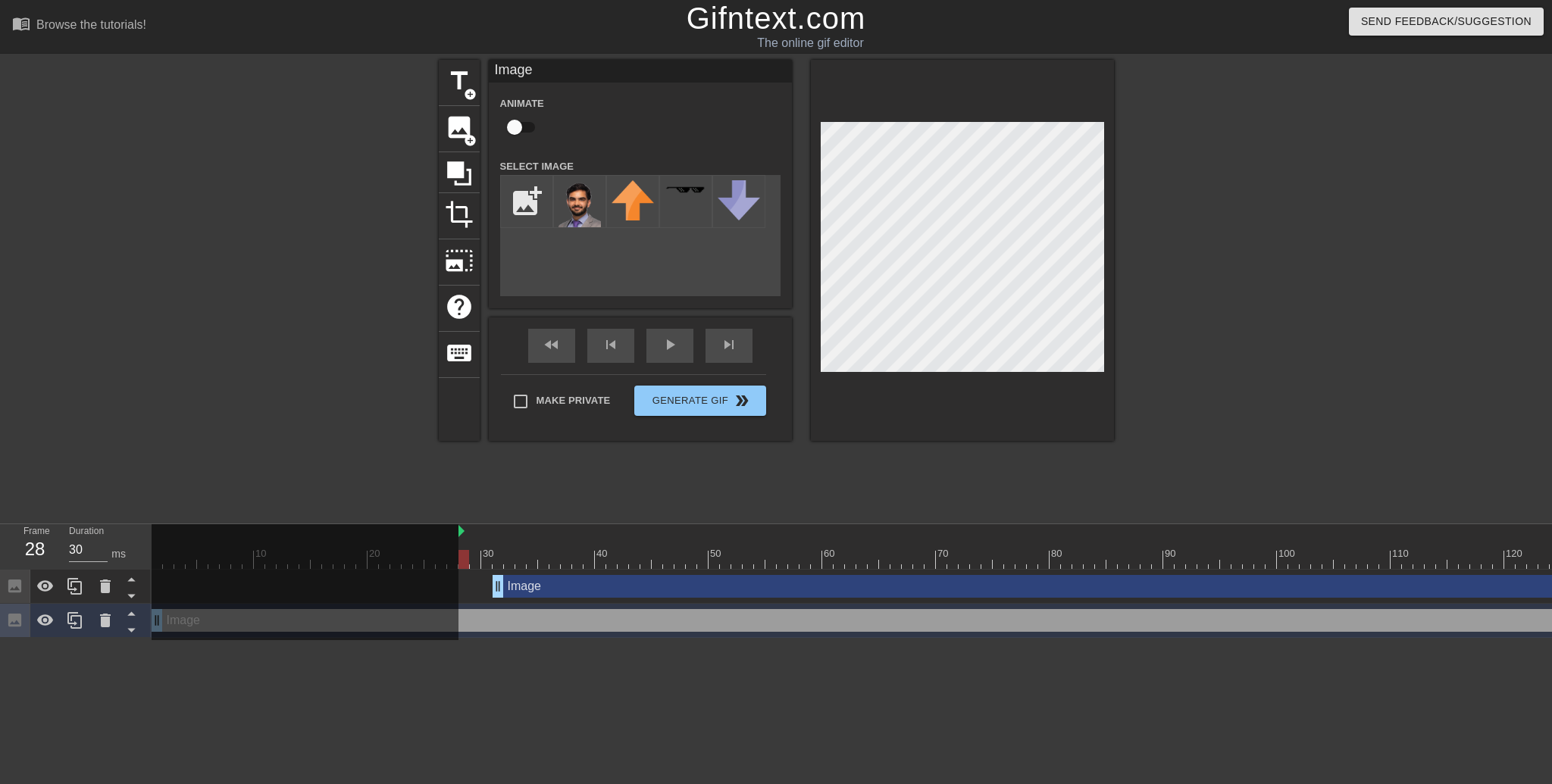 drag, startPoint x: 1539, startPoint y: 624, endPoint x: 1361, endPoint y: 627, distance: 178.02528 